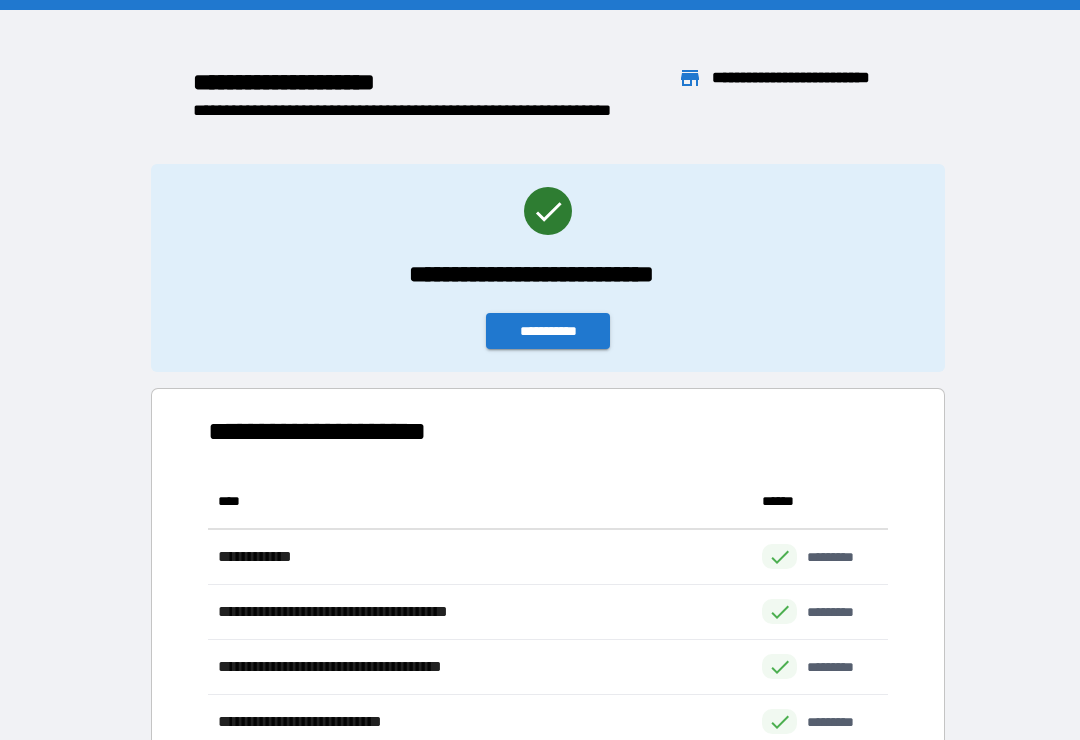scroll, scrollTop: 31, scrollLeft: 0, axis: vertical 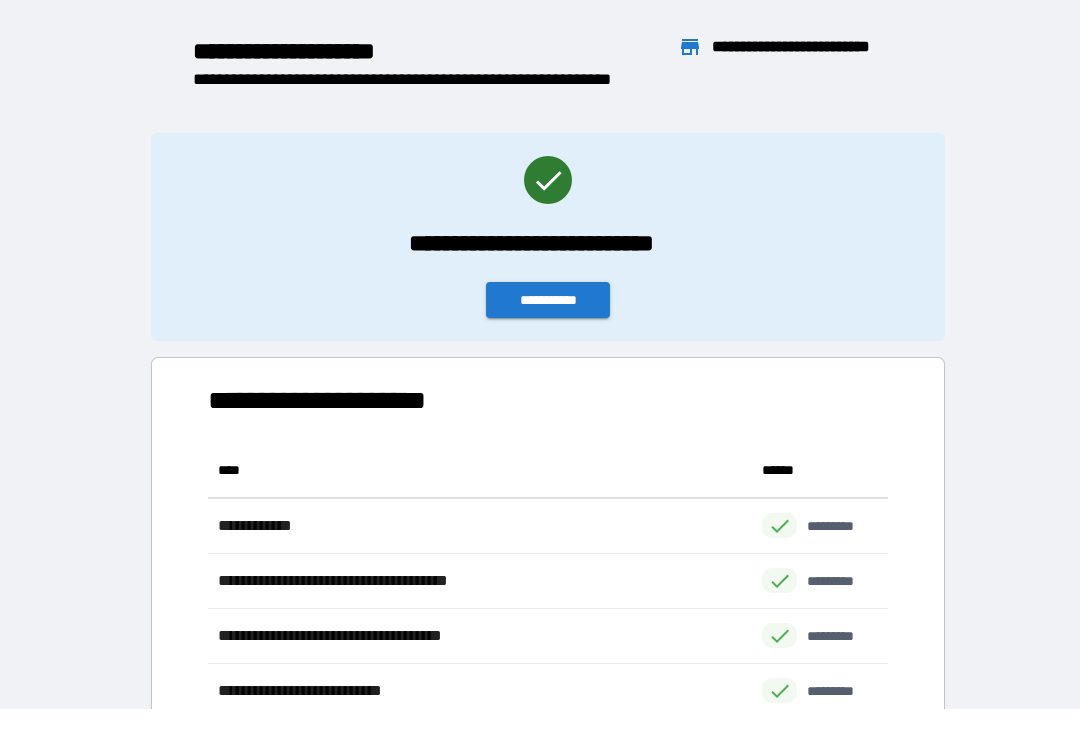 click on "**********" at bounding box center [548, 300] 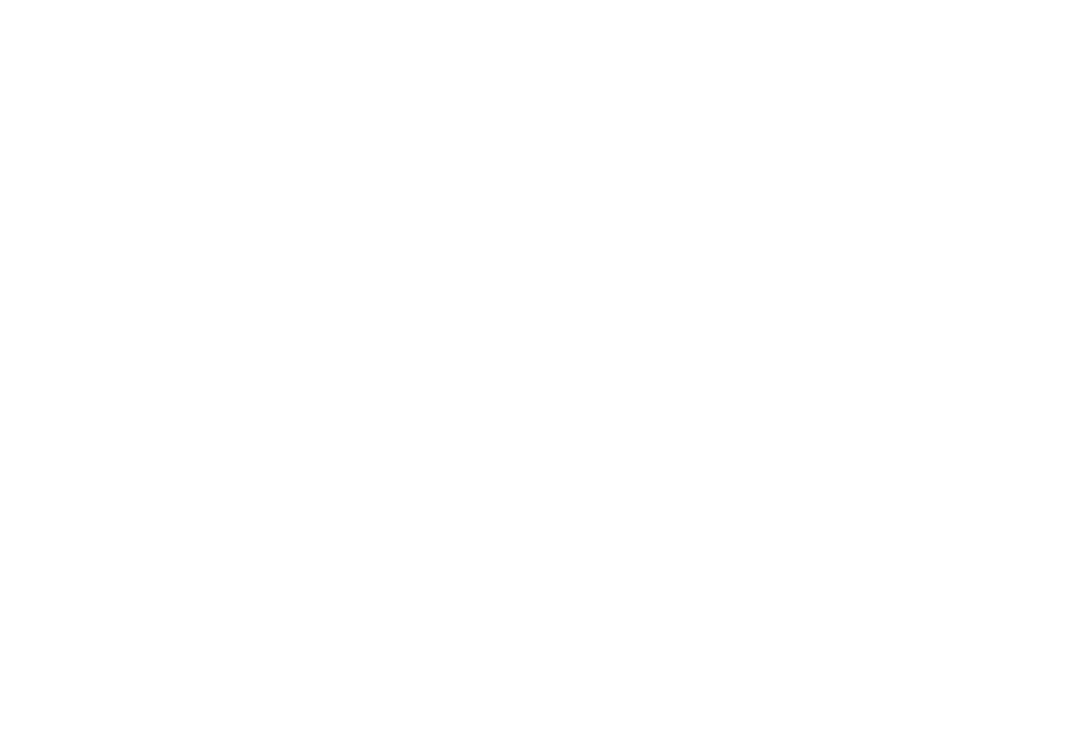 scroll, scrollTop: 0, scrollLeft: 0, axis: both 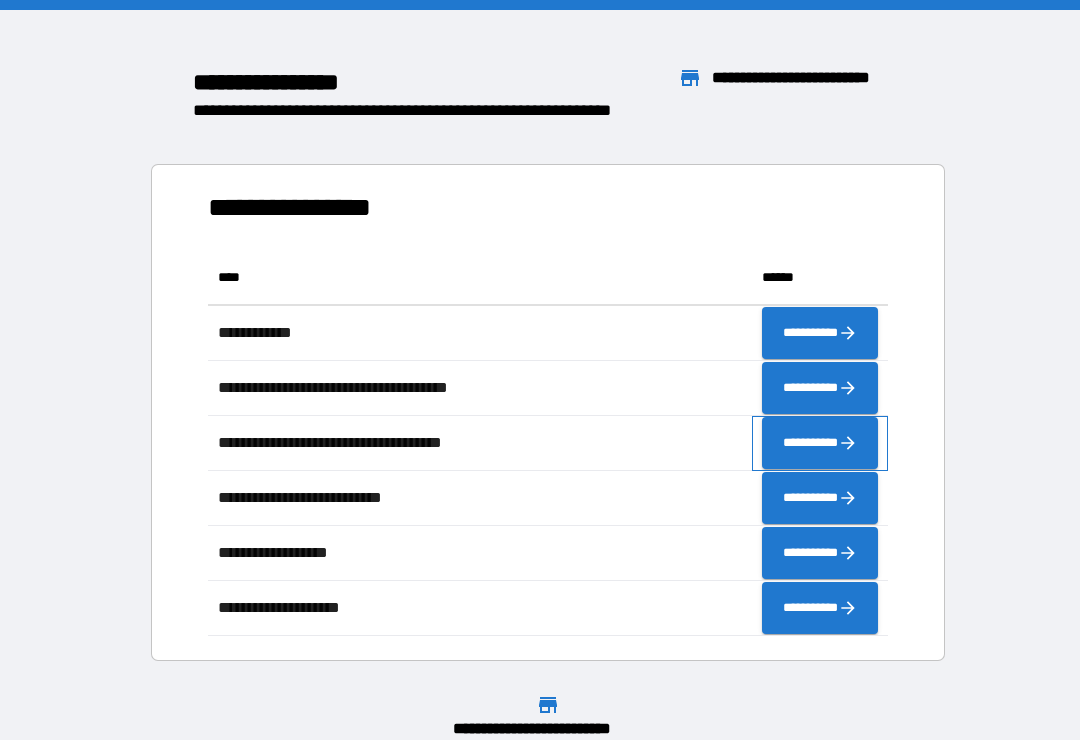 click on "**********" at bounding box center [820, 443] 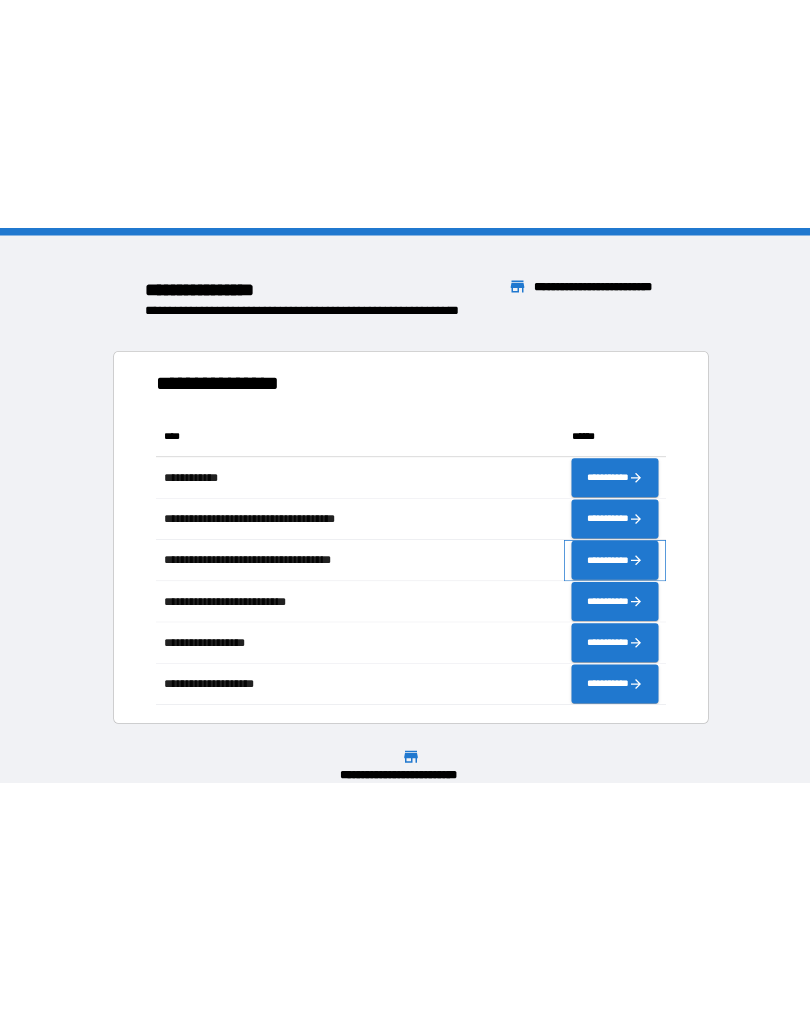 scroll, scrollTop: 386, scrollLeft: 664, axis: both 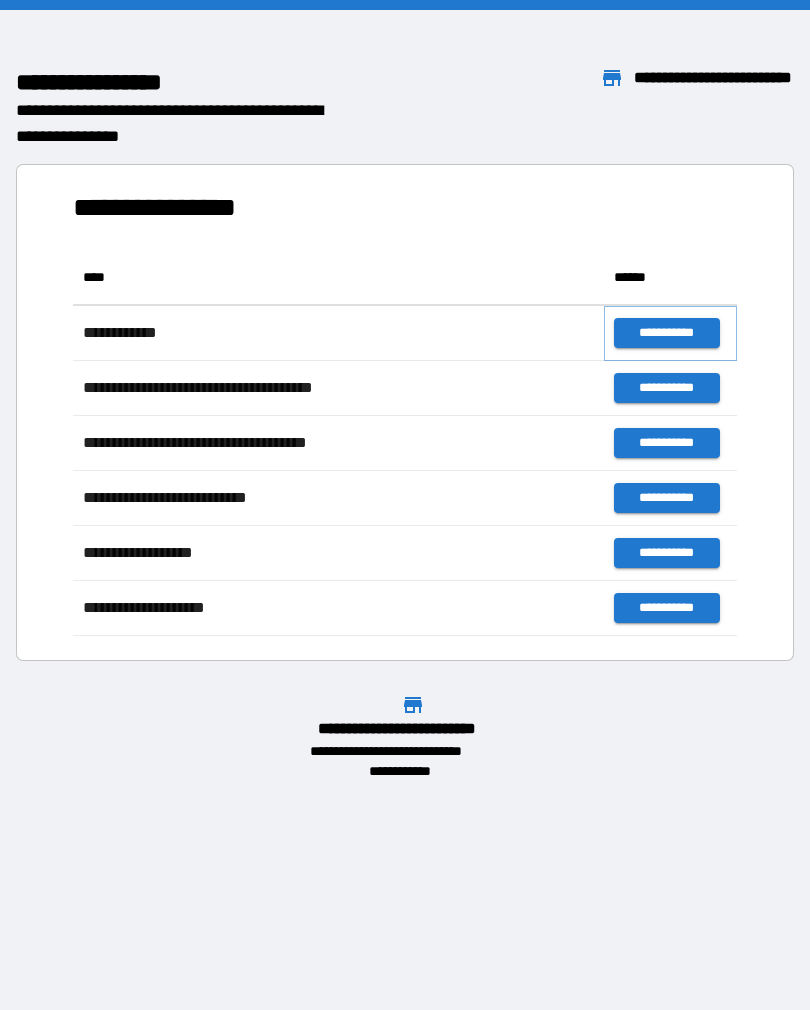 click on "**********" at bounding box center [666, 333] 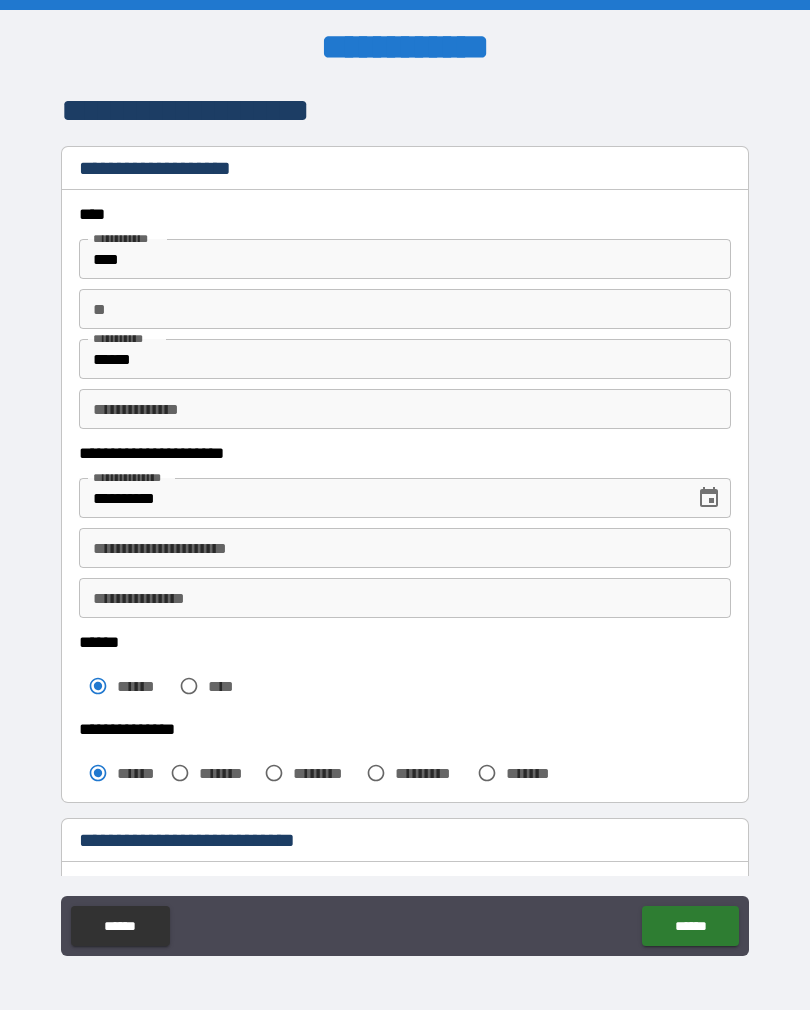 click on "**********" at bounding box center (405, 548) 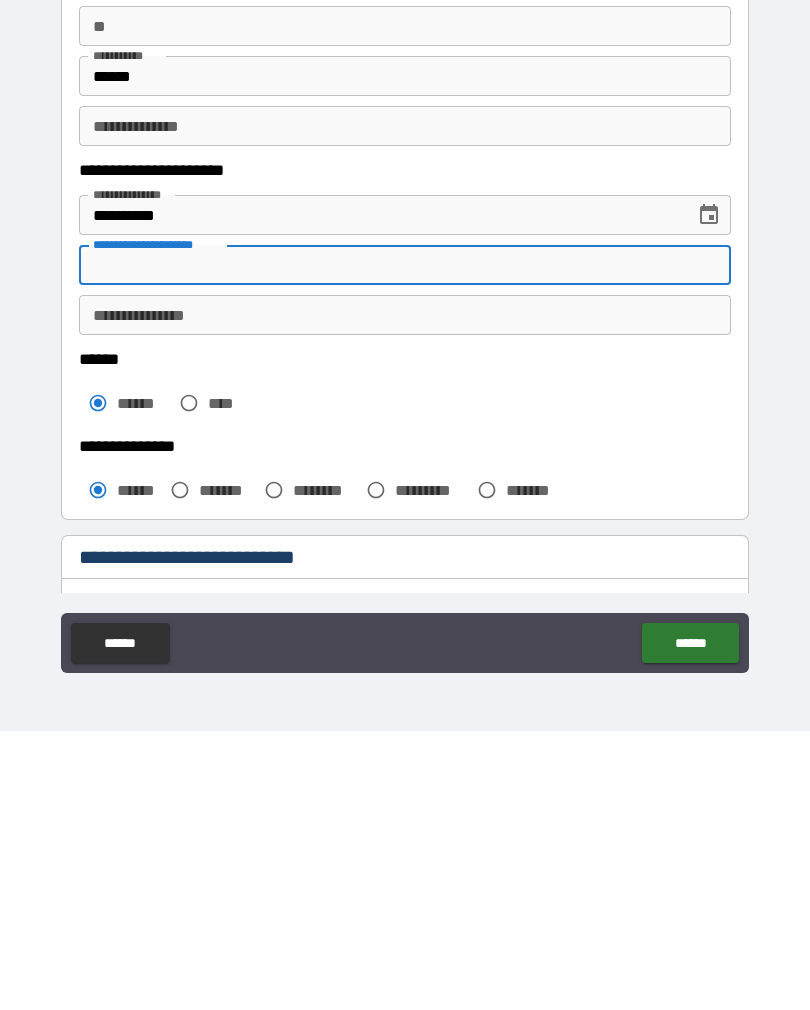 scroll, scrollTop: 31, scrollLeft: 0, axis: vertical 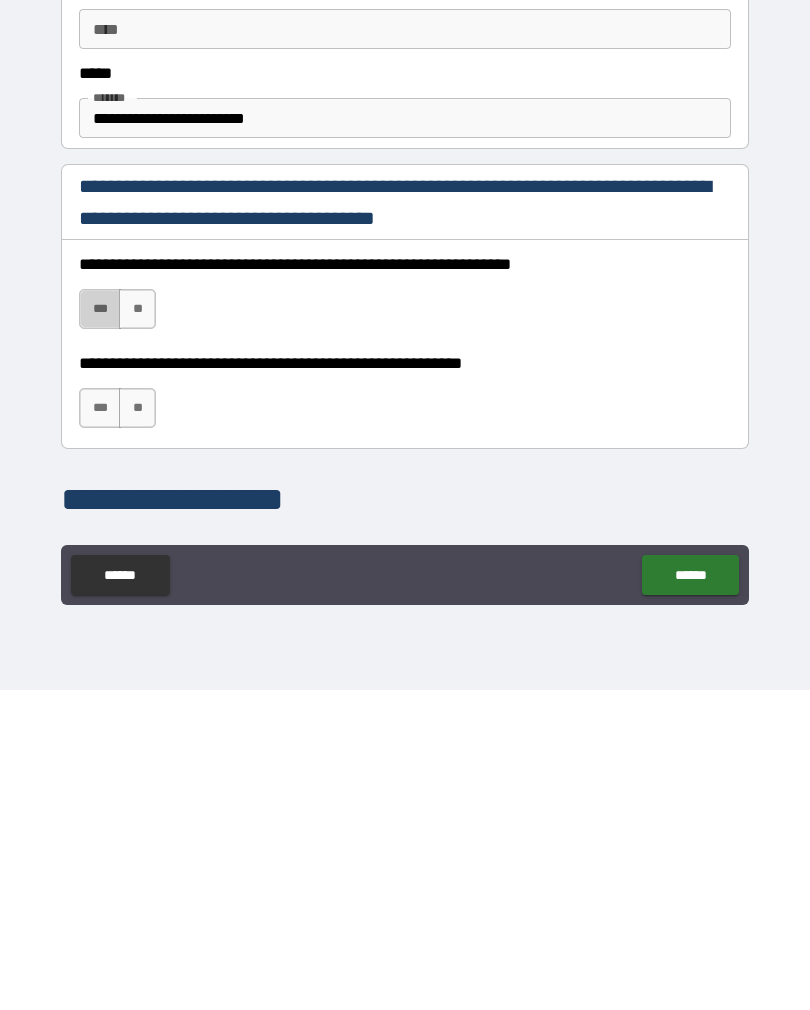 click on "***" at bounding box center [100, 629] 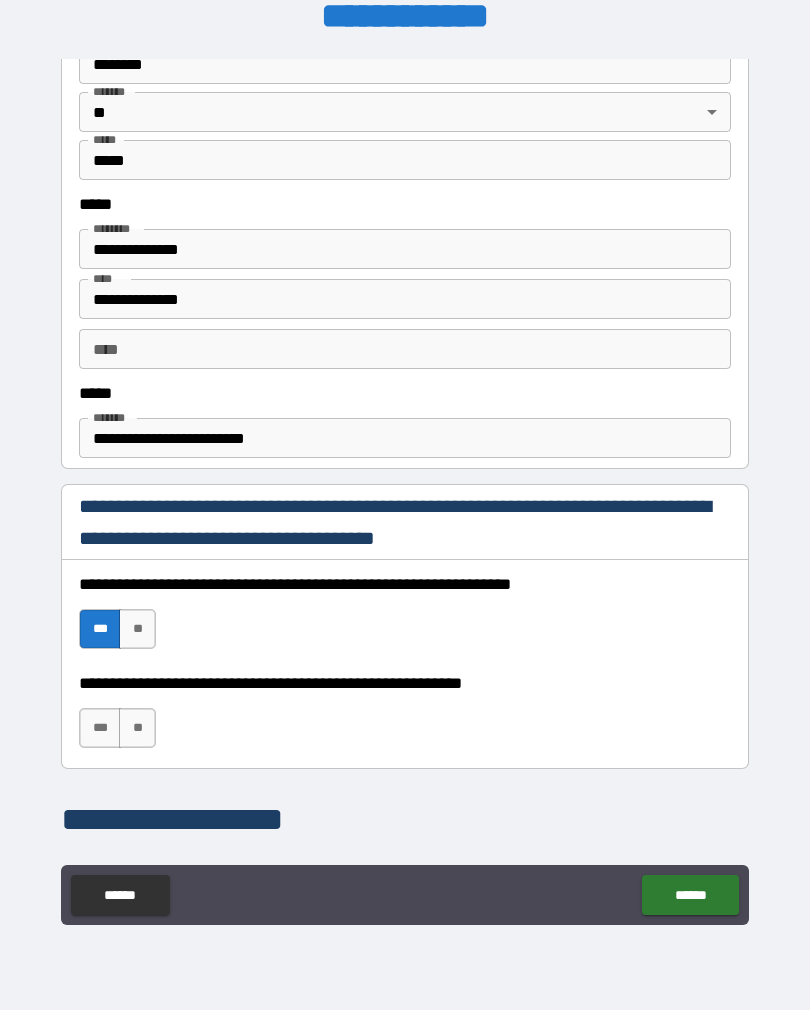 click on "***" at bounding box center [100, 728] 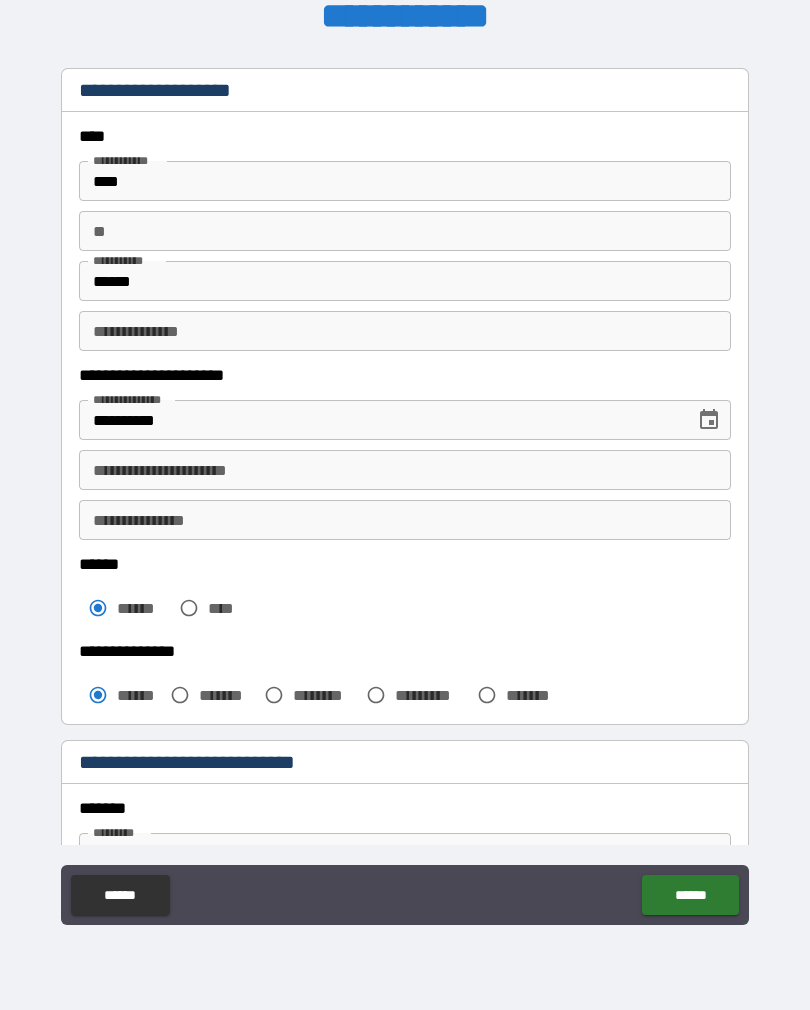 scroll, scrollTop: 49, scrollLeft: 0, axis: vertical 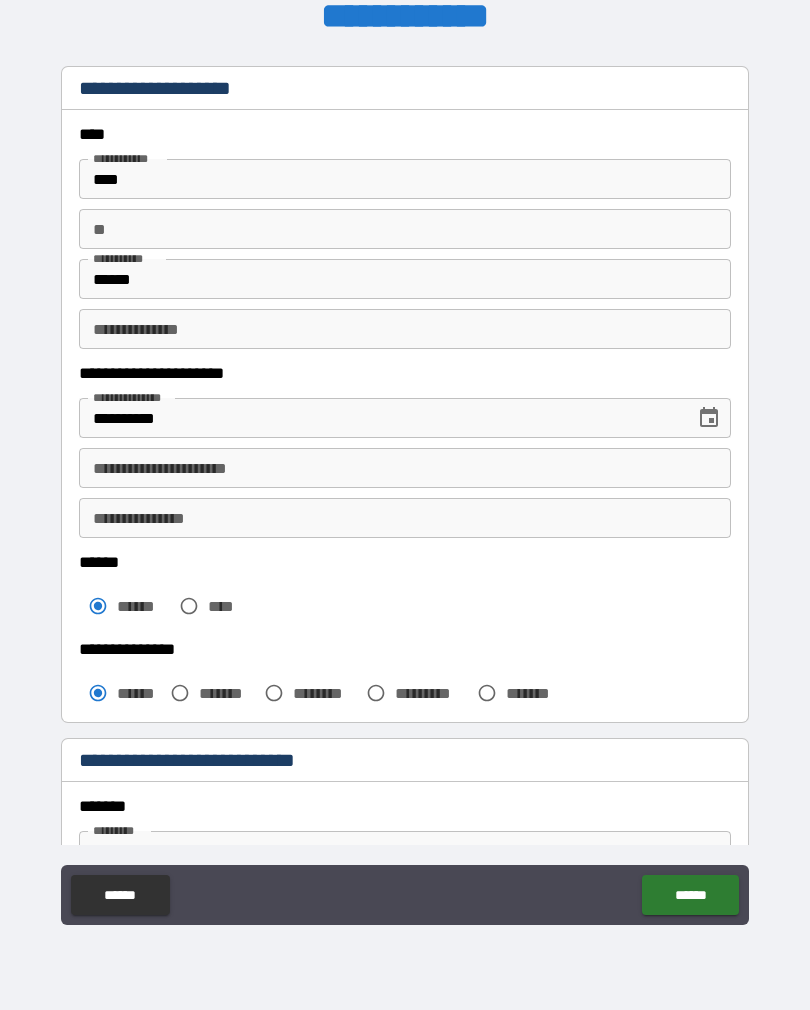 click on "**********" at bounding box center [405, 518] 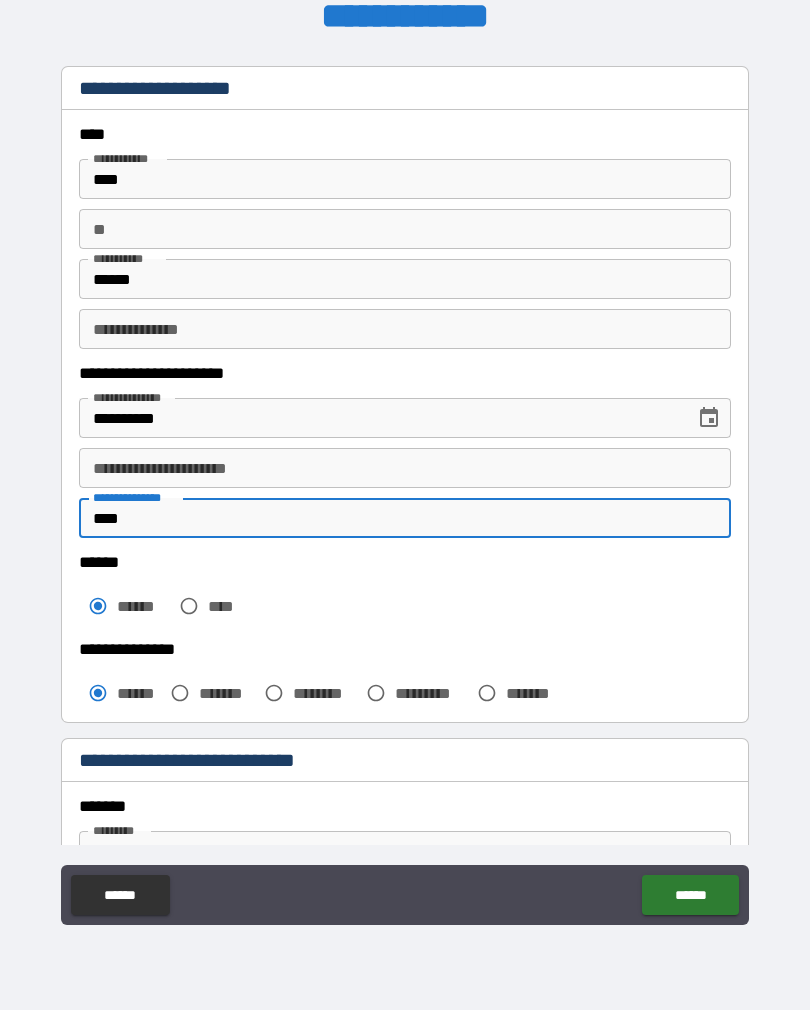 type on "****" 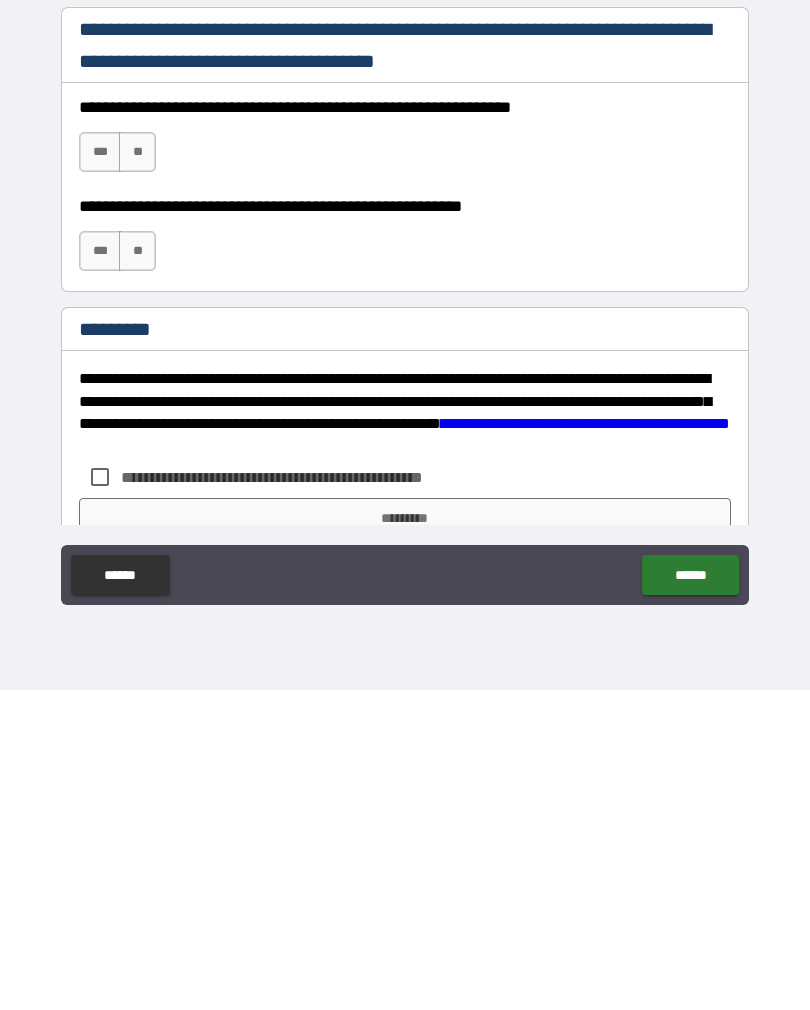 scroll, scrollTop: 2725, scrollLeft: 0, axis: vertical 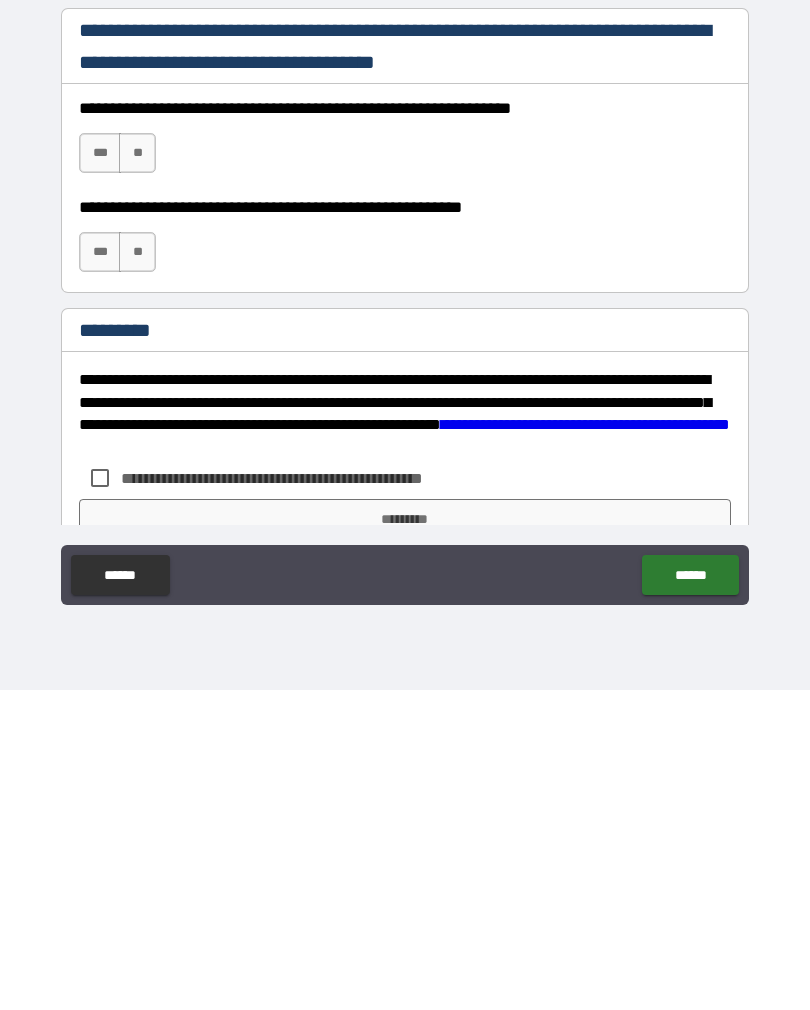 type on "**********" 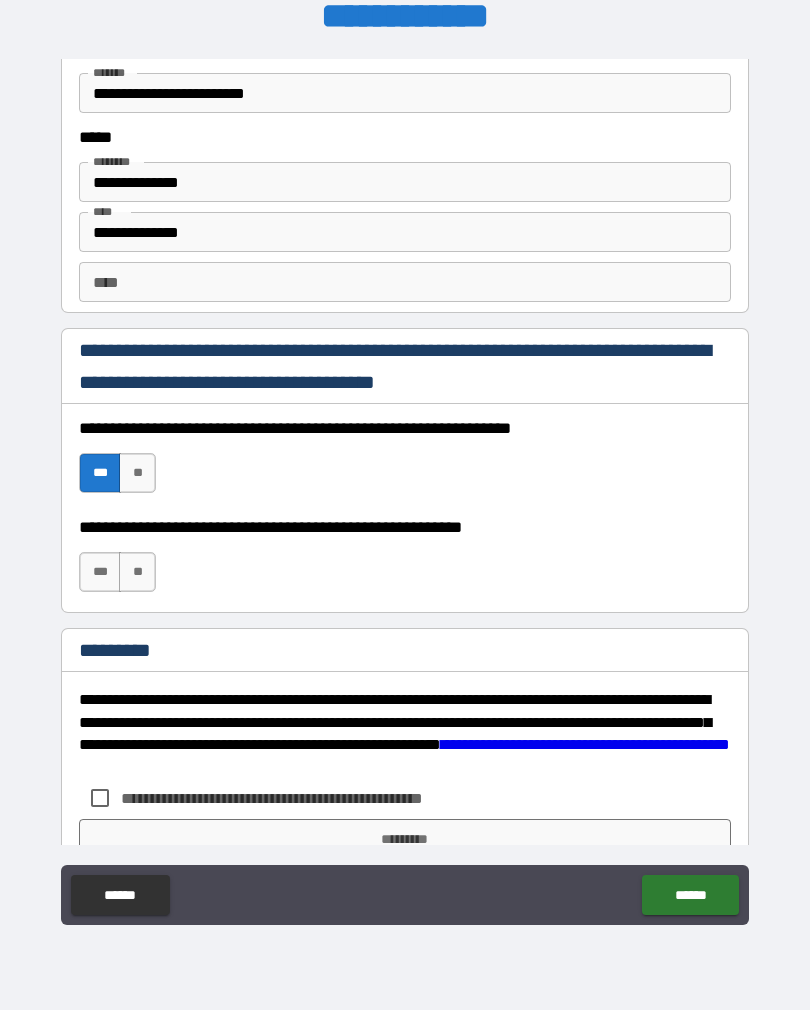 click on "***" at bounding box center (100, 572) 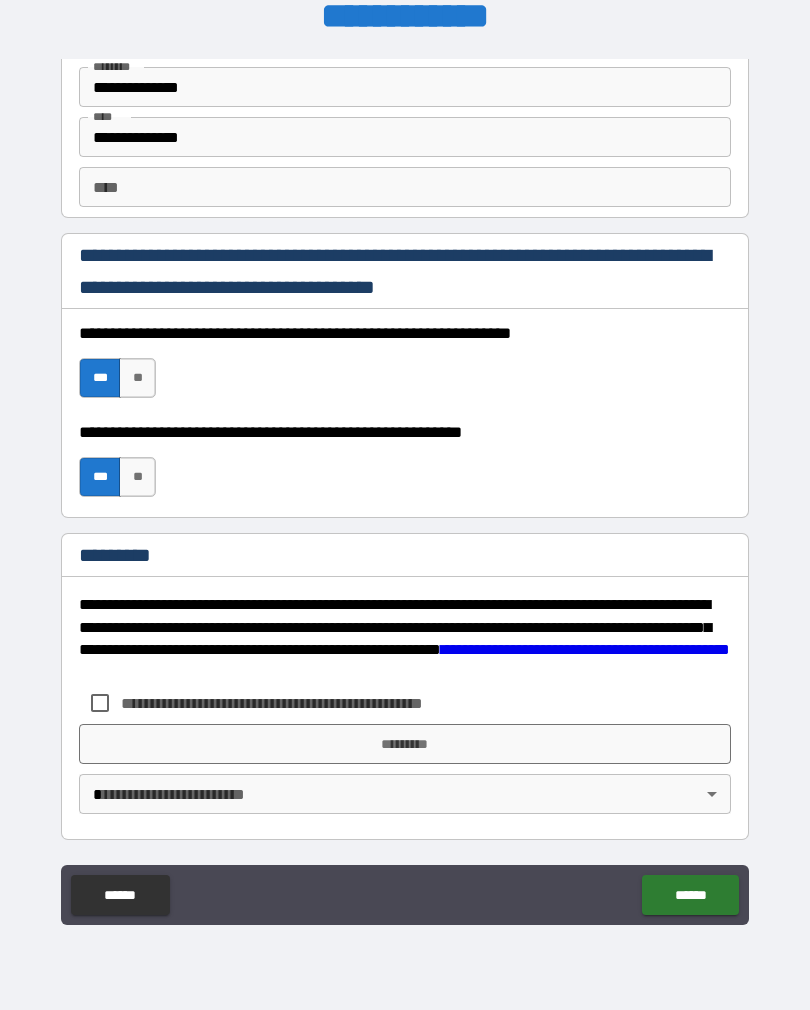scroll, scrollTop: 2820, scrollLeft: 0, axis: vertical 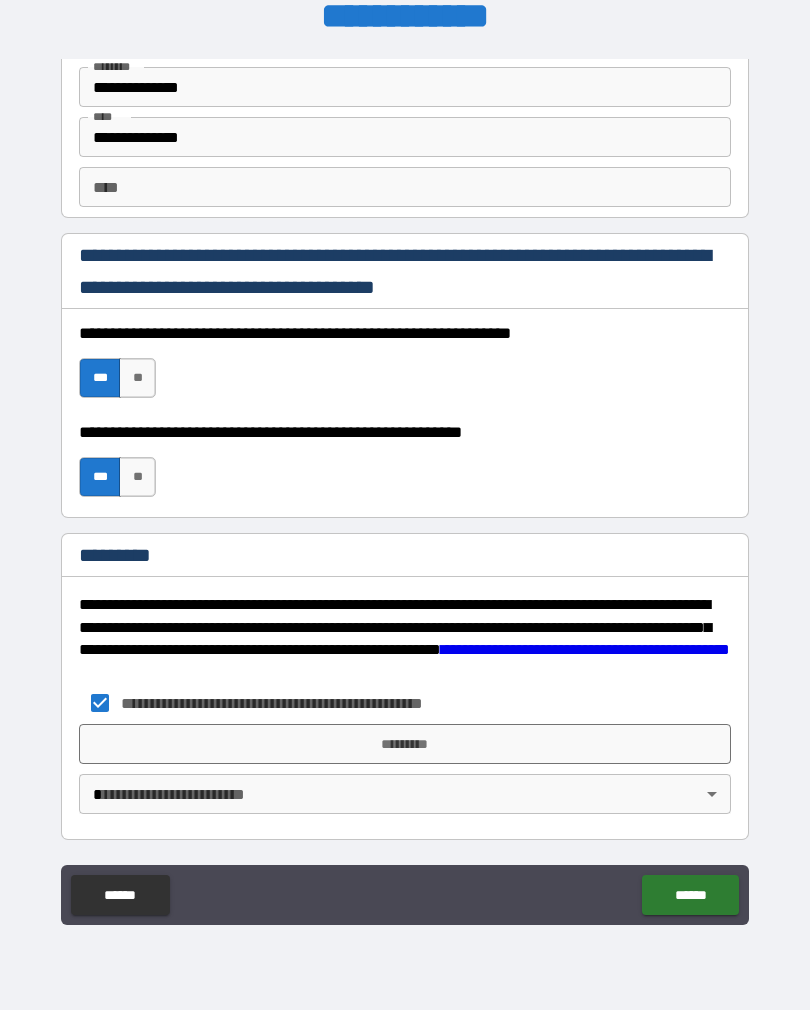 click on "*********" at bounding box center [405, 744] 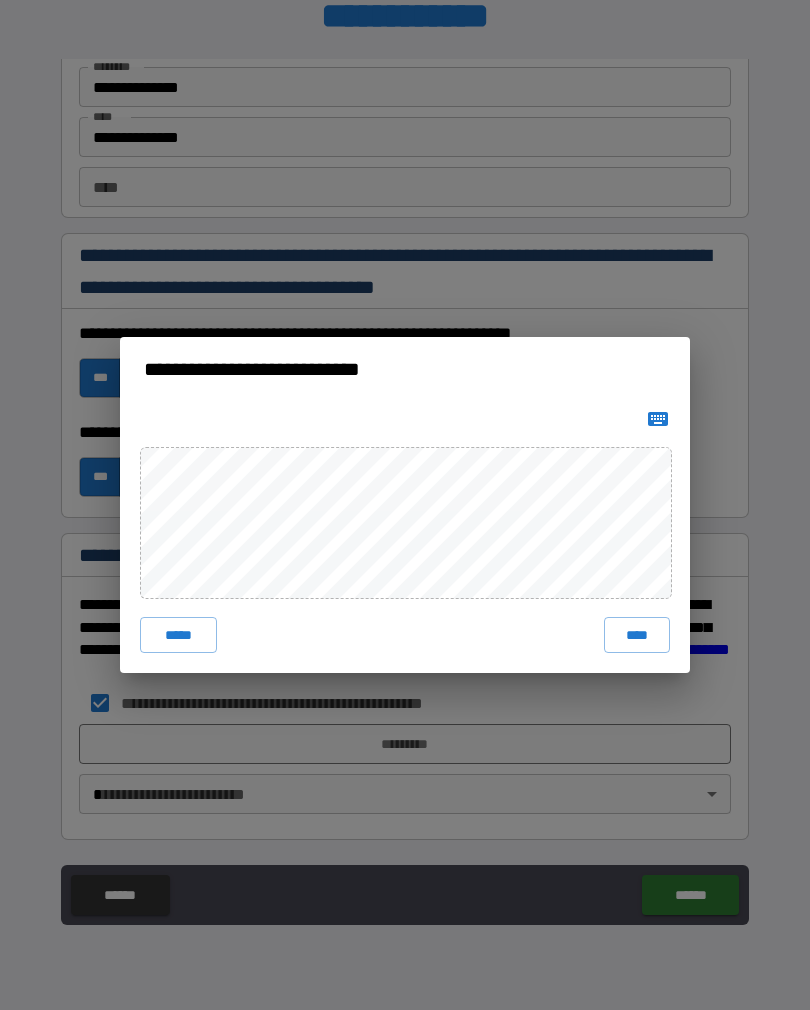 click on "****" at bounding box center (637, 635) 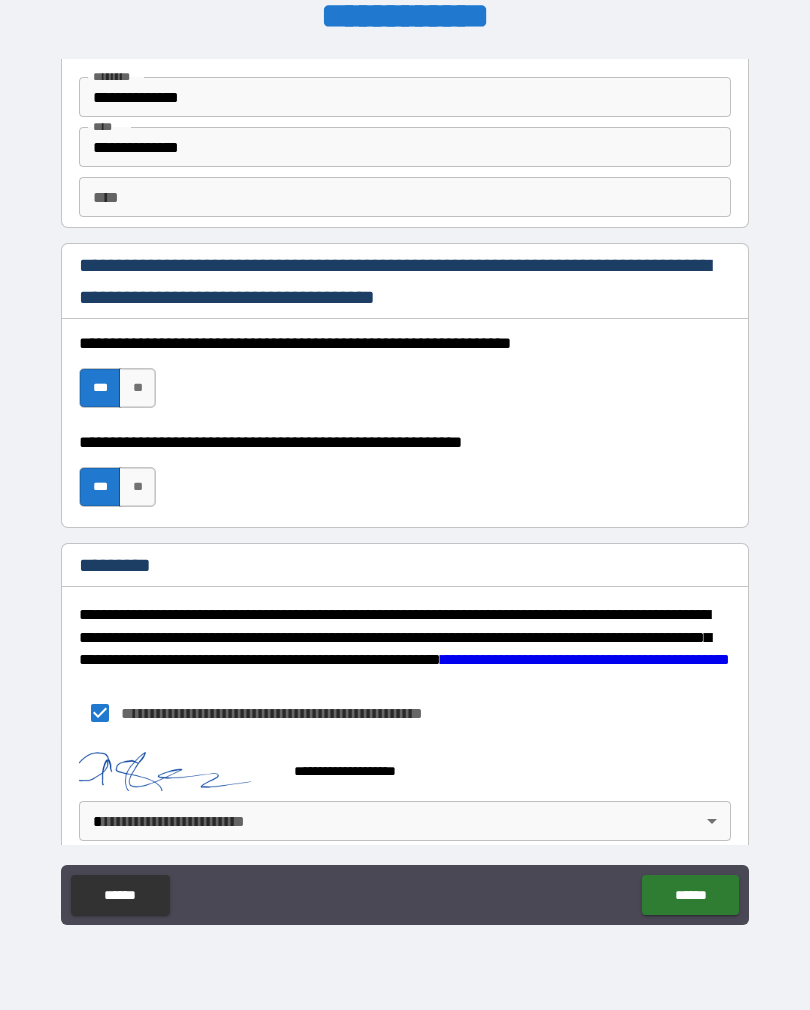 click on "[FIRST] [LAST] [POSTAL_CODE] [COUNTRY] [STATE] [CITY] [STREET] [NUMBER] [PHONE] [EMAIL] [CREDIT_CARD] [PASSPORT] [LICENSE] [SSN] [BIRTH_DATE] [AGE]" at bounding box center (405, 489) 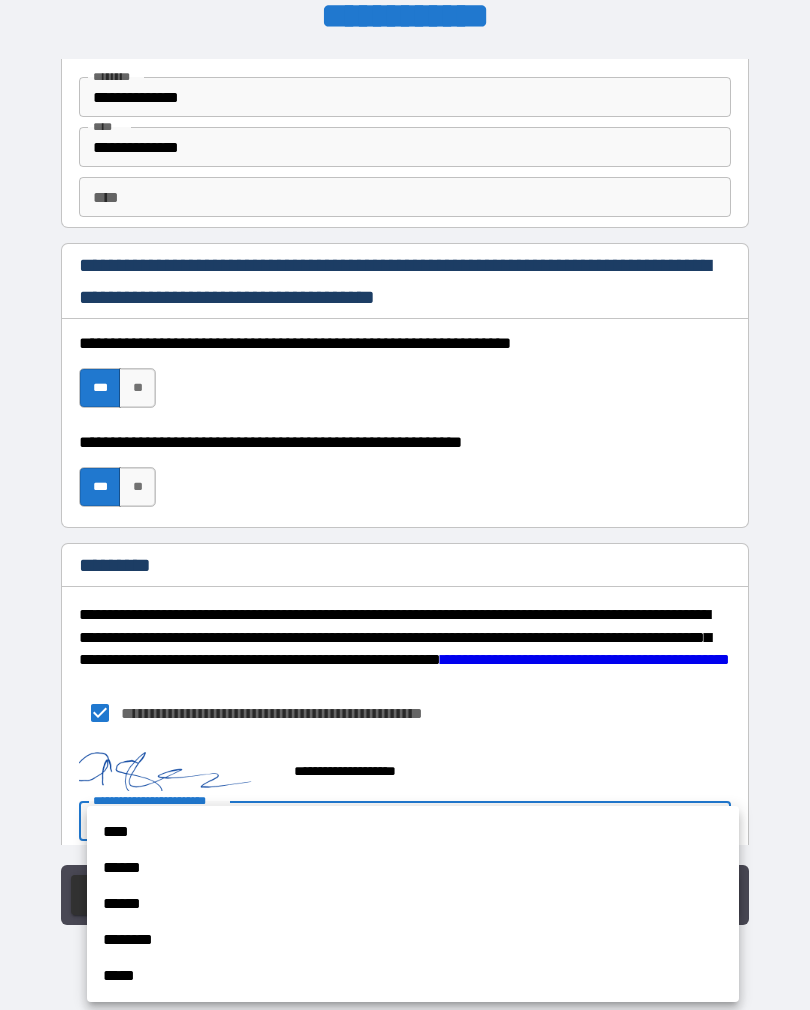 click on "******" at bounding box center (413, 868) 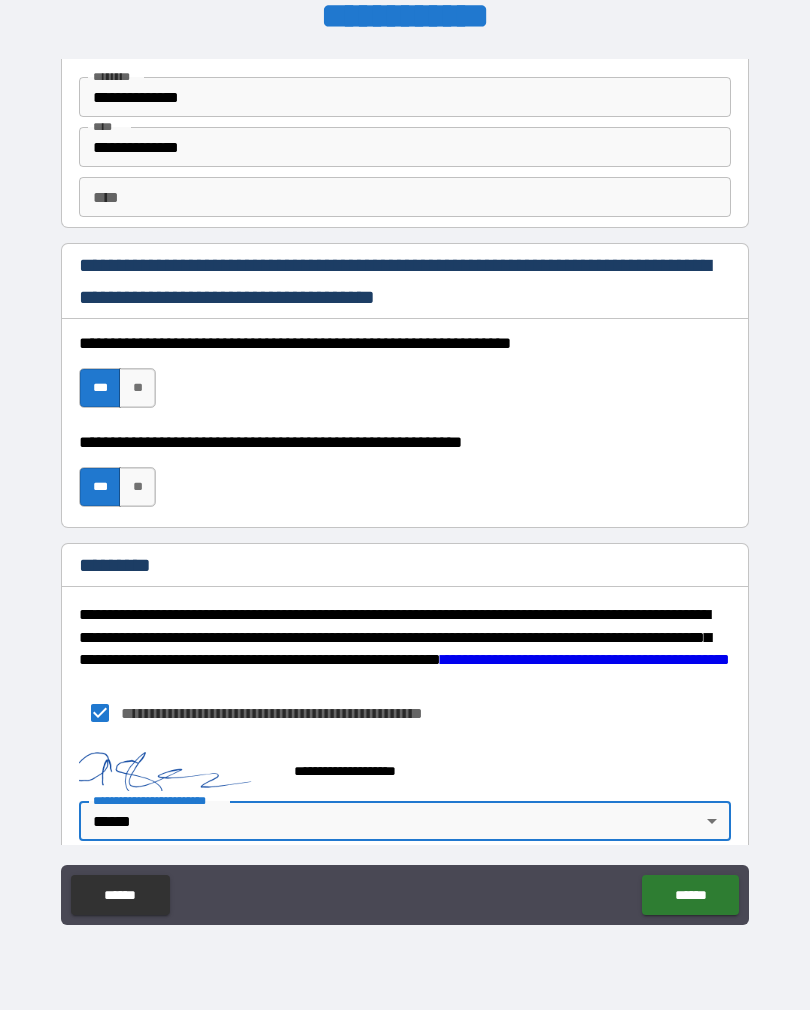 click on "******" at bounding box center (690, 895) 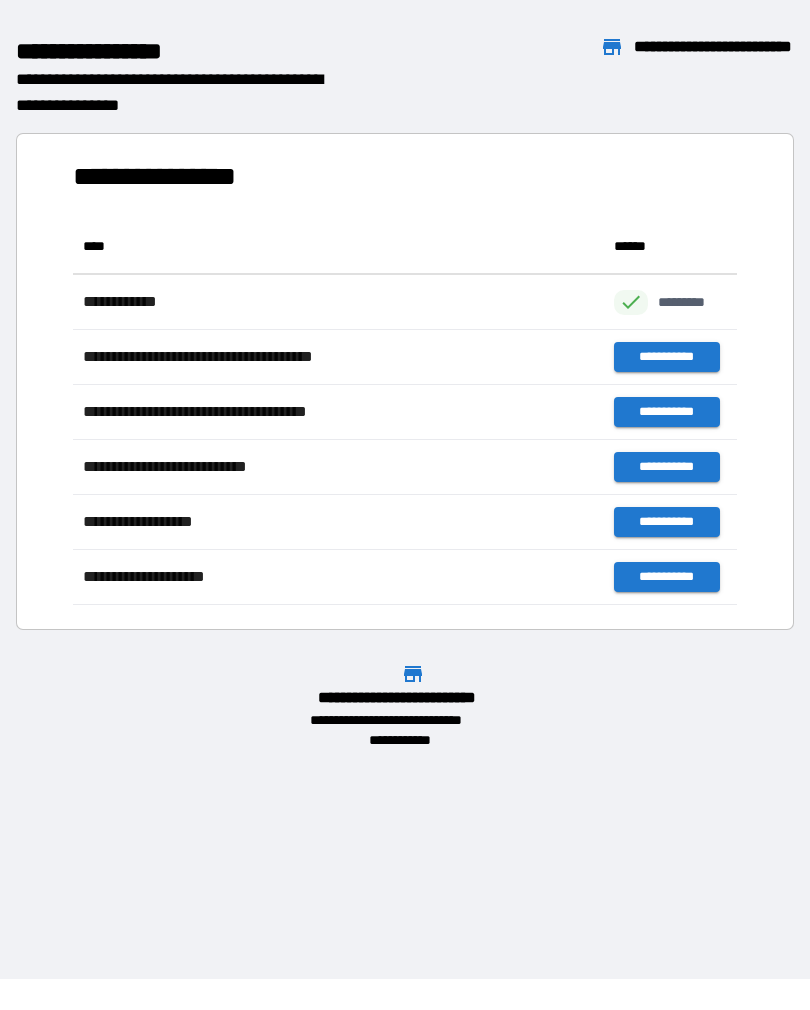 scroll, scrollTop: 1, scrollLeft: 1, axis: both 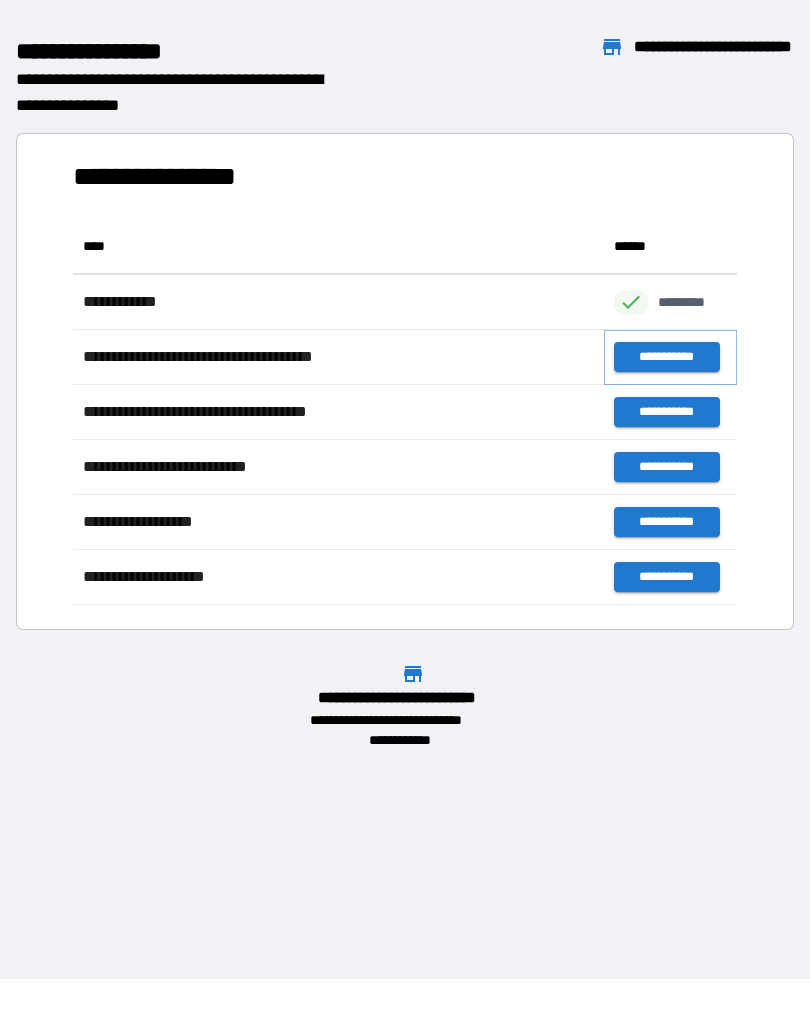 click on "**********" at bounding box center [666, 357] 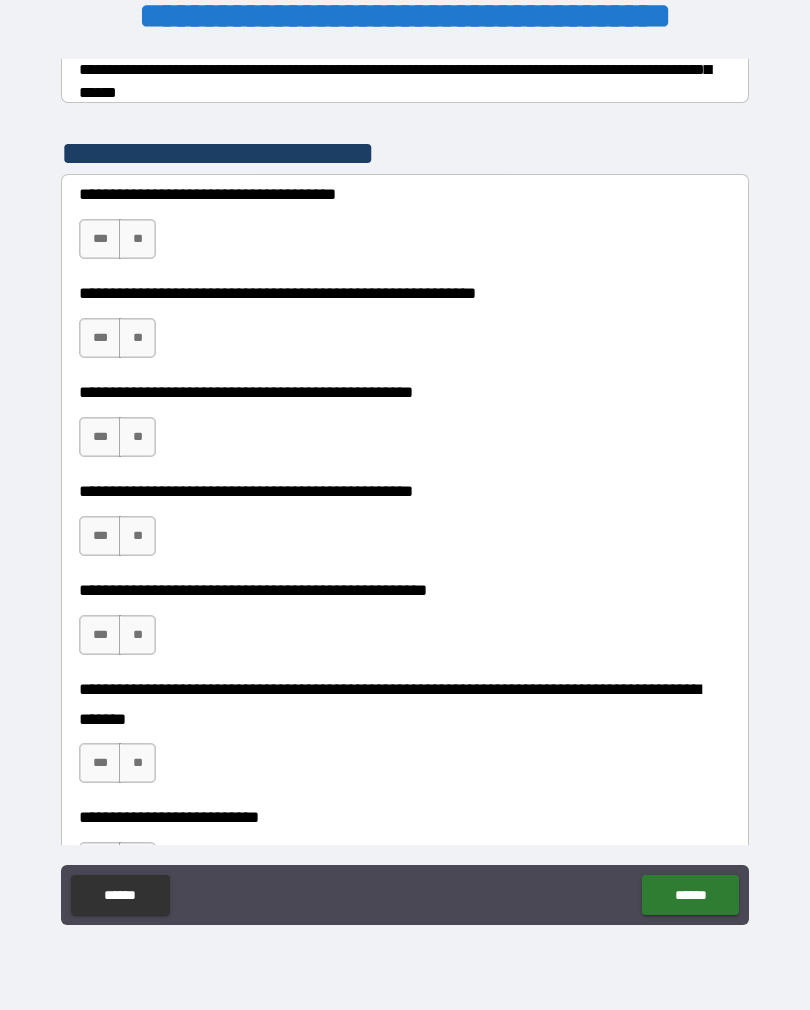 scroll, scrollTop: 375, scrollLeft: 0, axis: vertical 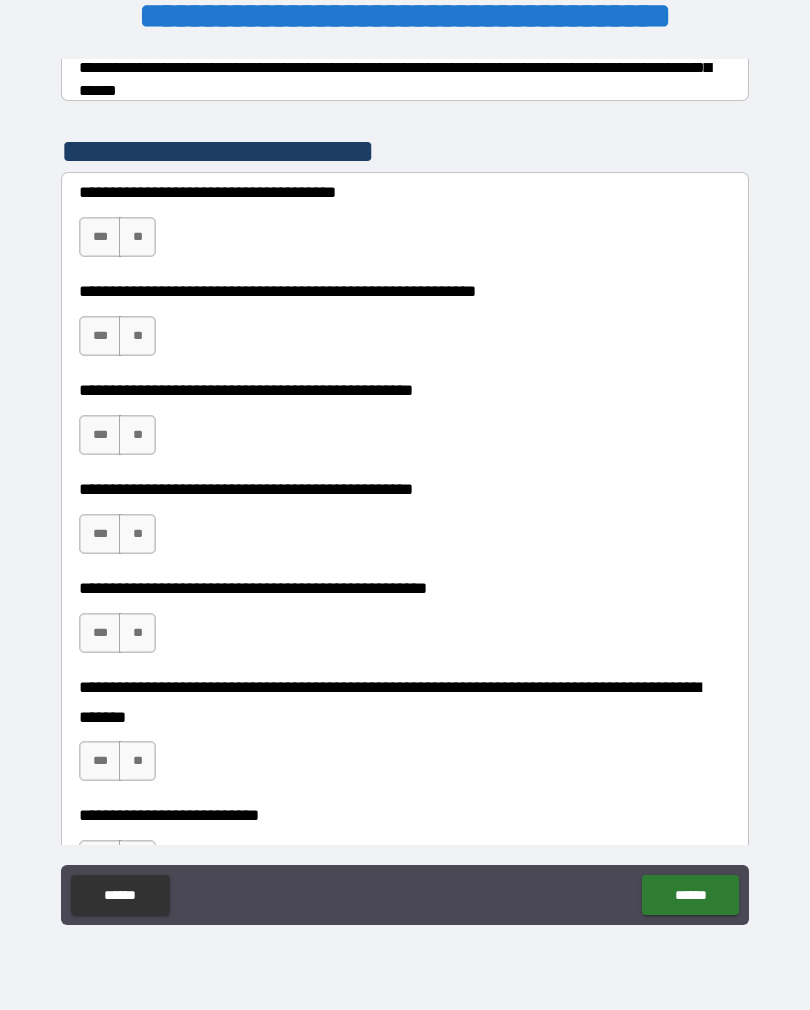click on "**" at bounding box center (137, 435) 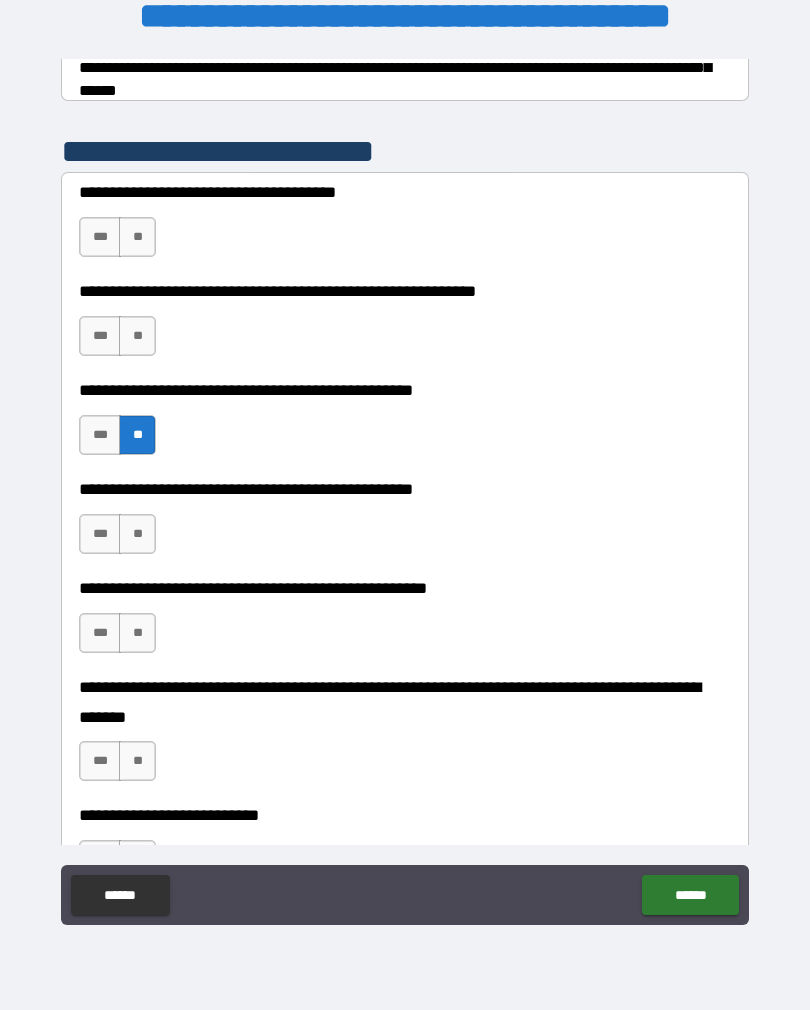 click on "**" at bounding box center [137, 534] 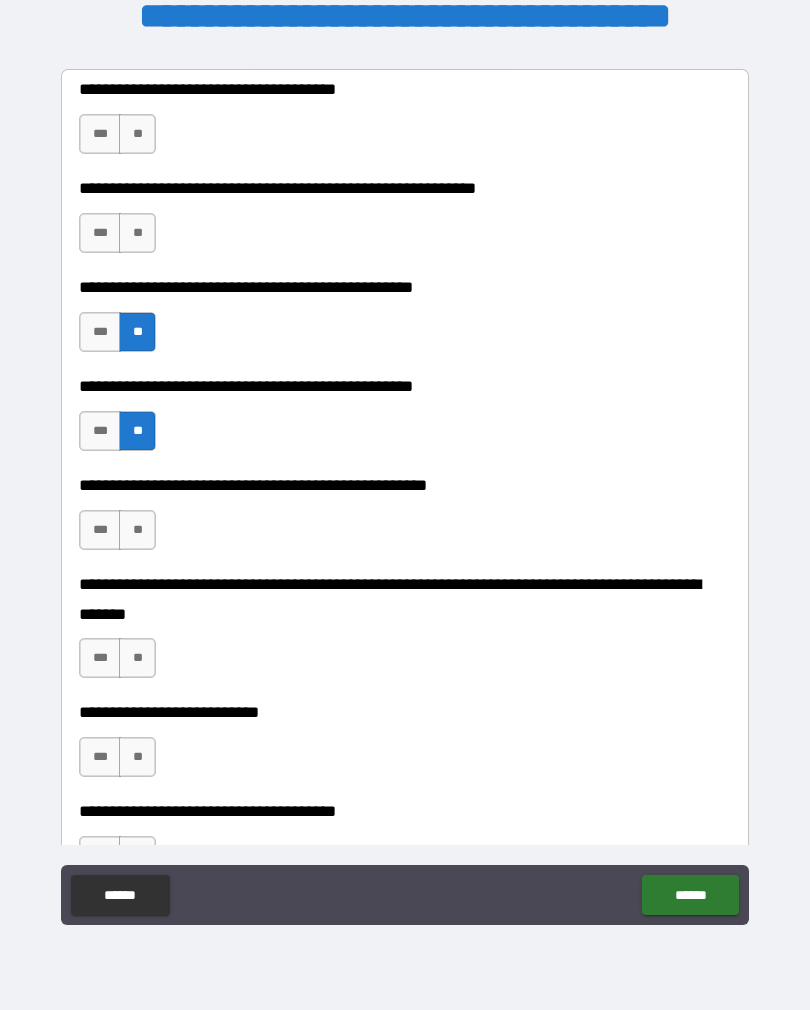 scroll, scrollTop: 474, scrollLeft: 0, axis: vertical 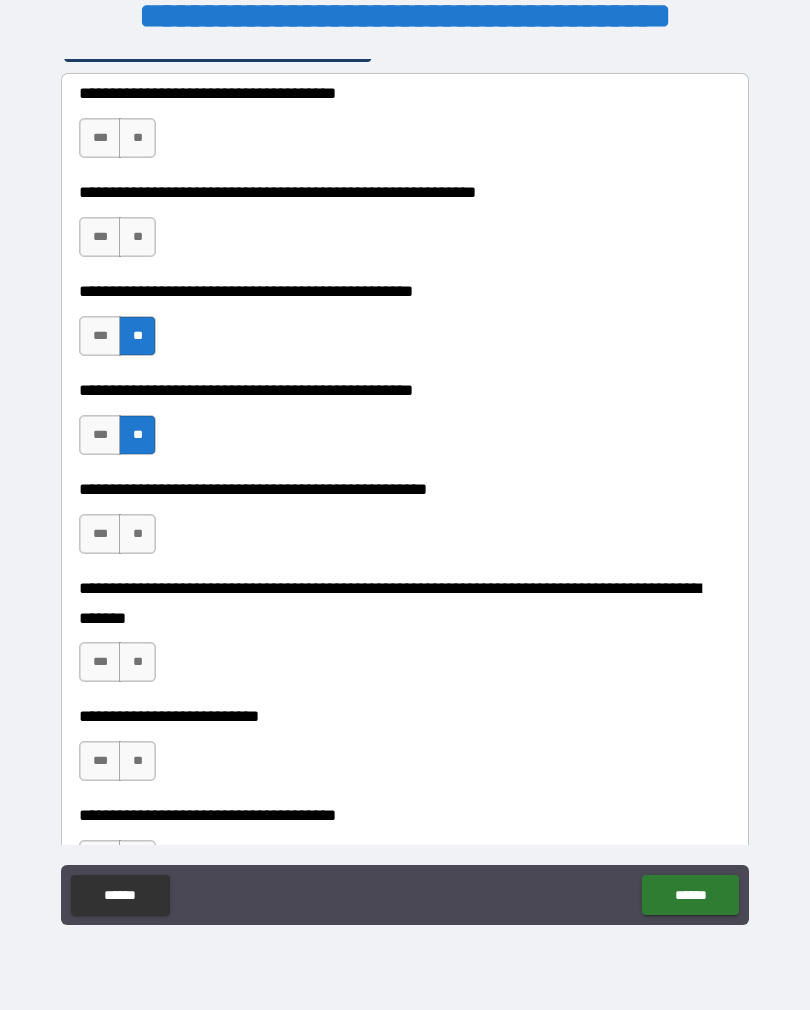 click on "**" at bounding box center (137, 761) 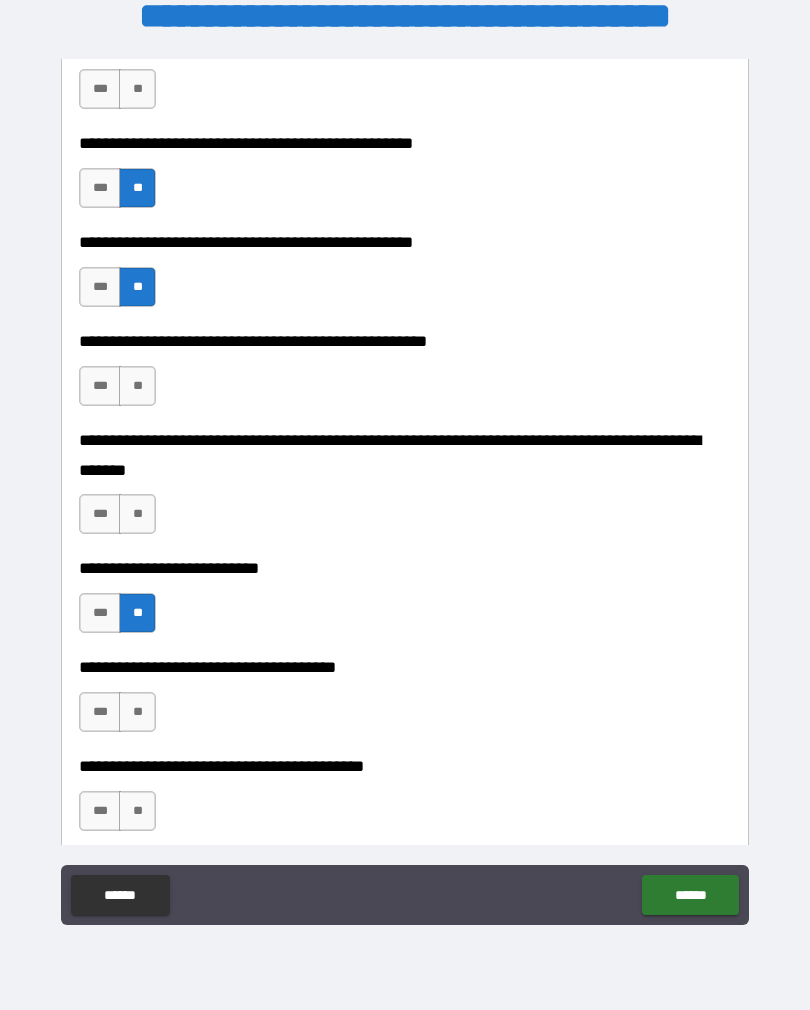 scroll, scrollTop: 629, scrollLeft: 0, axis: vertical 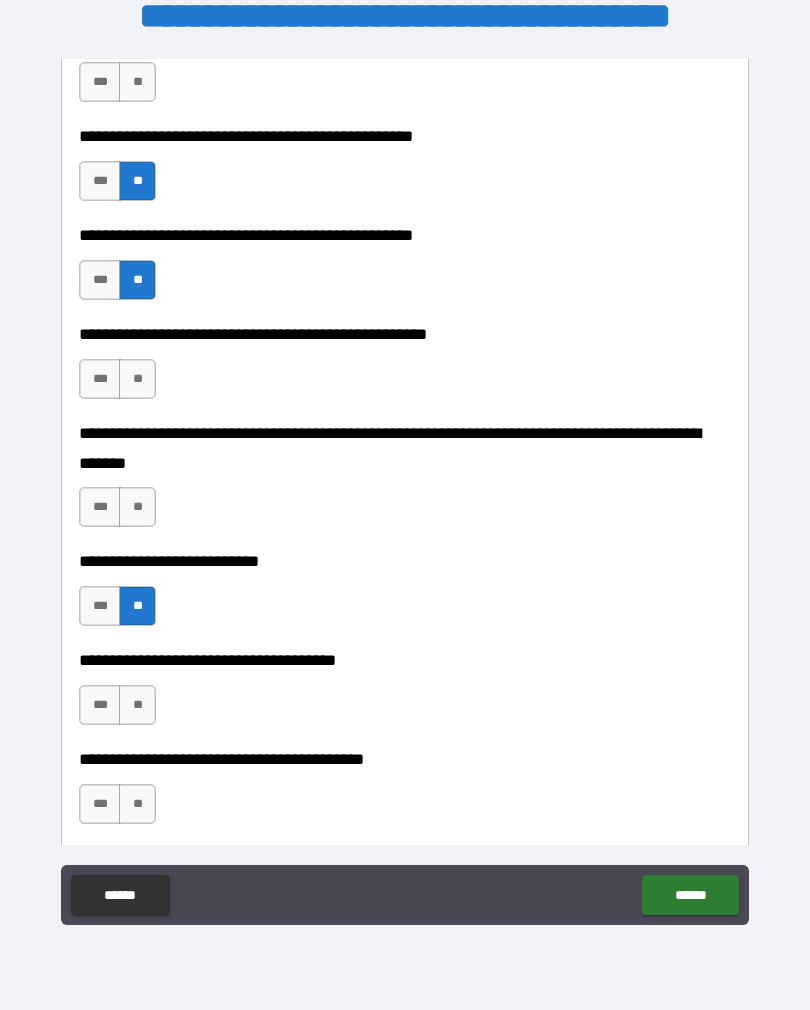 click on "**" at bounding box center [137, 507] 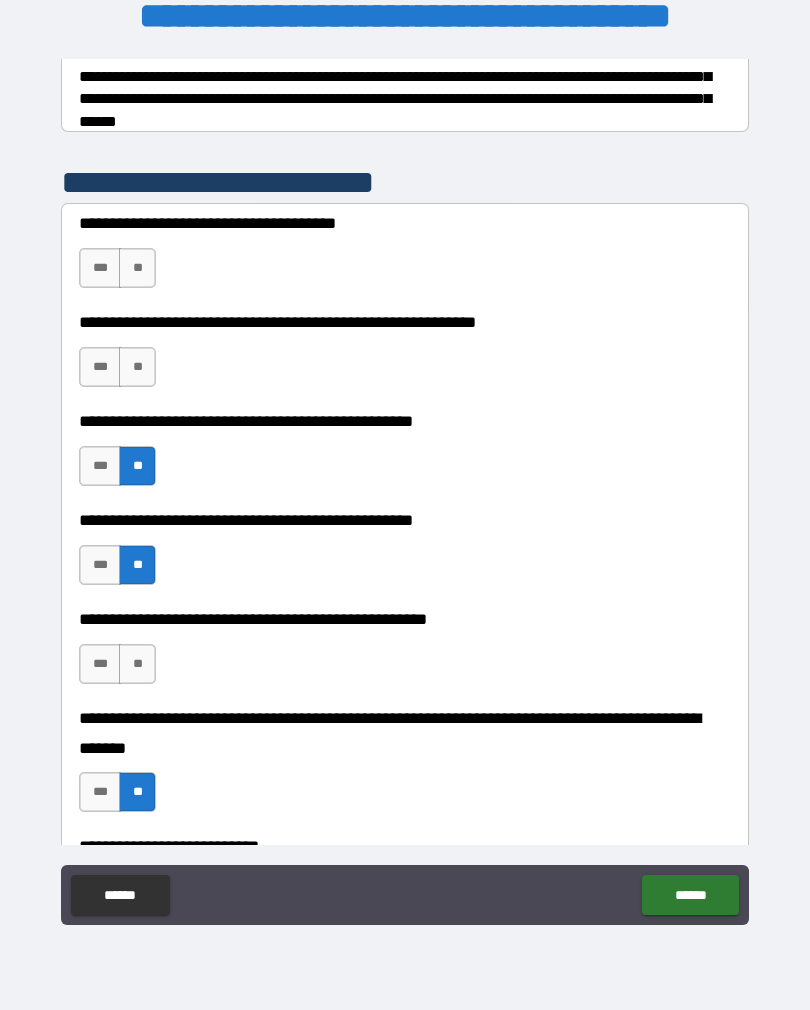 scroll, scrollTop: 342, scrollLeft: 0, axis: vertical 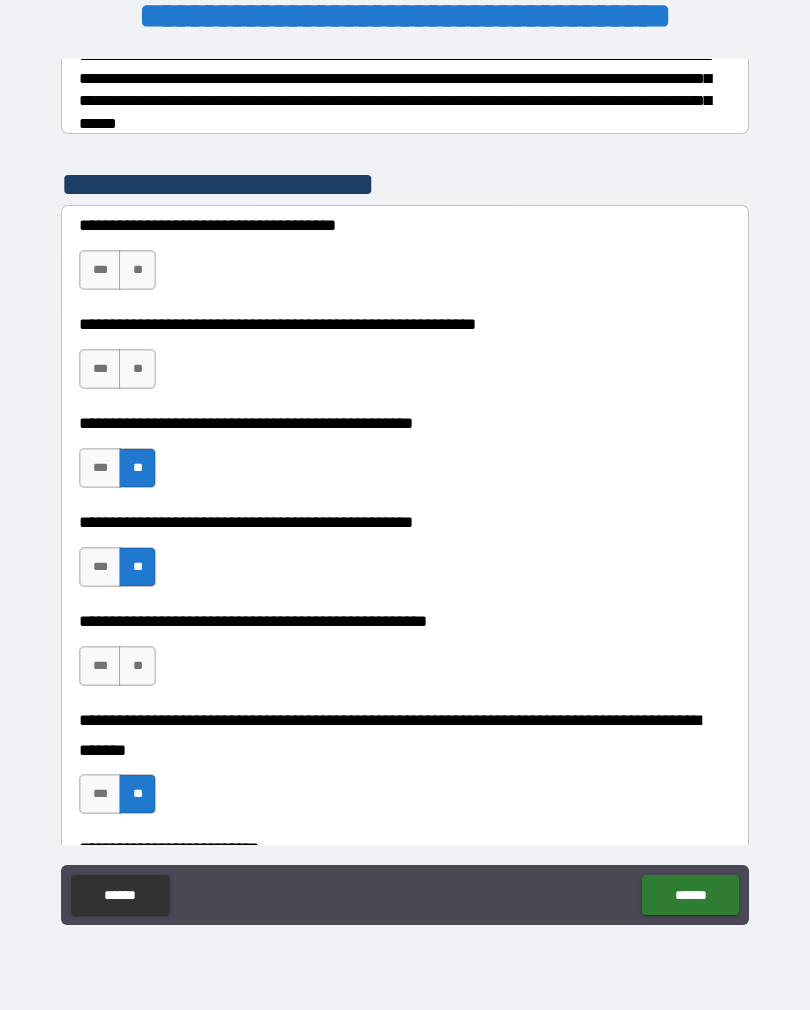 click on "**" at bounding box center (137, 666) 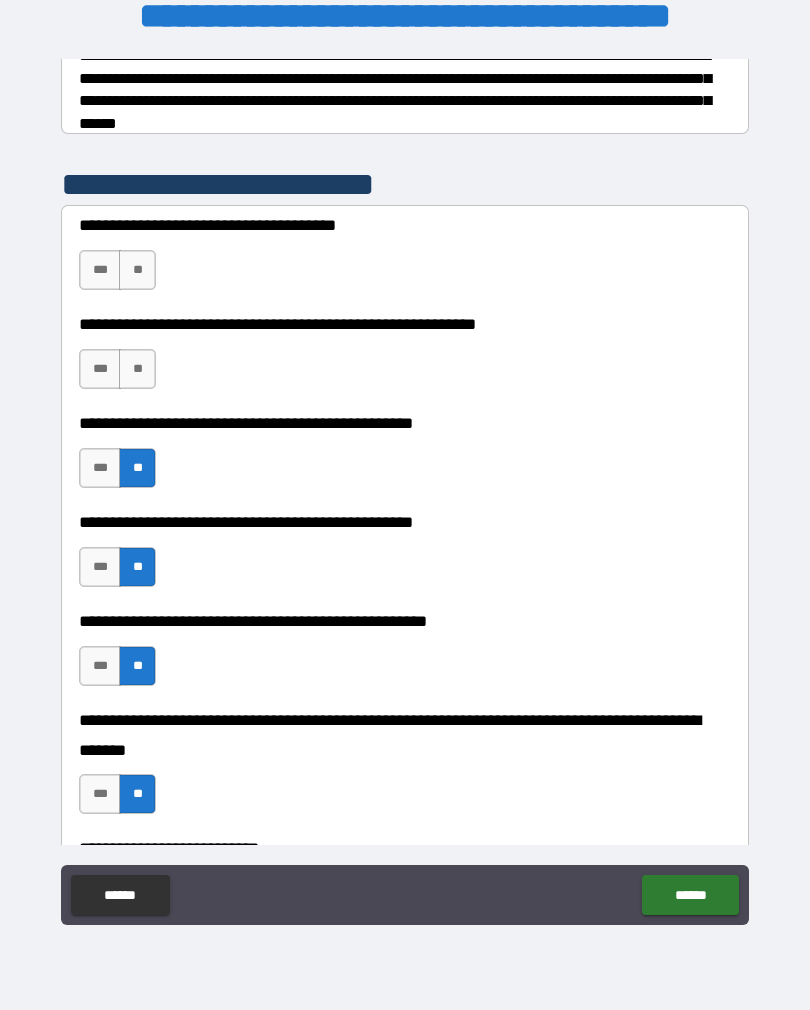 click on "**" at bounding box center [137, 270] 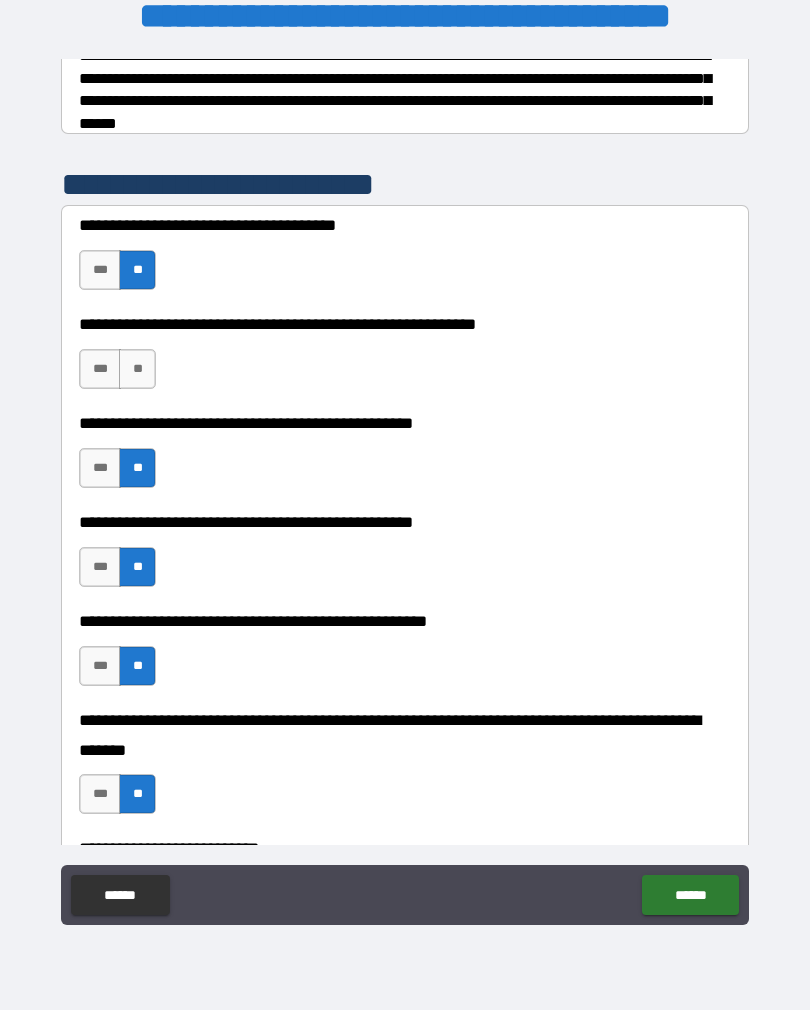 click on "**" at bounding box center [137, 369] 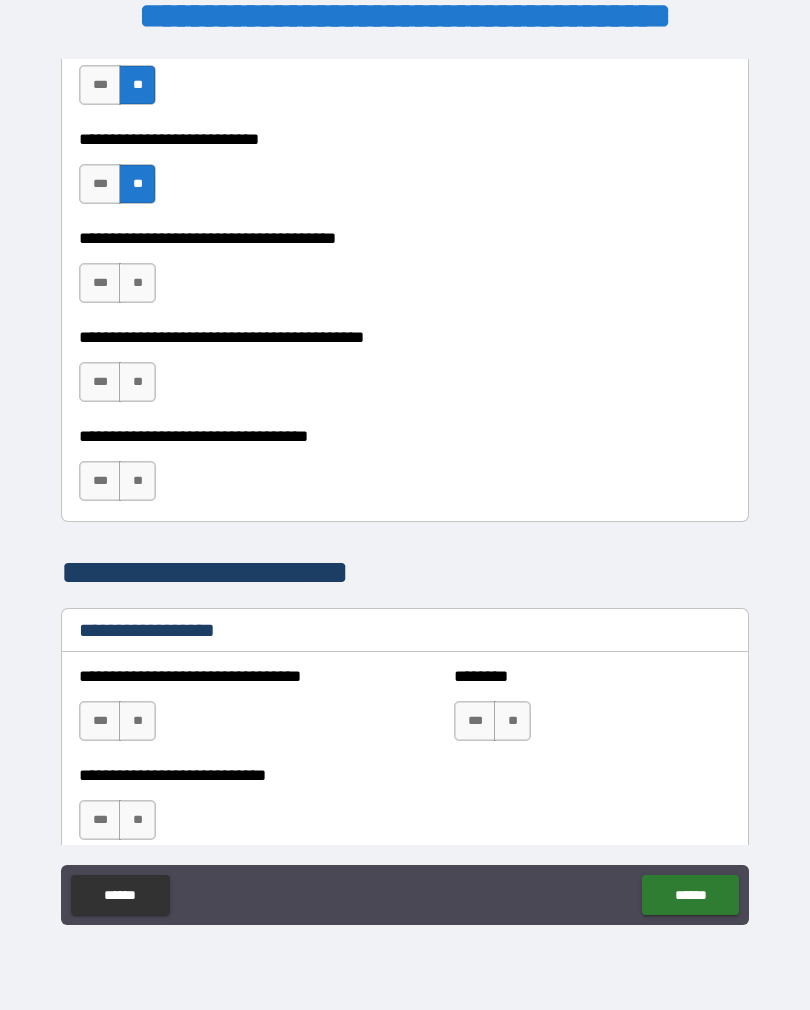 scroll, scrollTop: 1049, scrollLeft: 0, axis: vertical 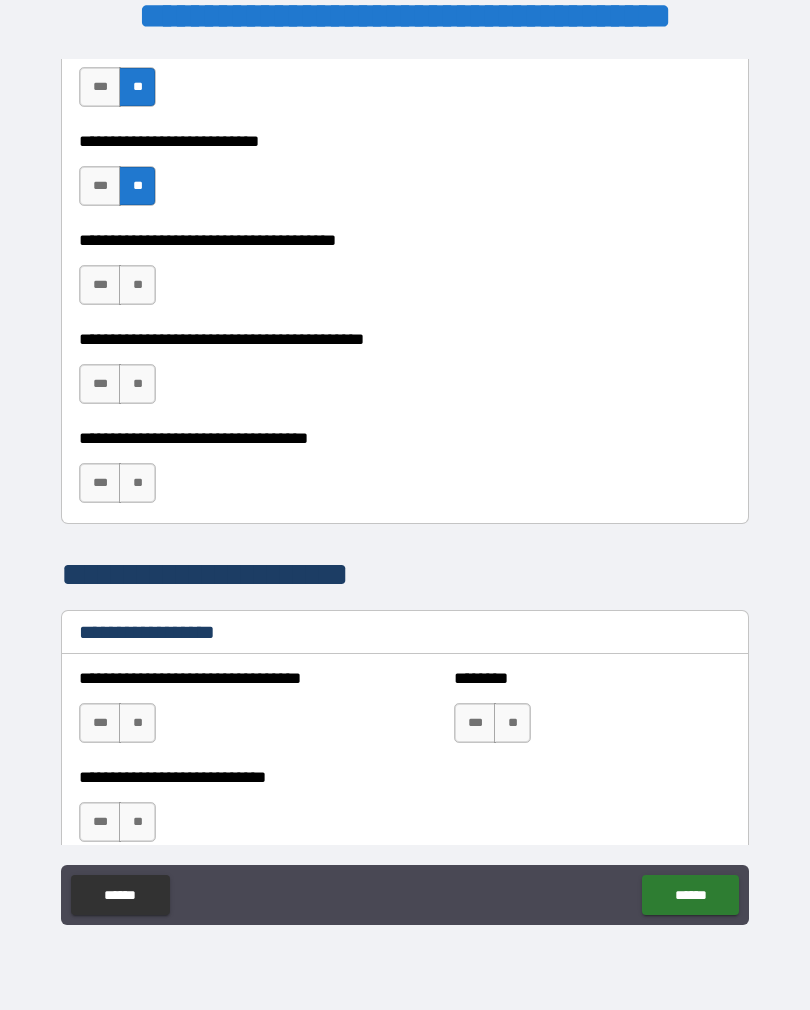 click on "**" at bounding box center [137, 483] 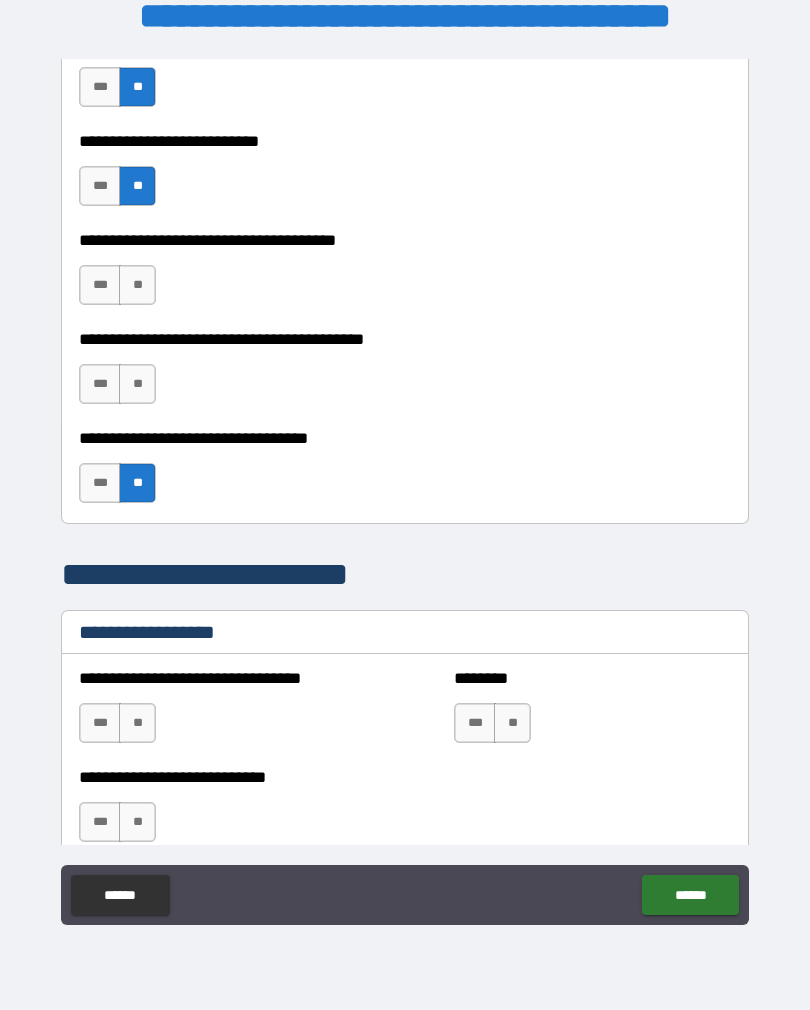 click on "**" at bounding box center (137, 723) 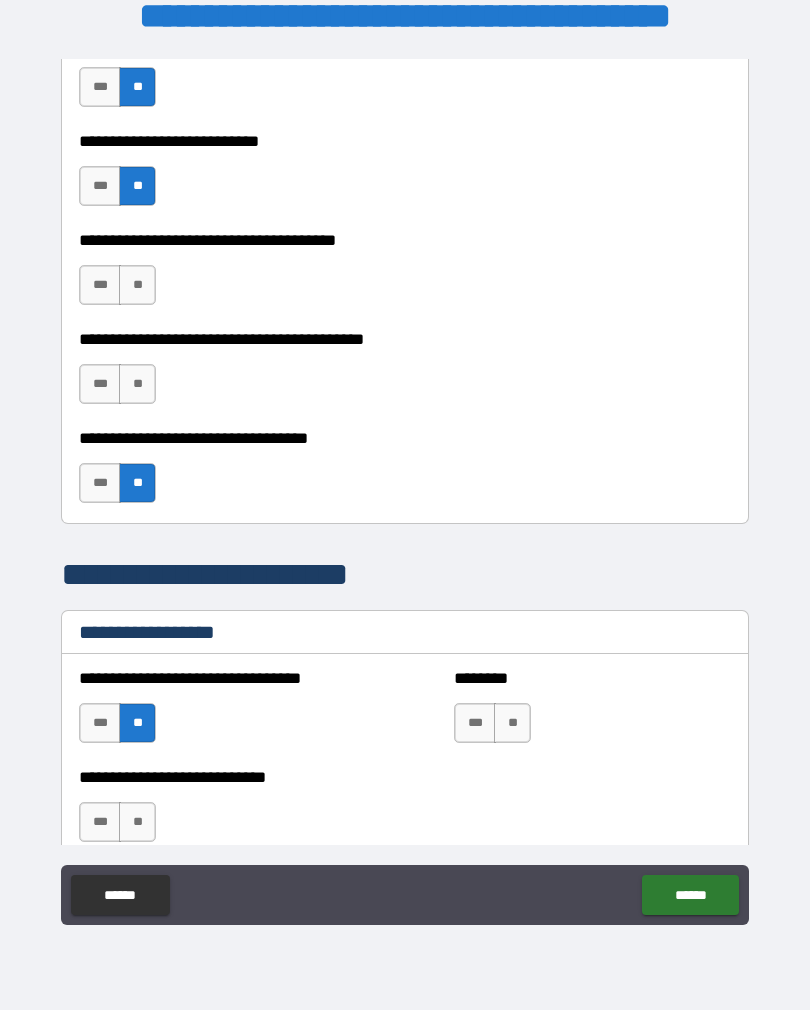 click on "**********" at bounding box center (405, 275) 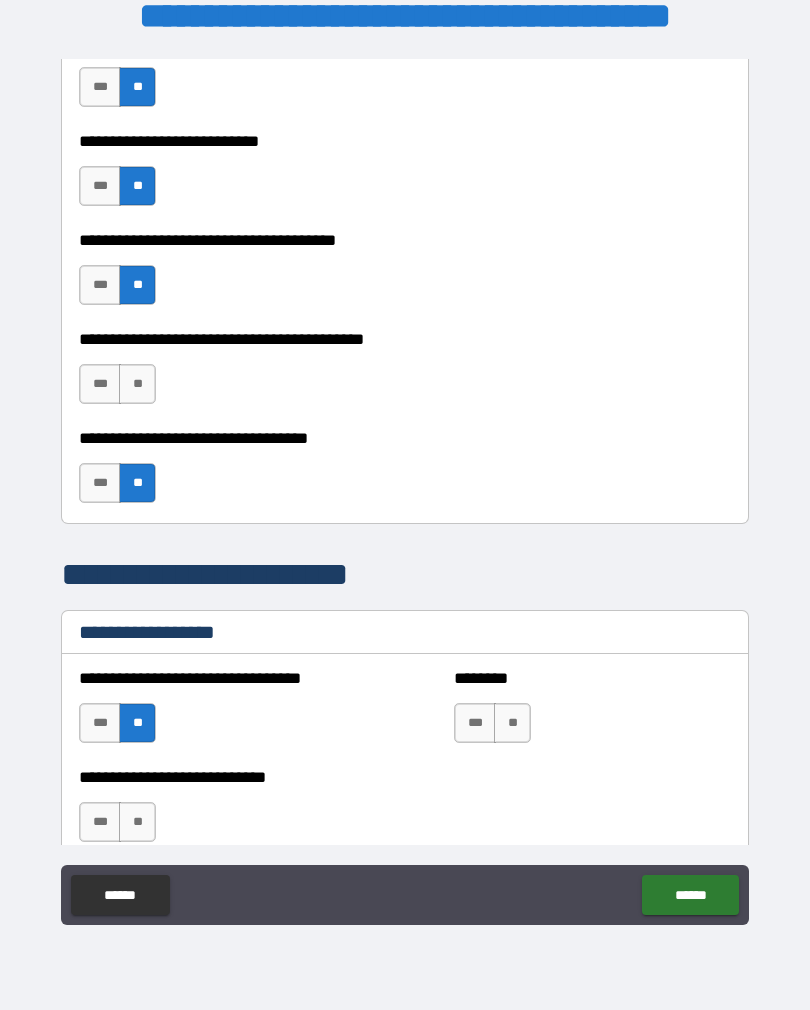 click on "***" at bounding box center (100, 384) 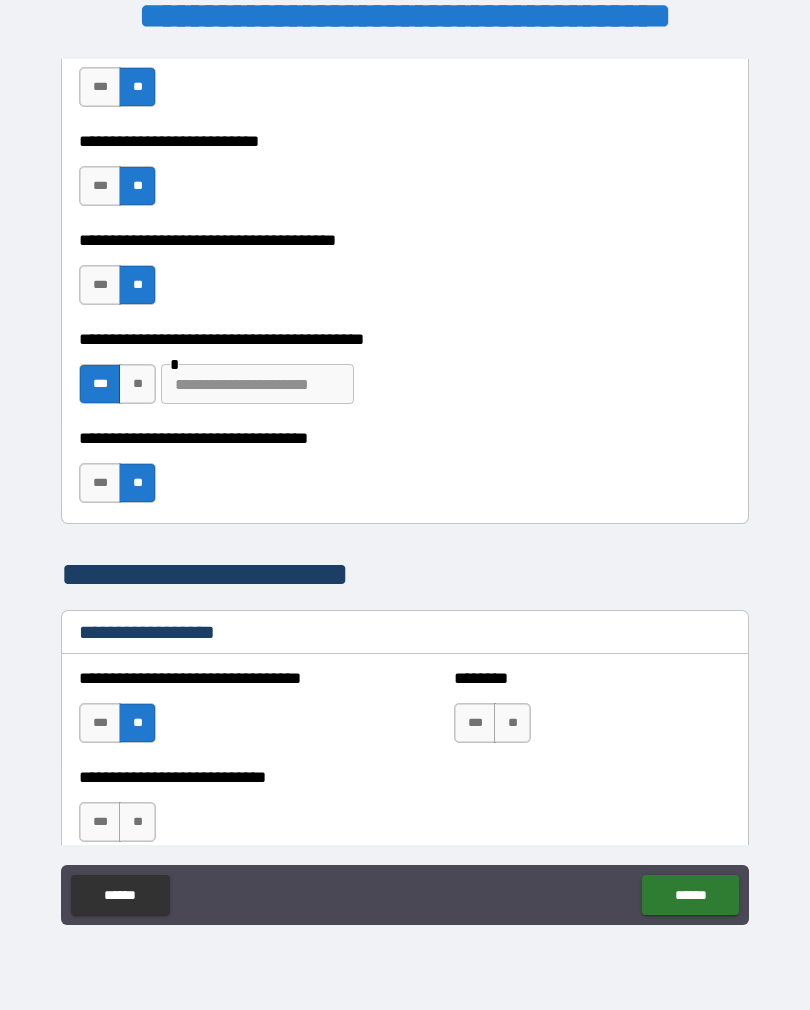 click on "**" at bounding box center (137, 384) 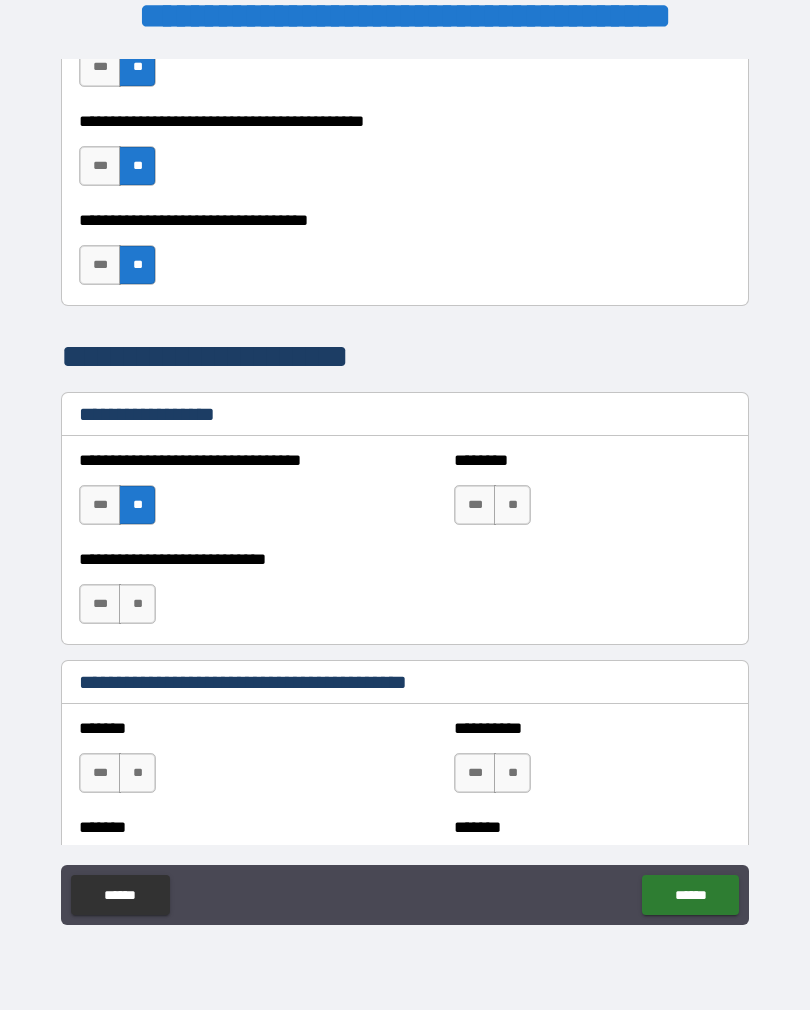 scroll, scrollTop: 1268, scrollLeft: 0, axis: vertical 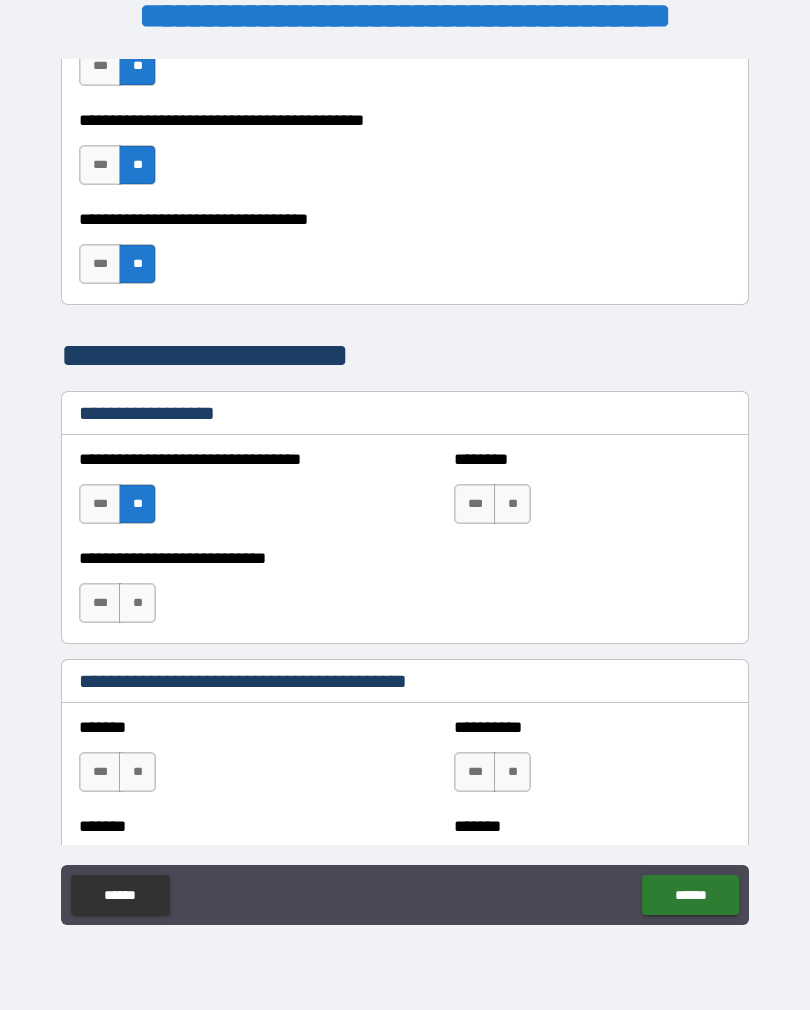click on "**" at bounding box center [512, 504] 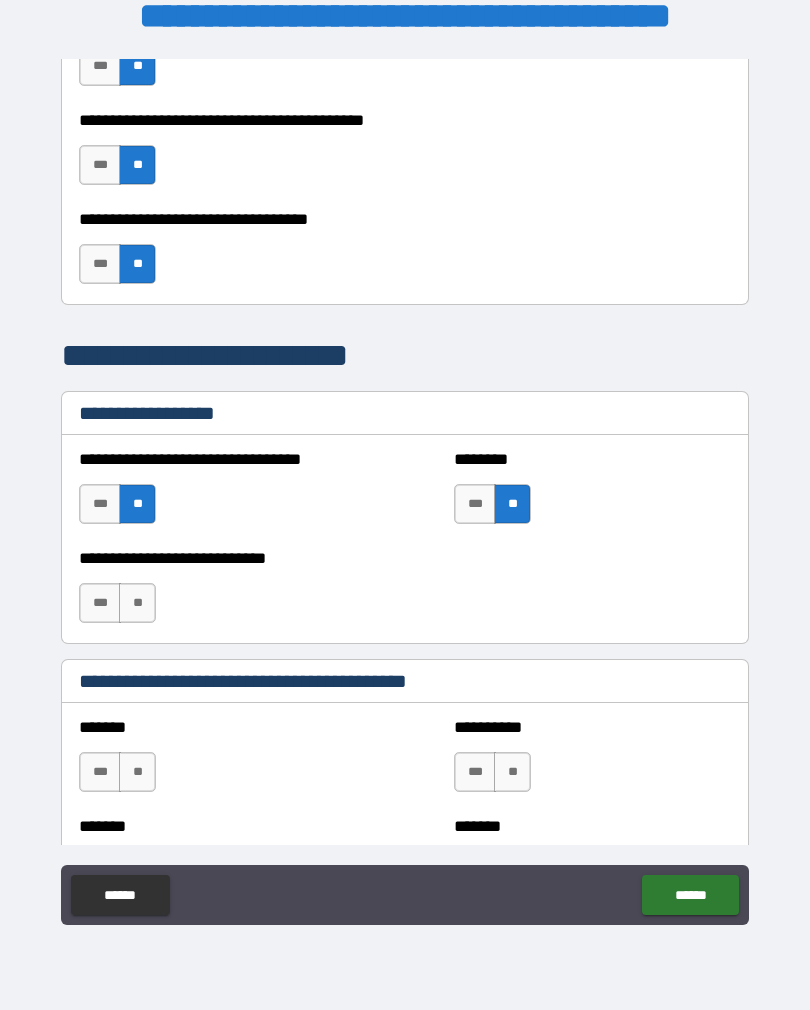 click on "**" at bounding box center [137, 603] 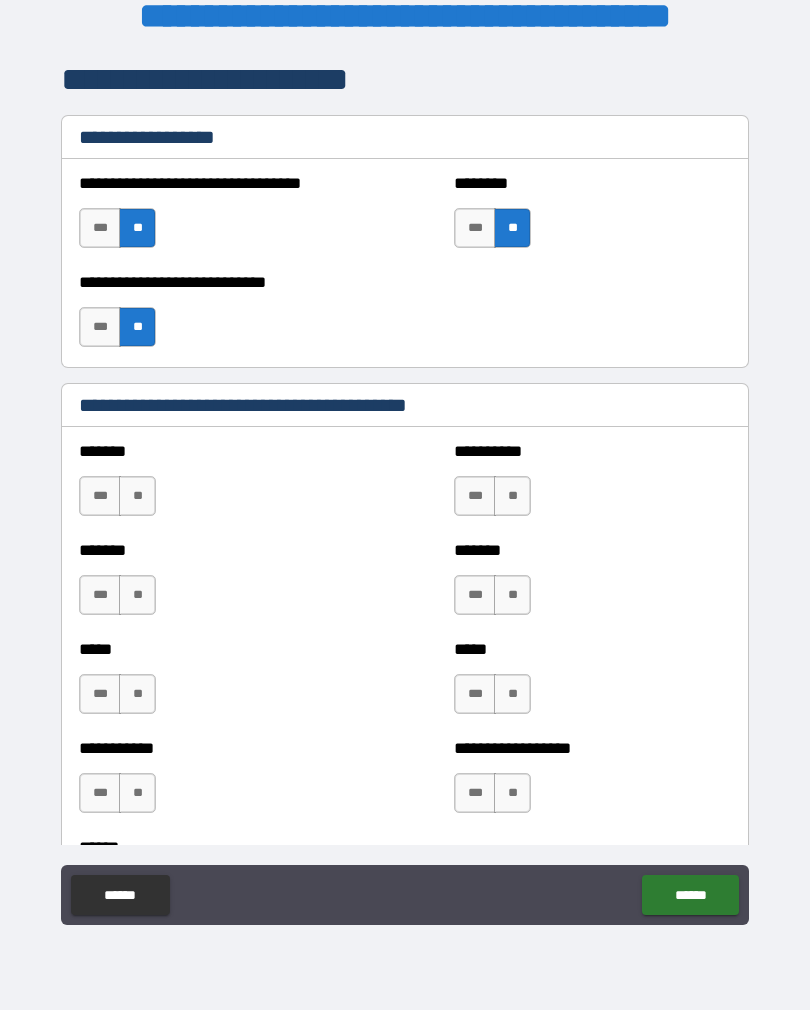 scroll, scrollTop: 1549, scrollLeft: 0, axis: vertical 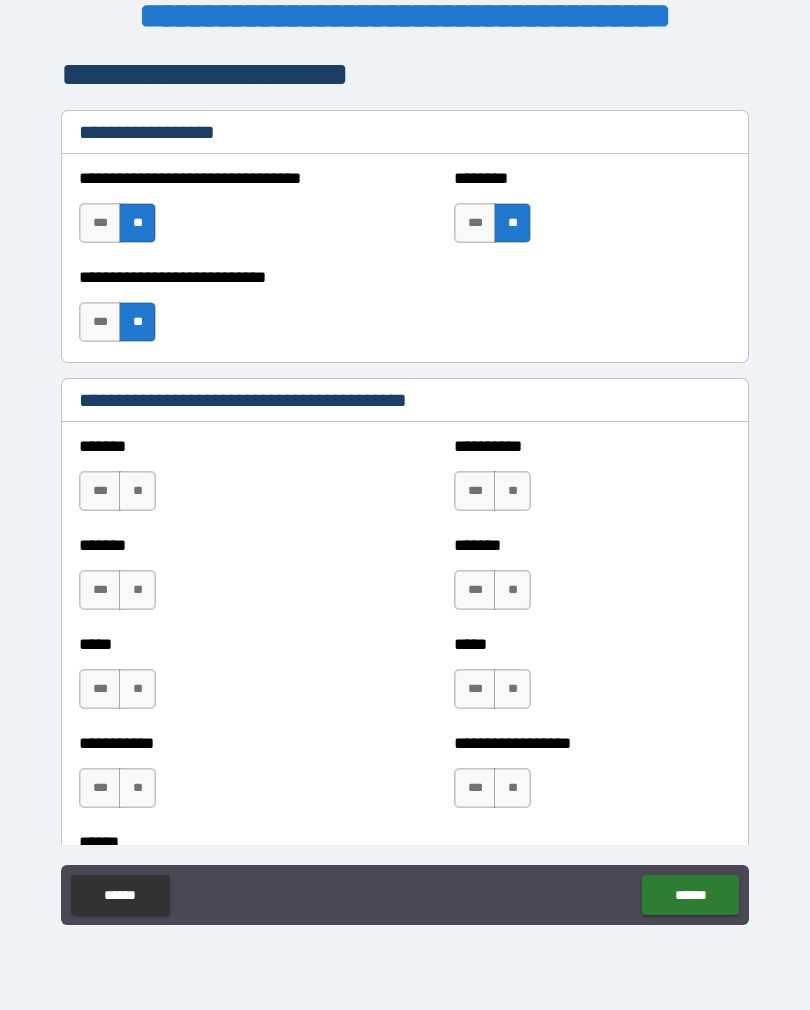 click on "**" at bounding box center [137, 491] 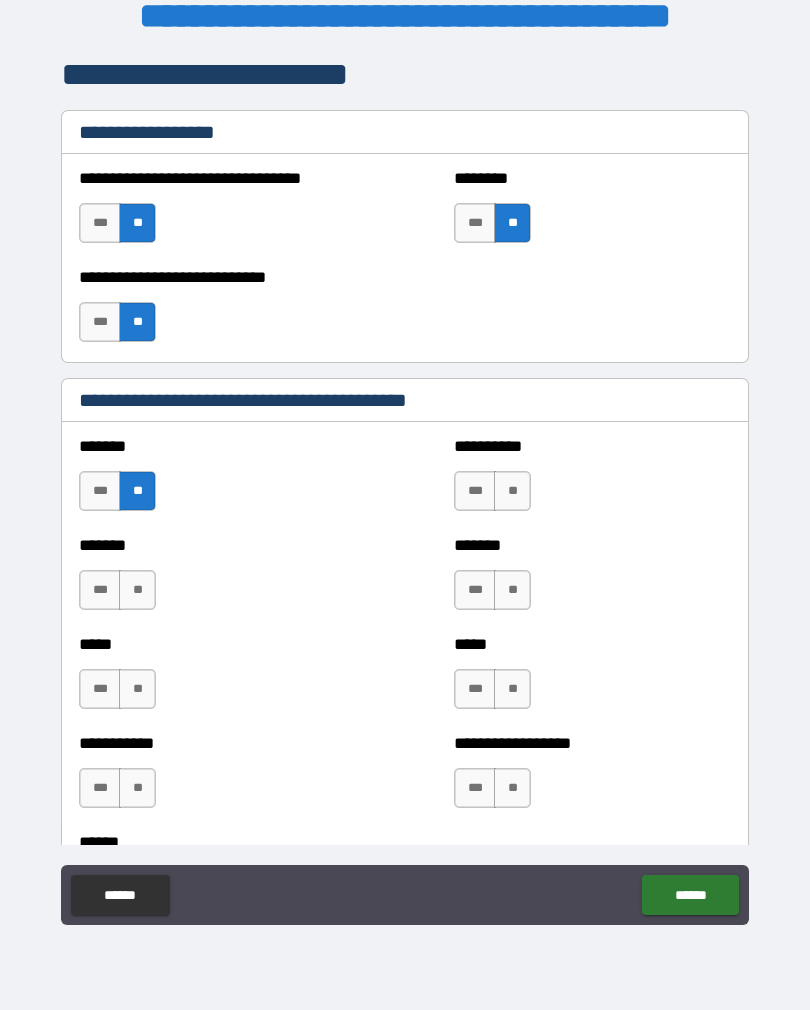 click on "**" at bounding box center [137, 590] 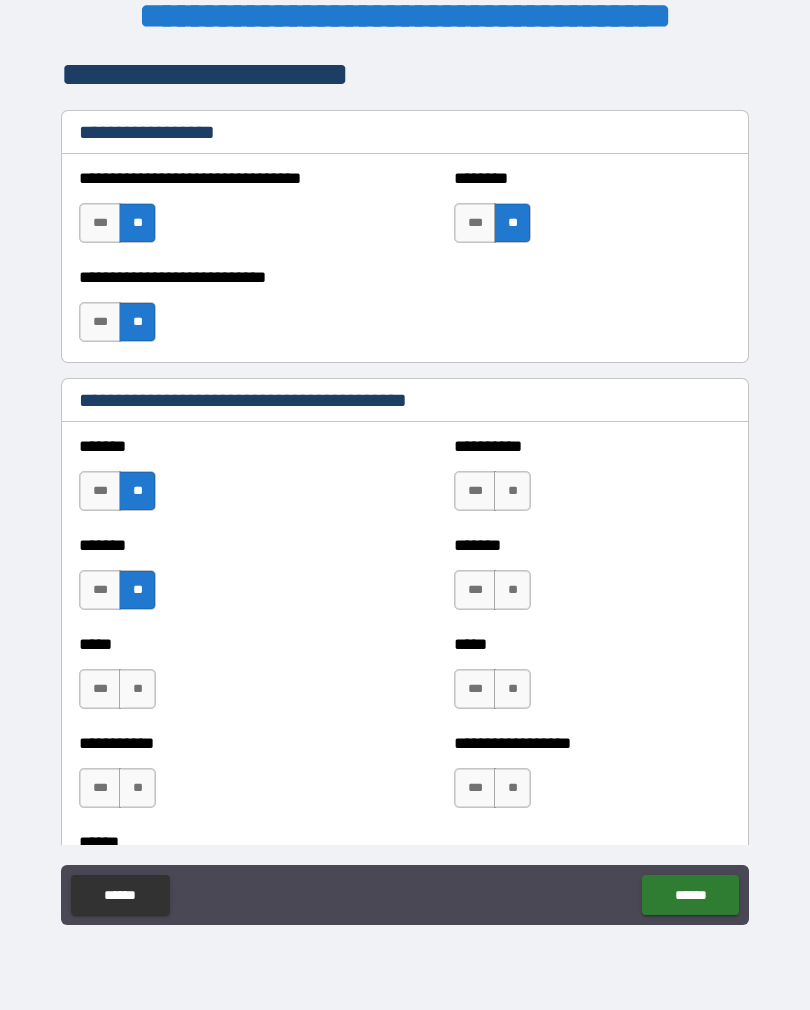 click on "**" at bounding box center [137, 689] 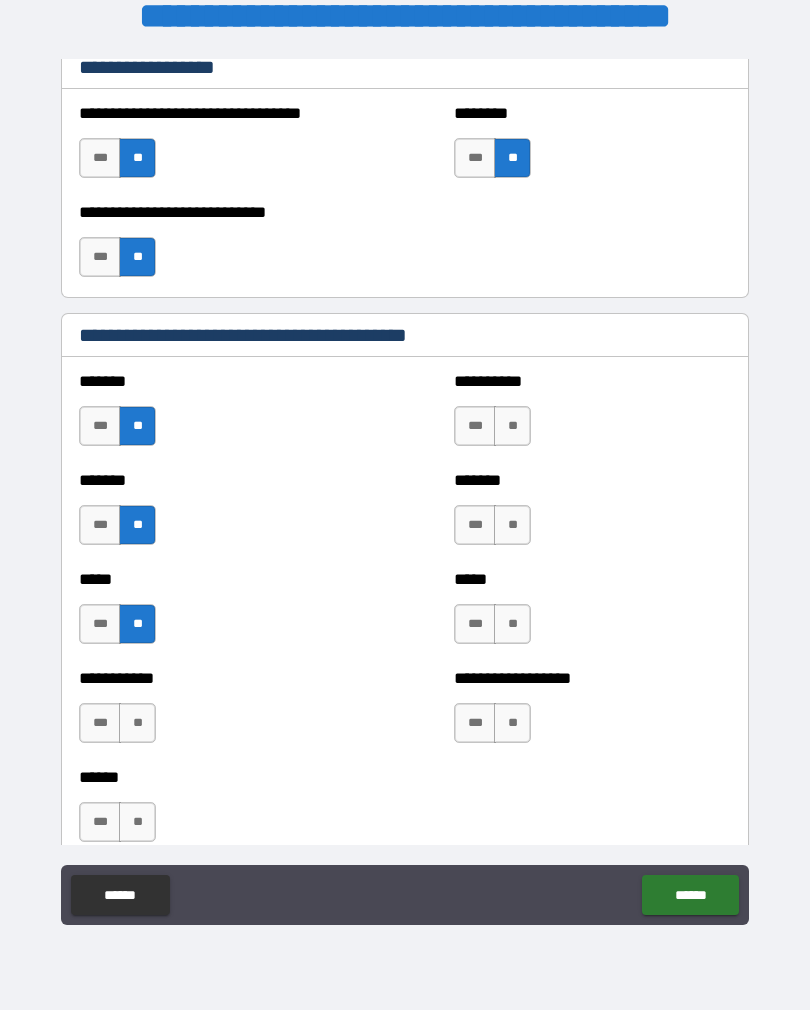 scroll, scrollTop: 1627, scrollLeft: 0, axis: vertical 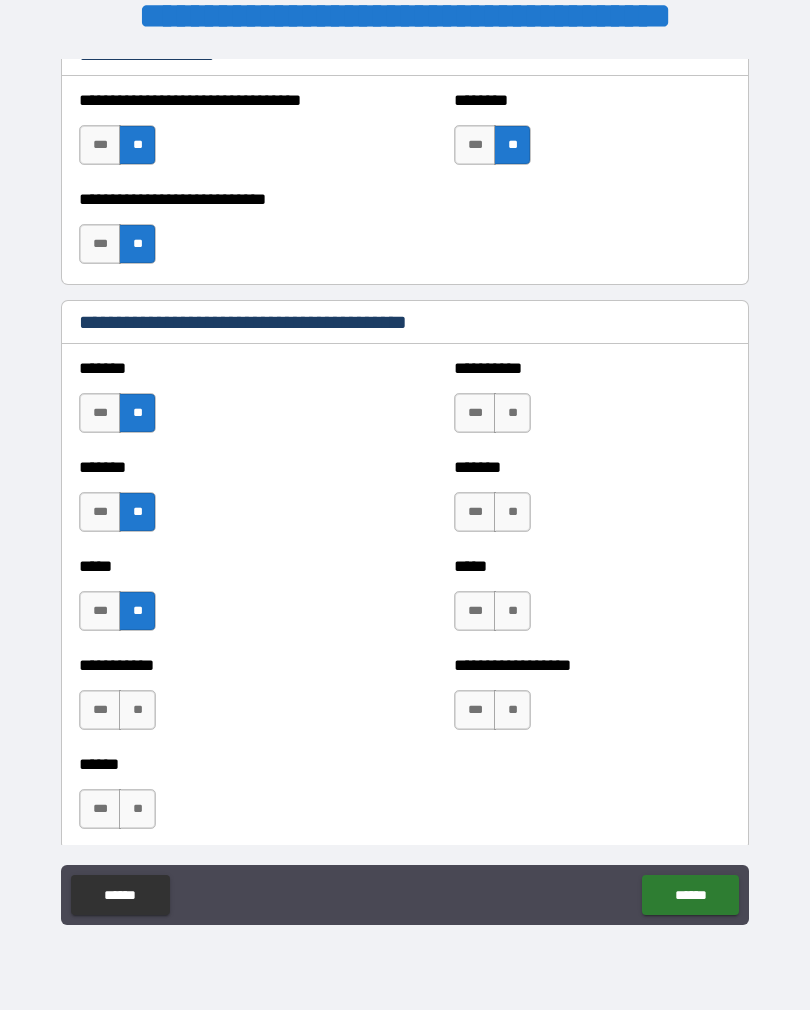click on "***" at bounding box center (475, 413) 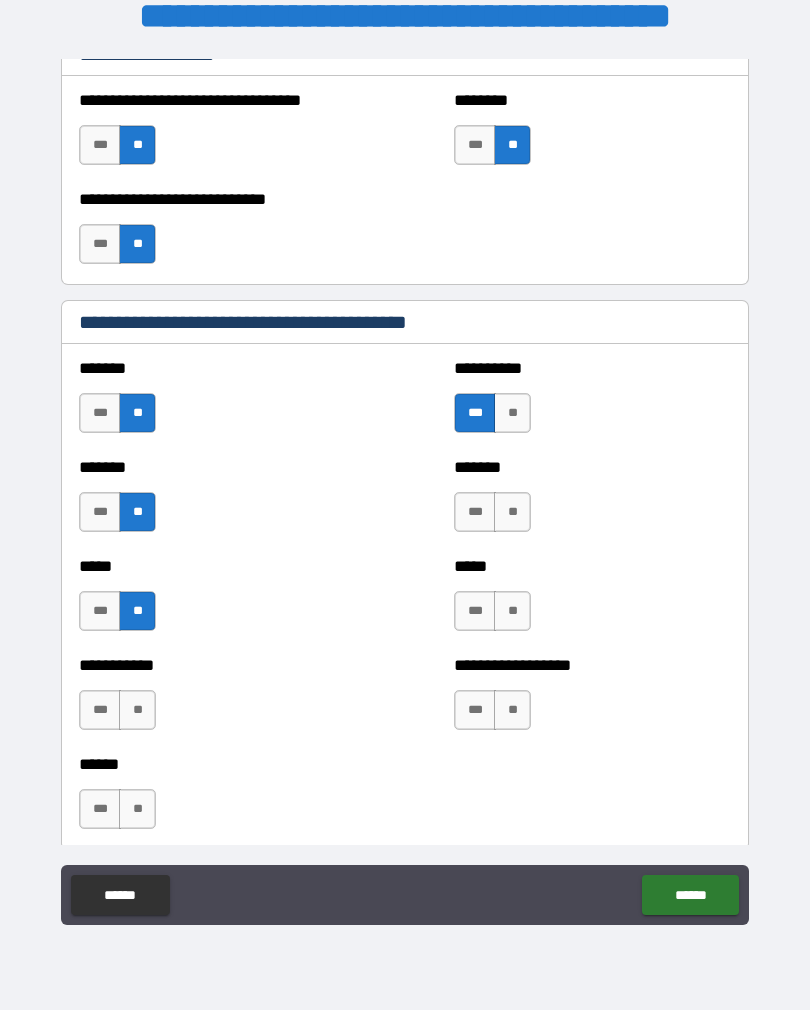 click on "**" at bounding box center [512, 512] 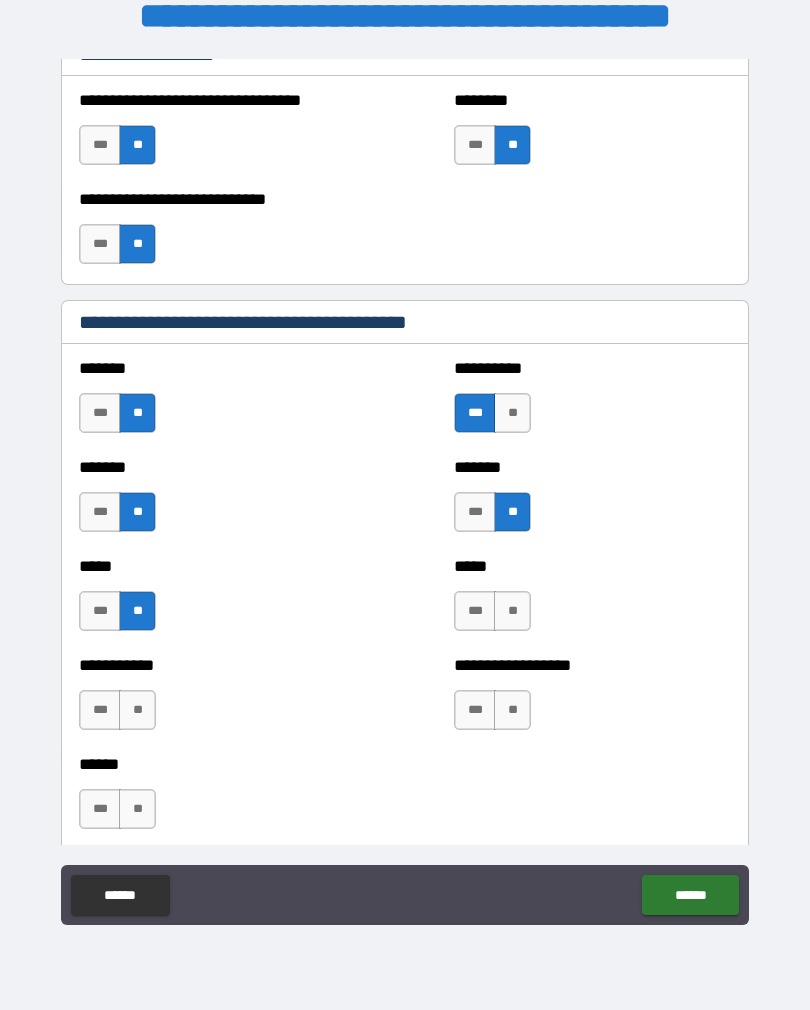 click on "**" at bounding box center (512, 611) 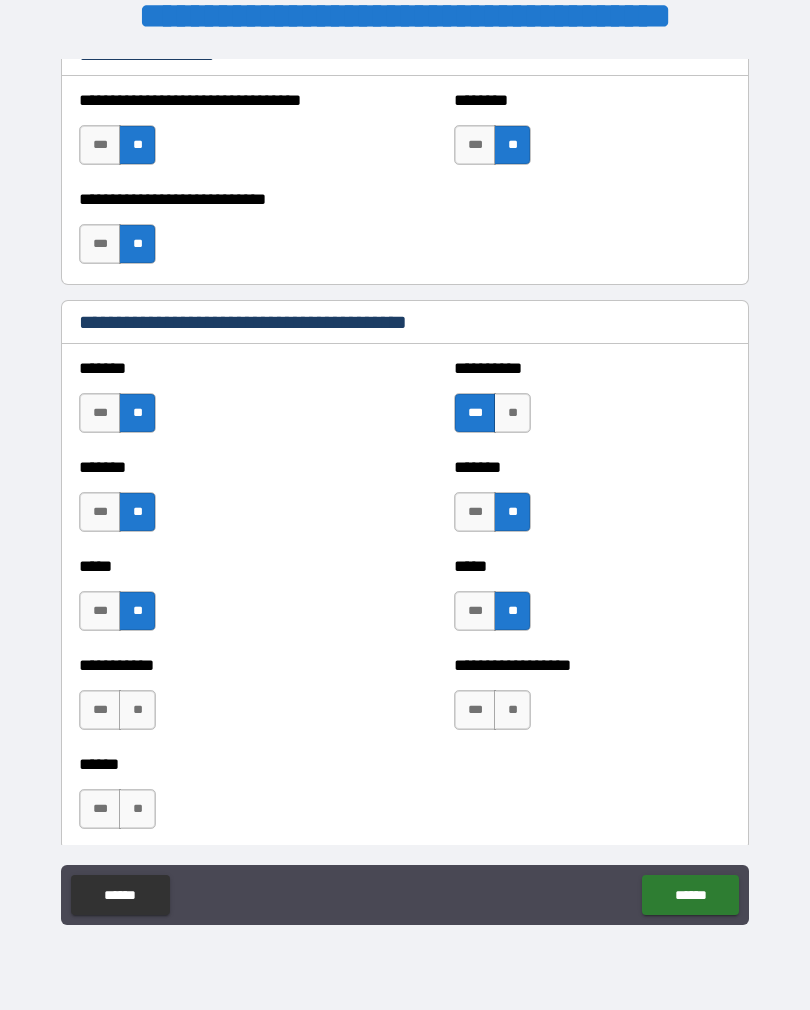 click on "**" at bounding box center (512, 710) 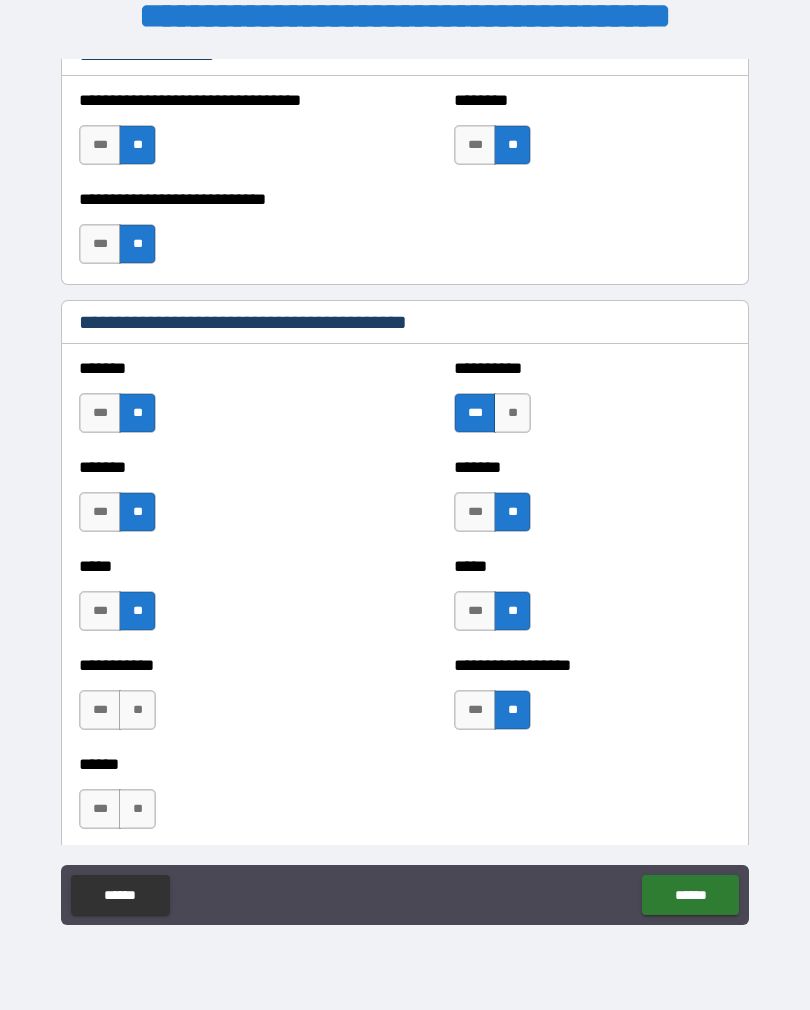 click on "**" at bounding box center [137, 710] 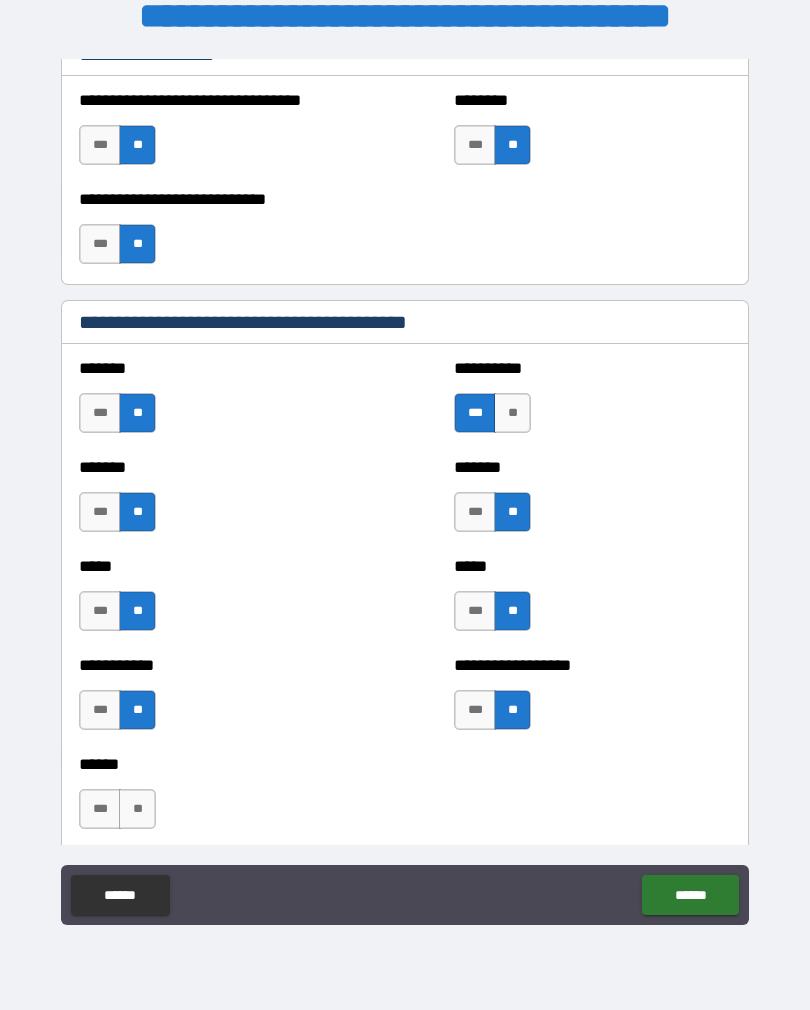 click on "**" at bounding box center [137, 809] 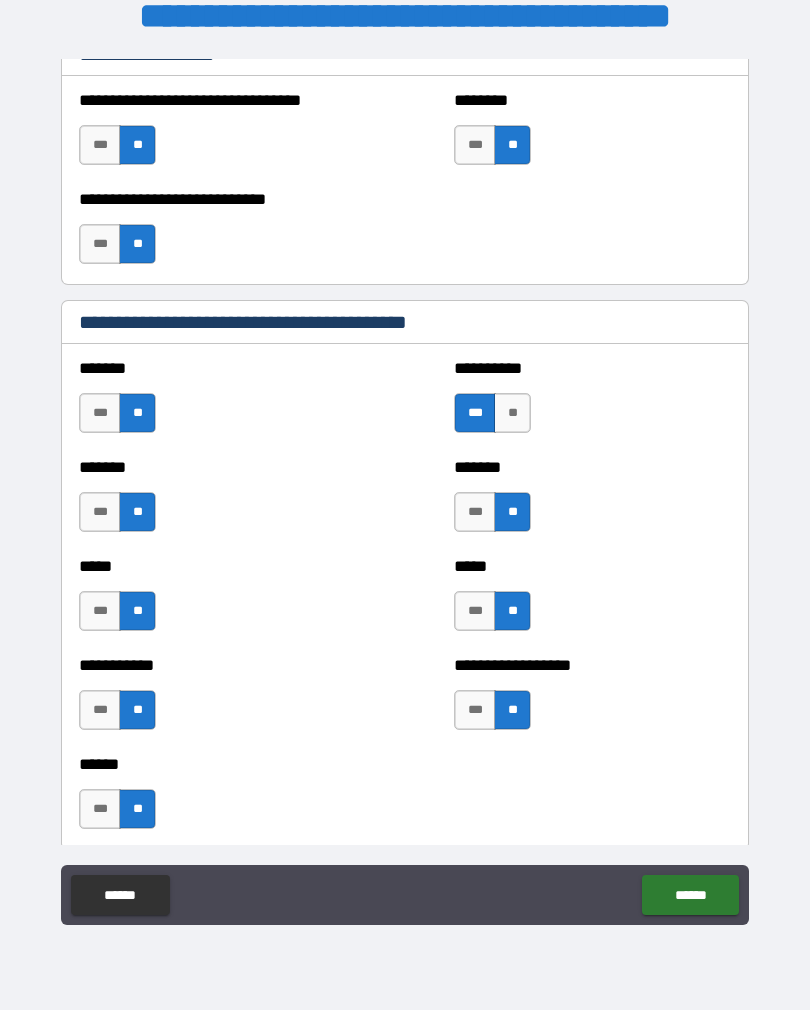 click on "**" at bounding box center [137, 809] 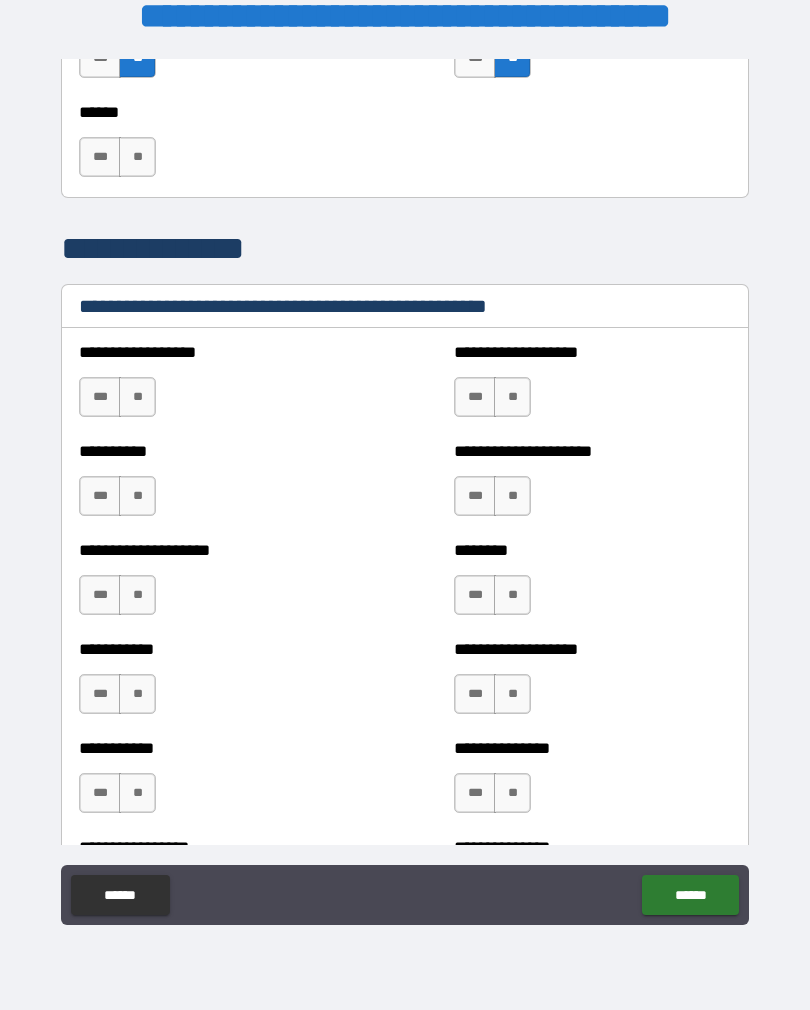 scroll, scrollTop: 2278, scrollLeft: 0, axis: vertical 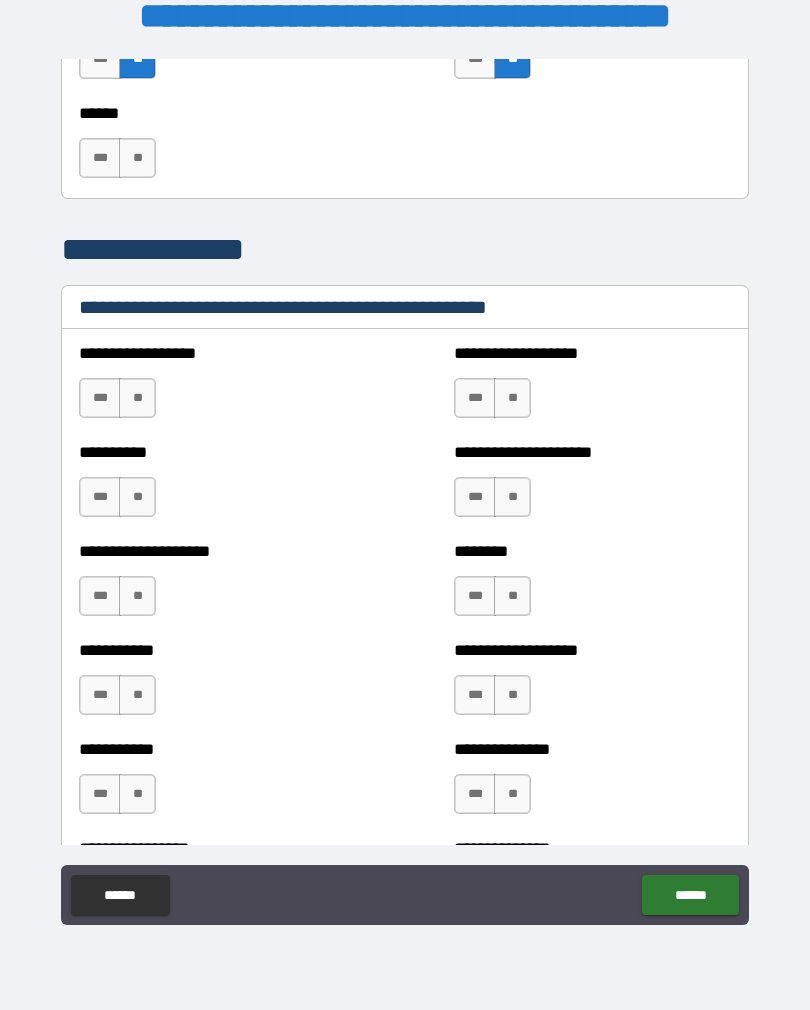 click on "**" at bounding box center [137, 158] 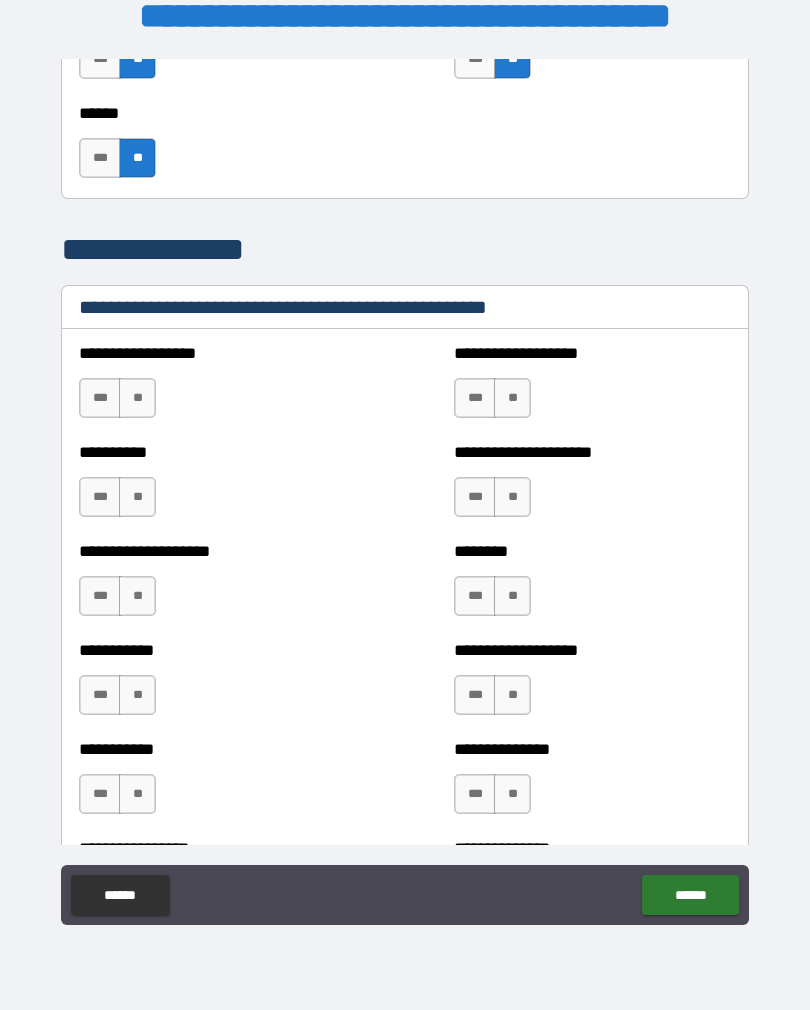 click on "**" at bounding box center [137, 398] 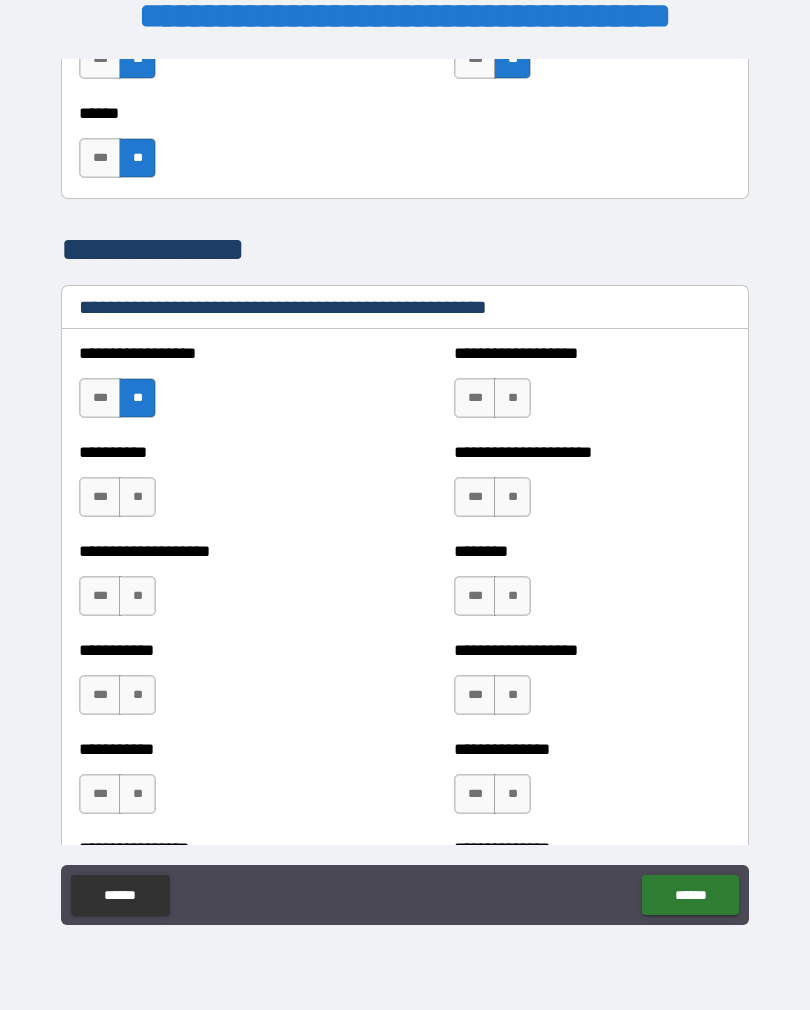 click on "**" at bounding box center [137, 497] 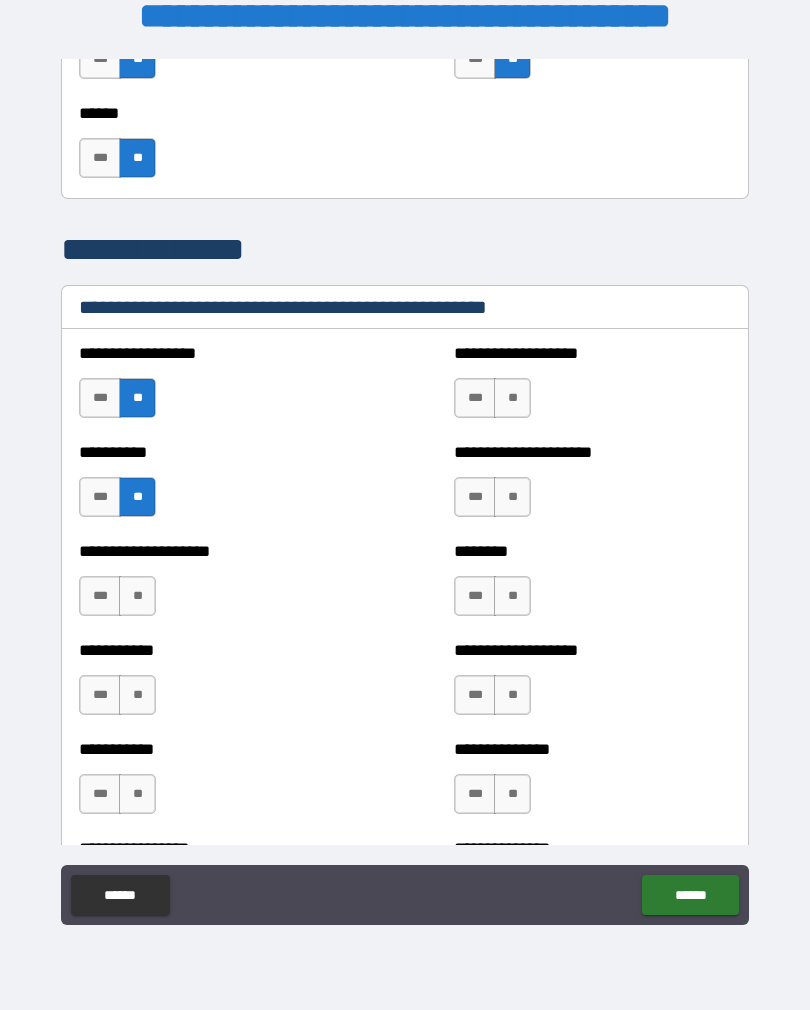 click on "**" at bounding box center (137, 596) 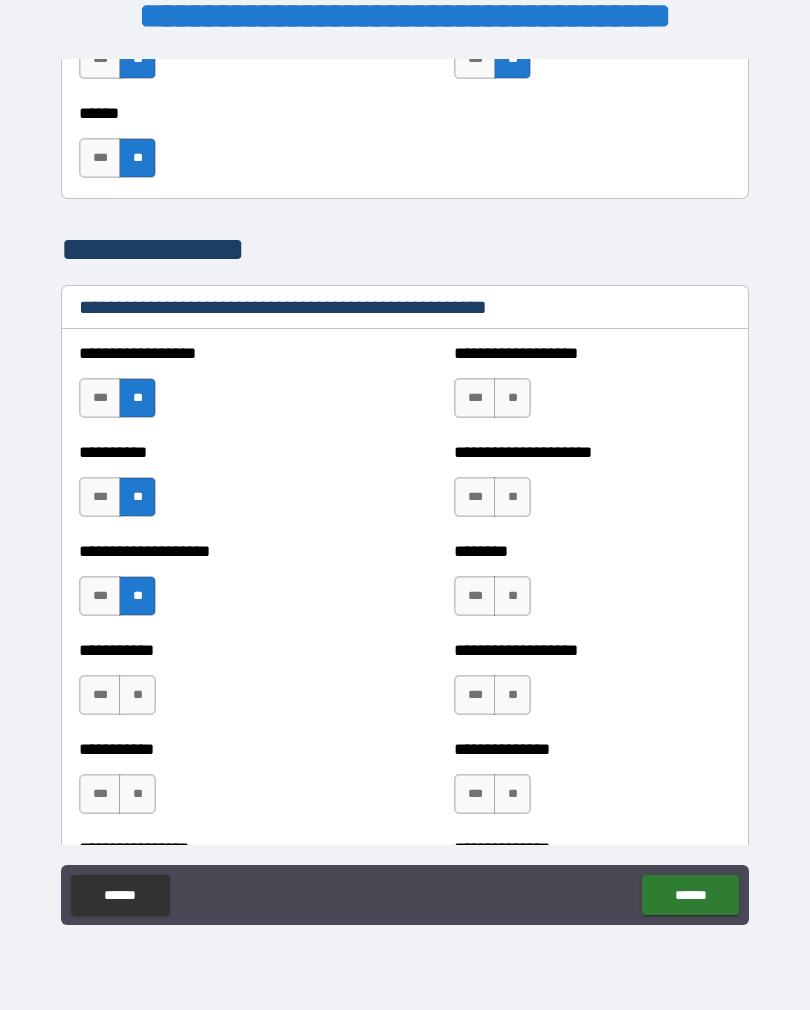 click on "**" at bounding box center (137, 695) 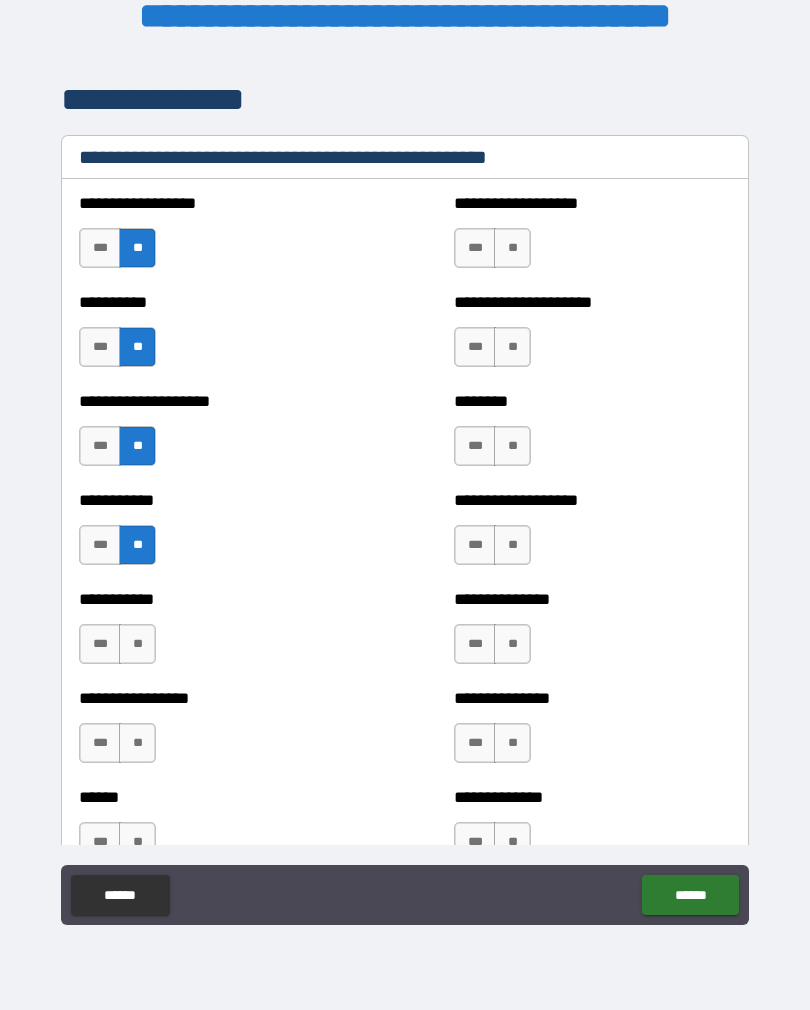 scroll, scrollTop: 2460, scrollLeft: 0, axis: vertical 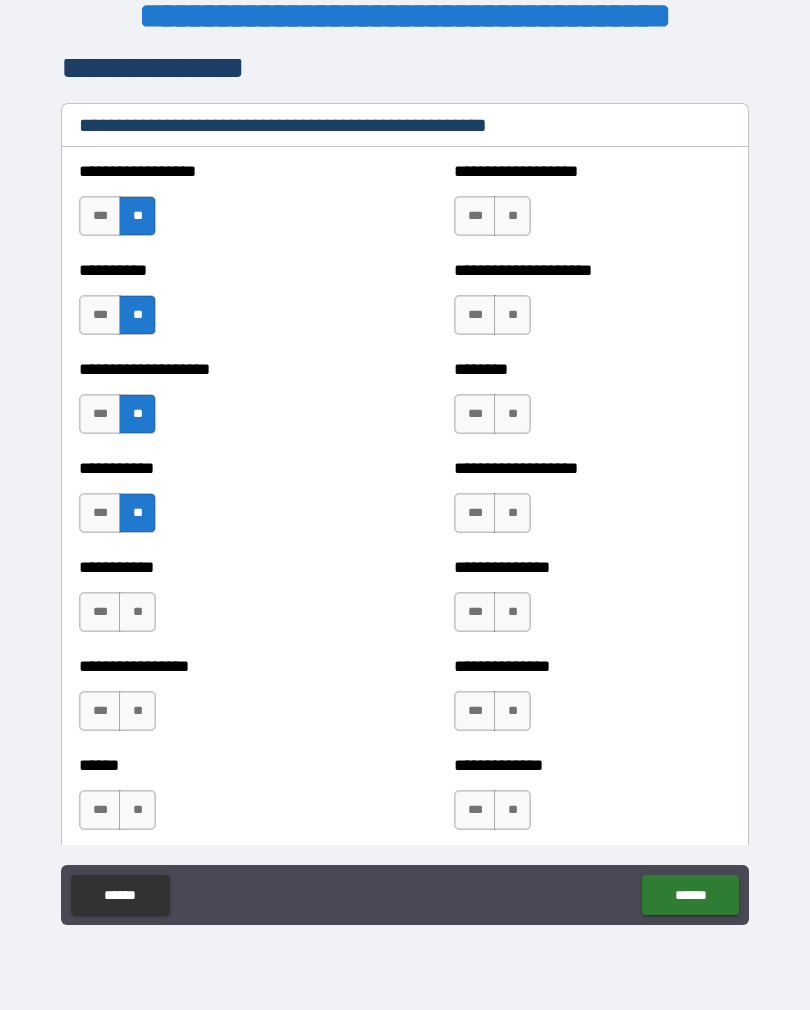 click on "**" at bounding box center [137, 612] 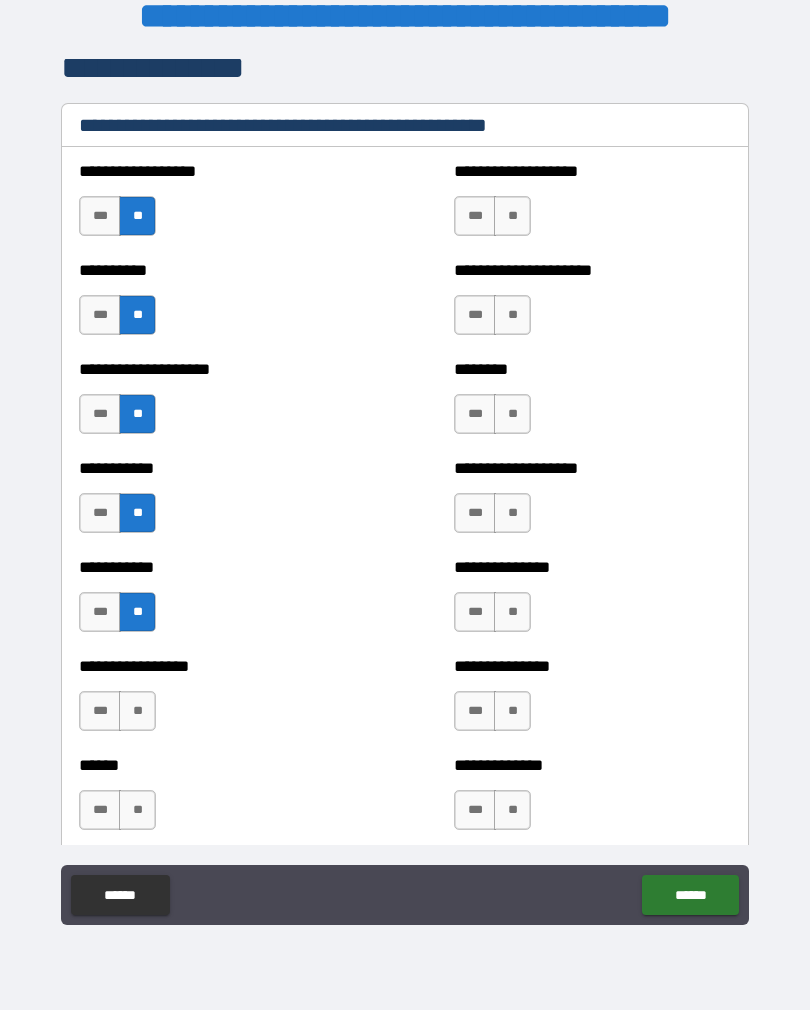 click on "**" at bounding box center [137, 711] 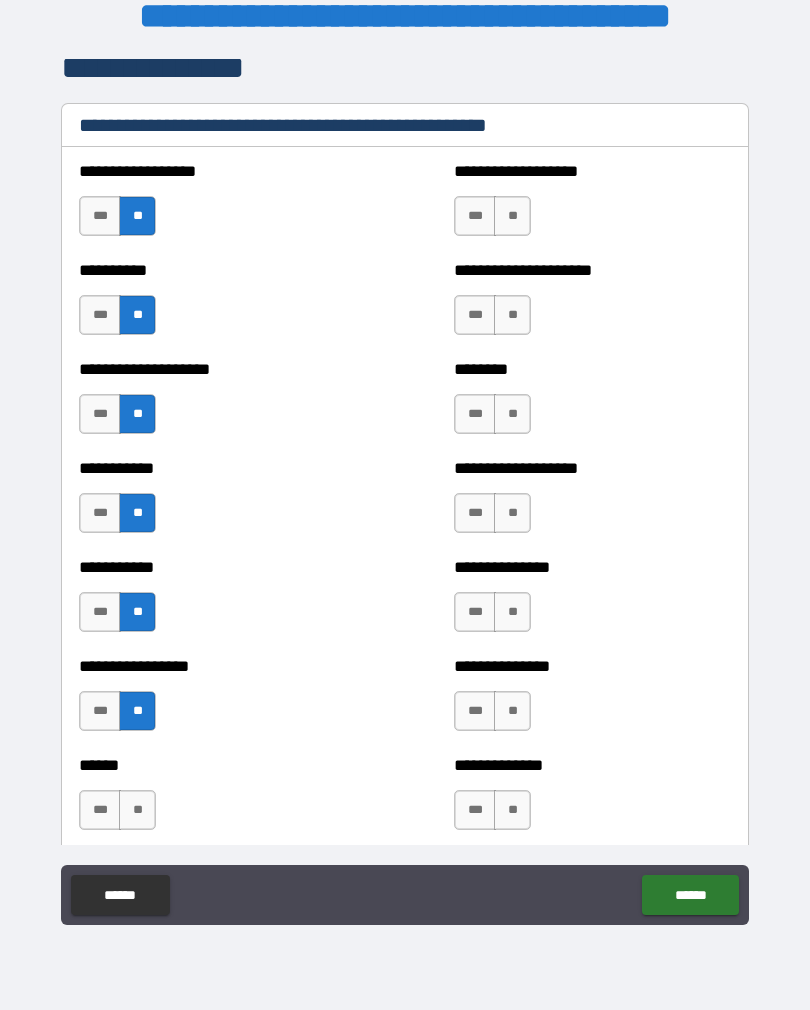 click on "**" at bounding box center (137, 810) 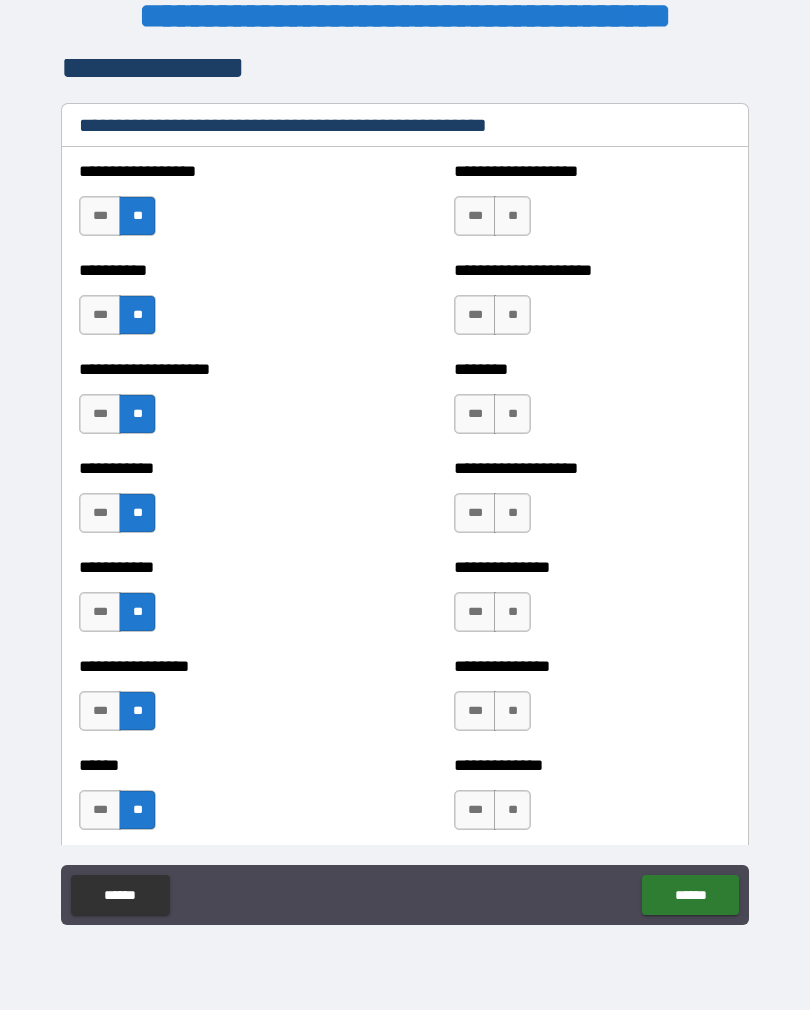 click on "**" at bounding box center [512, 216] 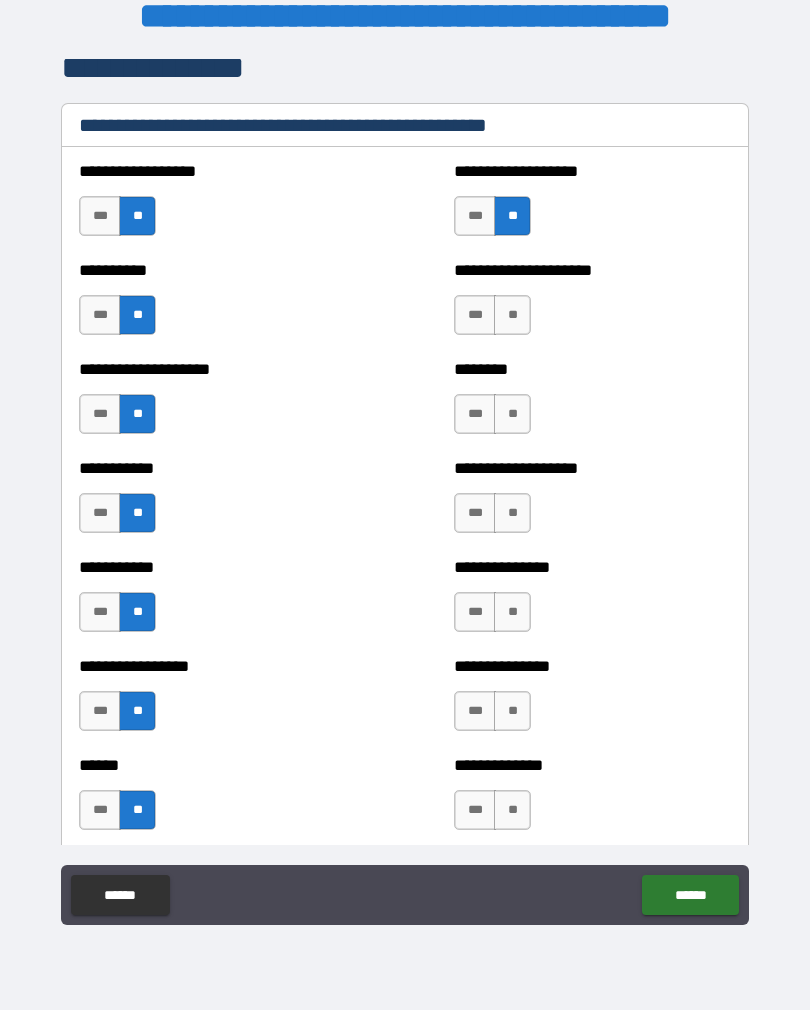 click on "**" at bounding box center [512, 315] 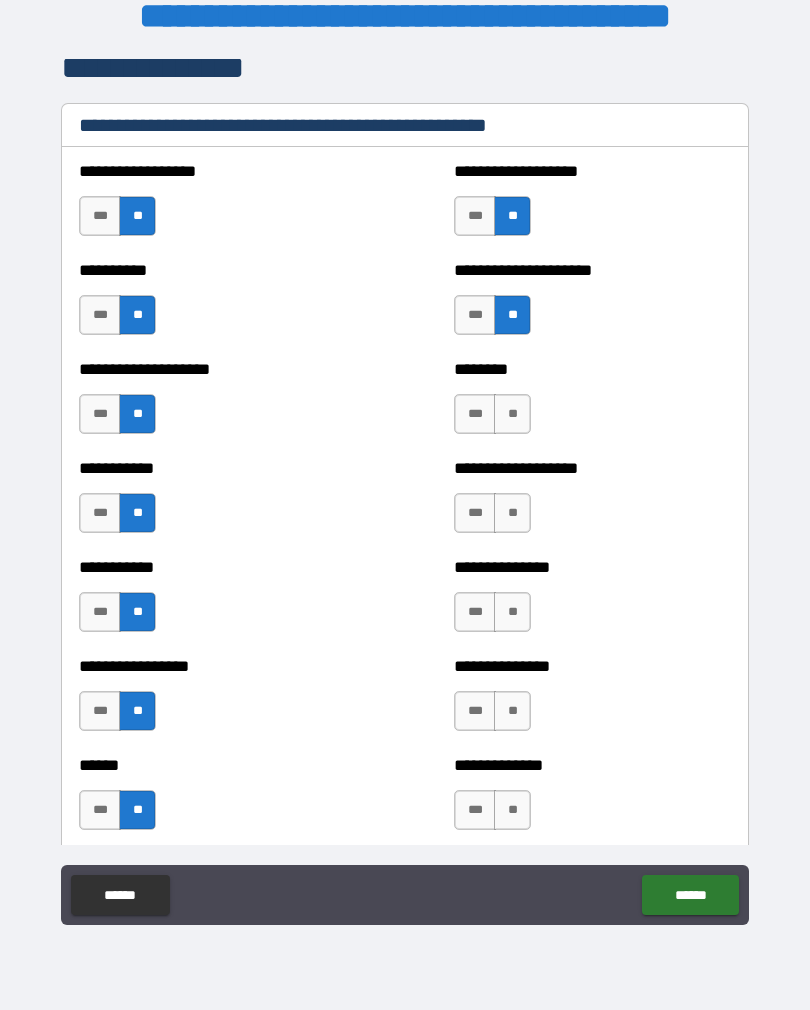 click on "**" at bounding box center [512, 414] 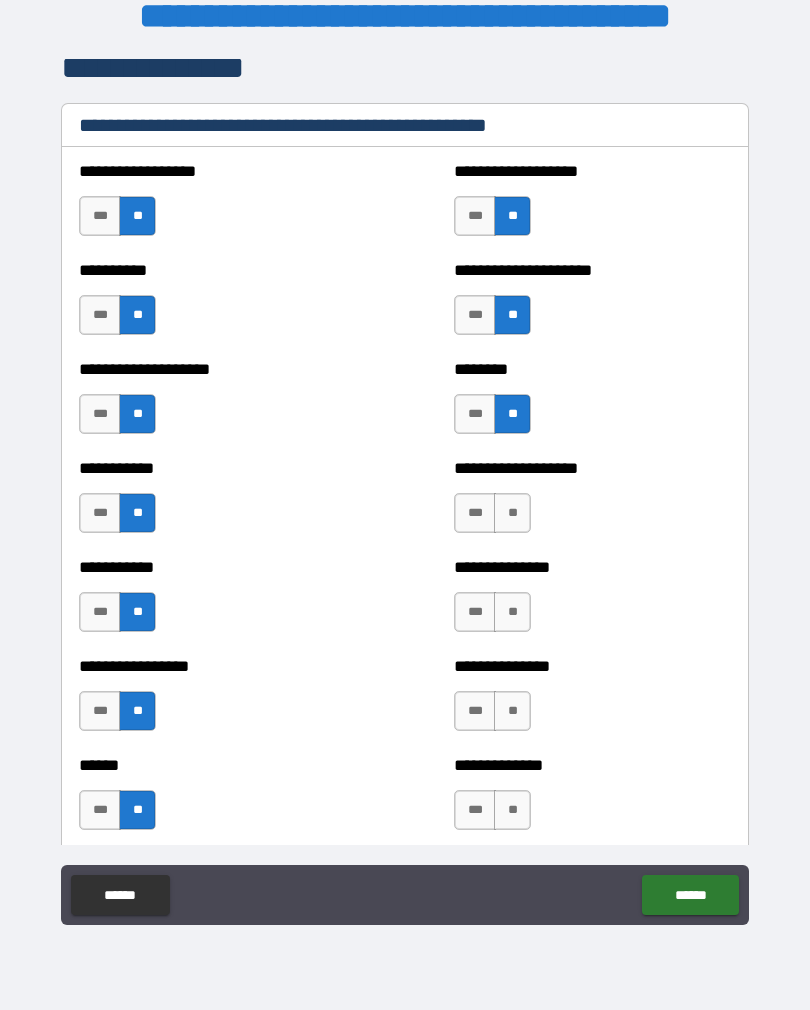 click on "**" at bounding box center [512, 513] 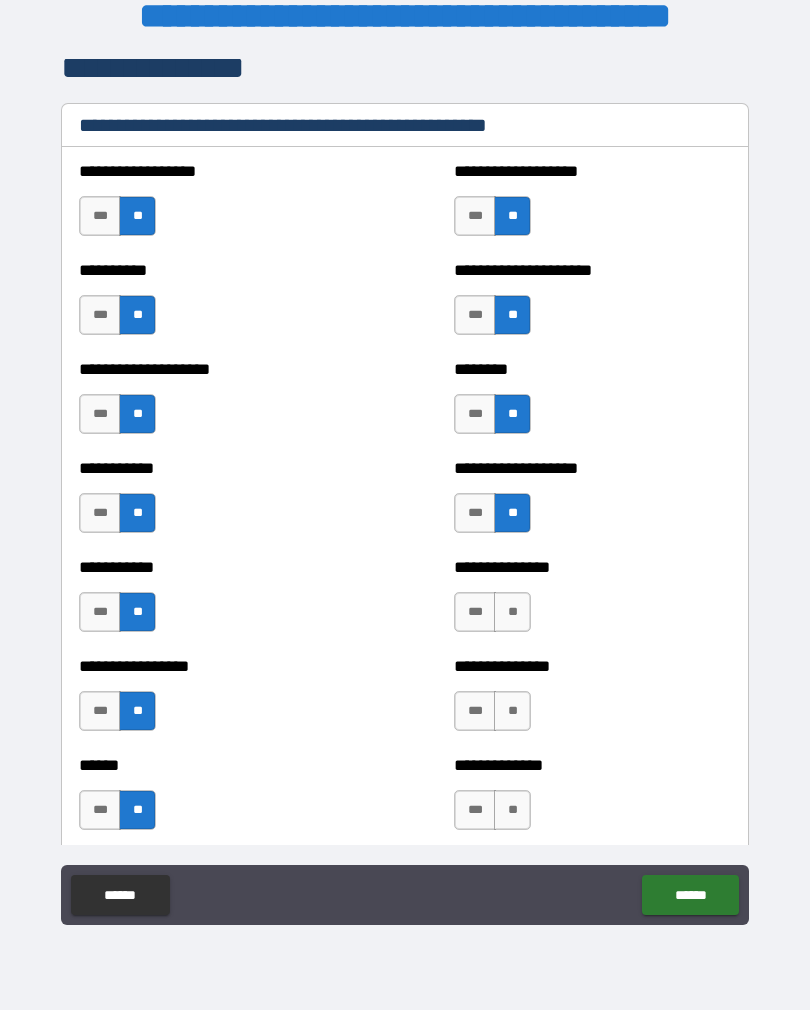 click on "**" at bounding box center [512, 612] 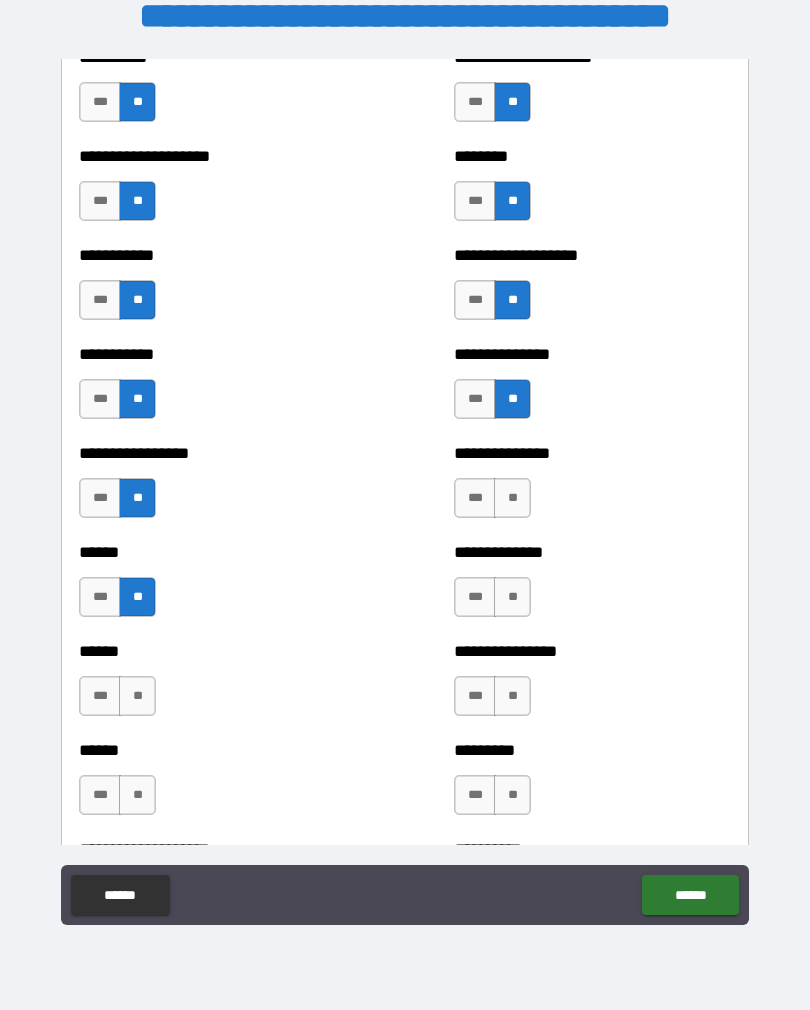 scroll, scrollTop: 2694, scrollLeft: 0, axis: vertical 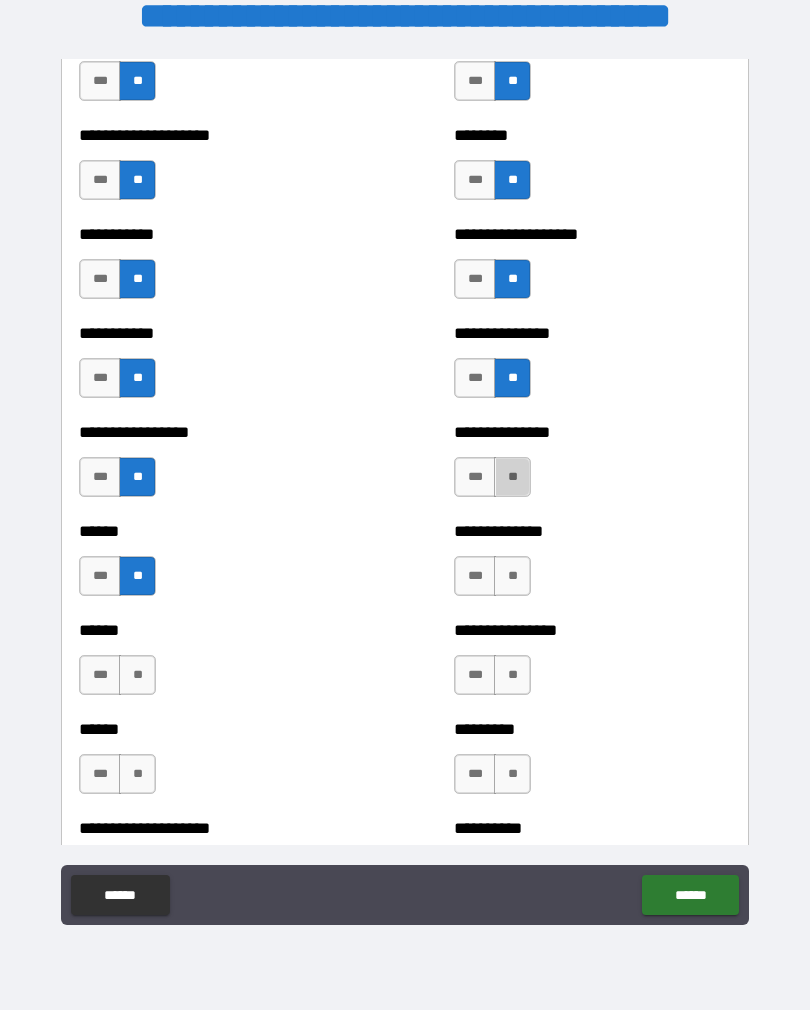 click on "**" at bounding box center [512, 477] 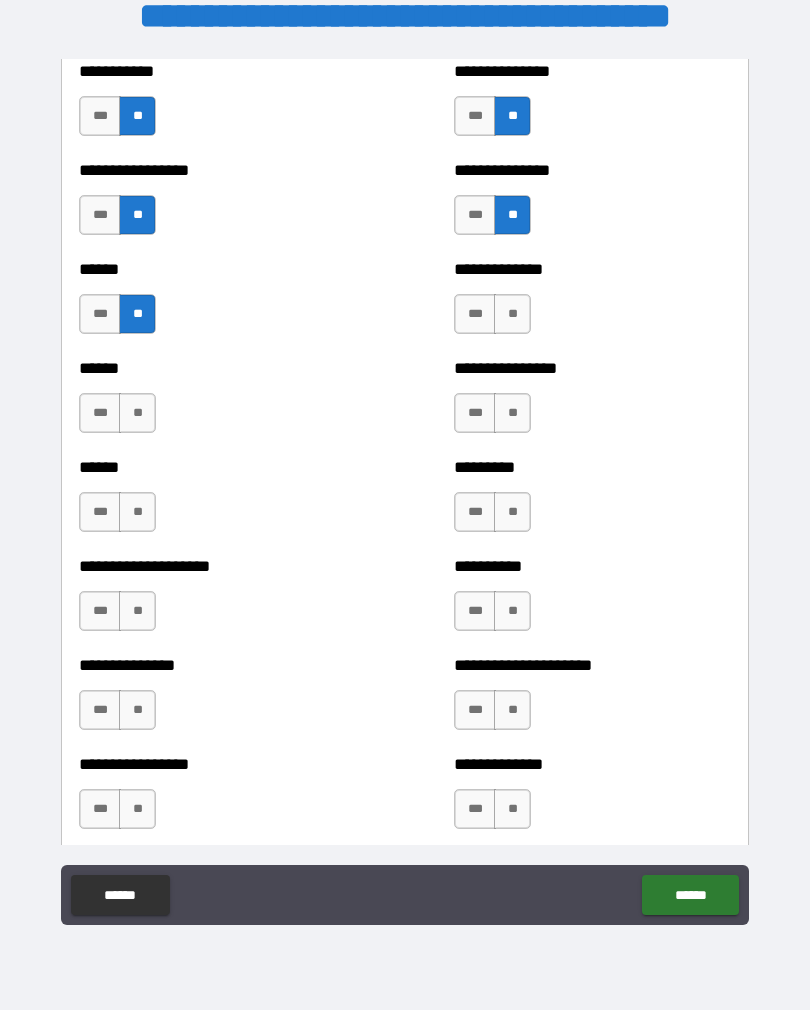 scroll, scrollTop: 2961, scrollLeft: 0, axis: vertical 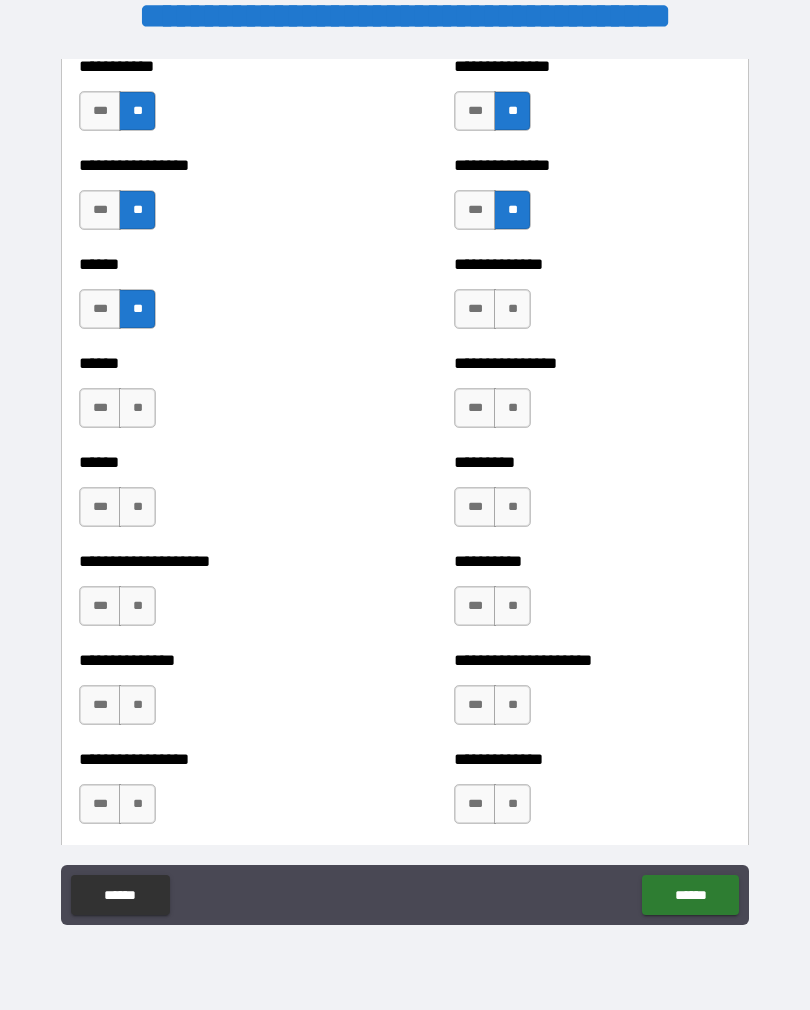 click on "**" at bounding box center [137, 408] 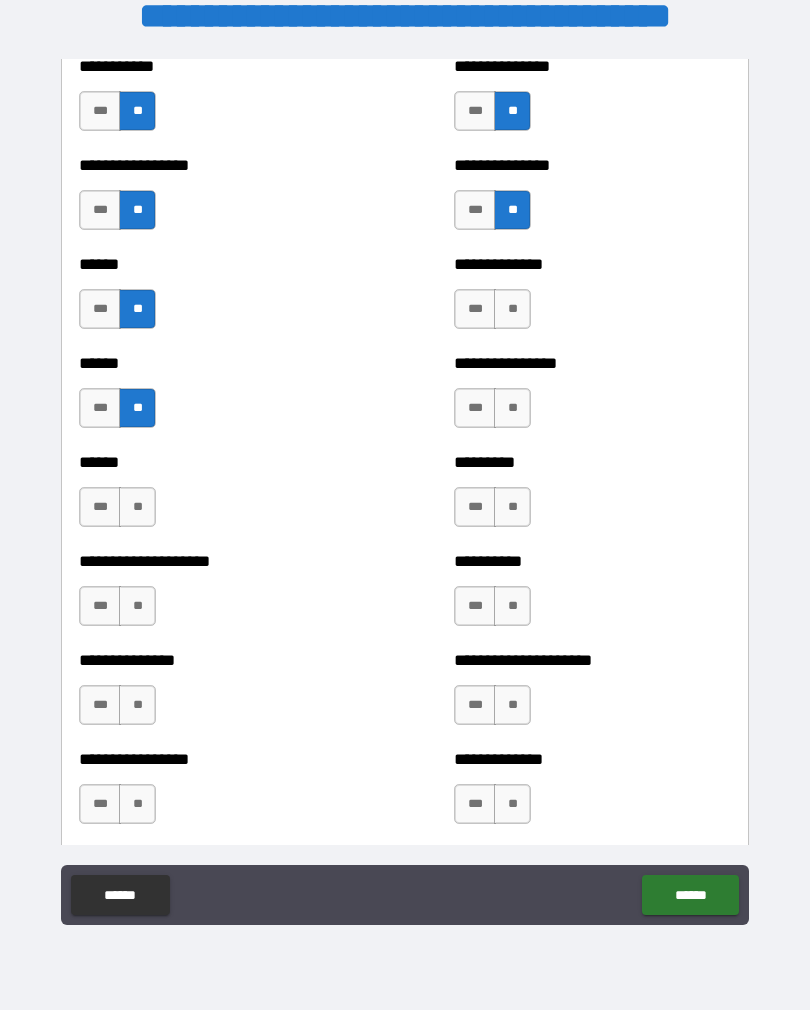 click on "**" at bounding box center (137, 507) 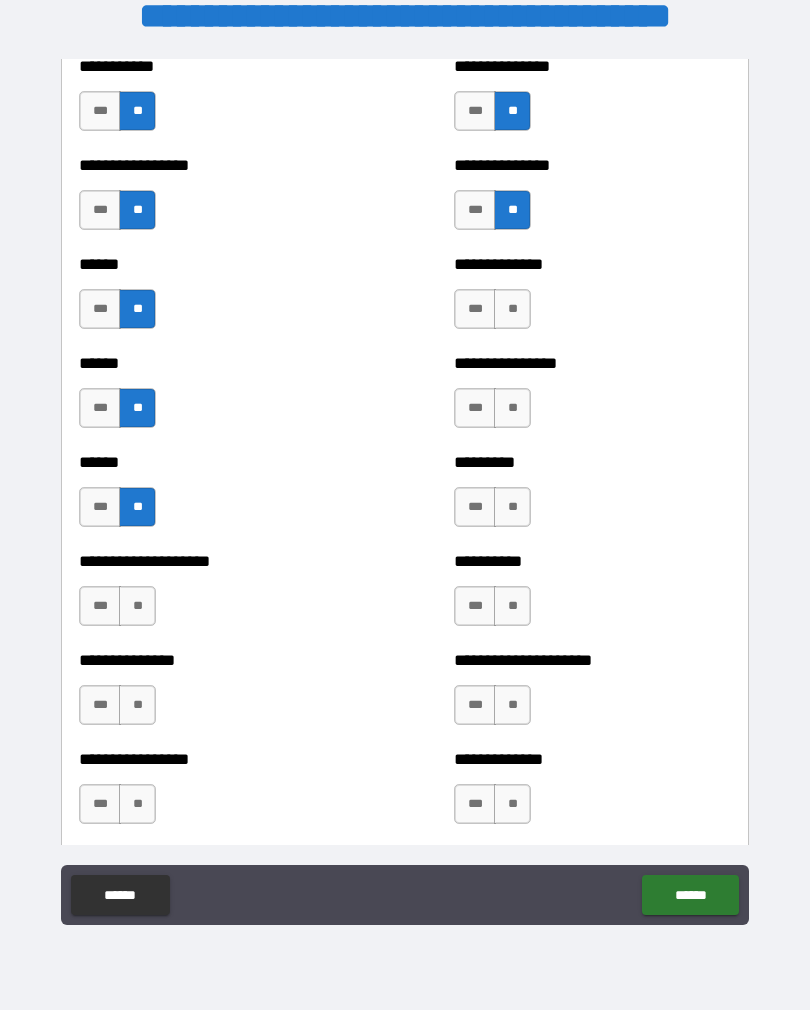 click on "**" at bounding box center (137, 606) 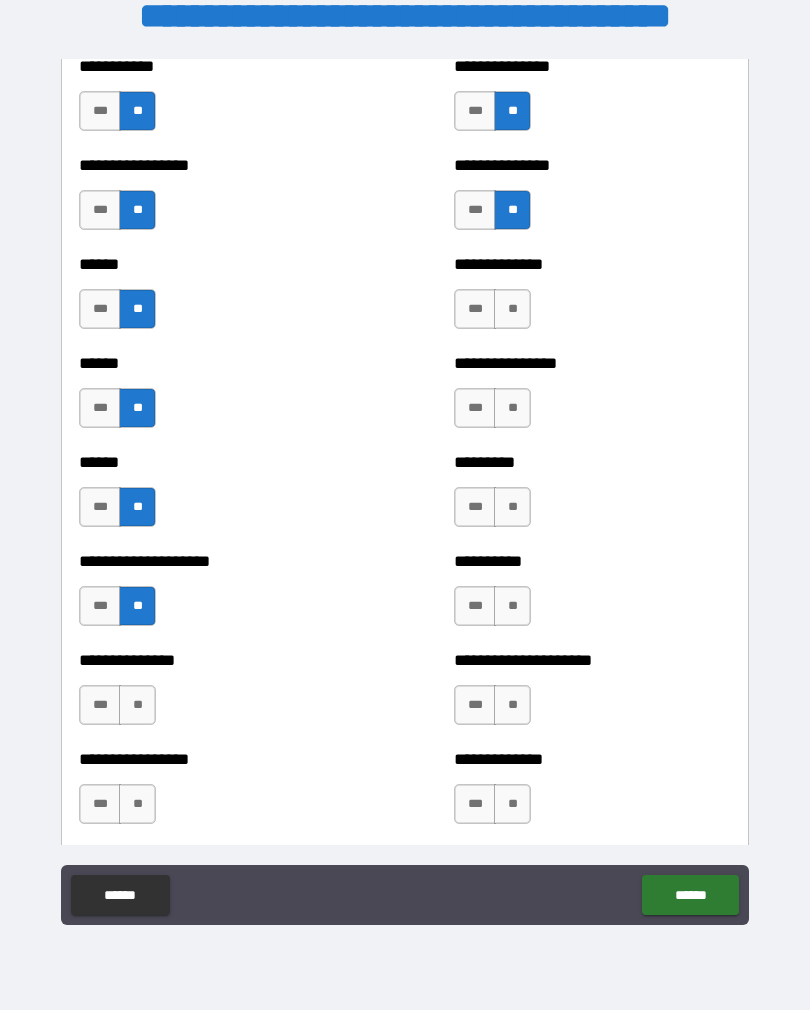 click on "**" at bounding box center (137, 705) 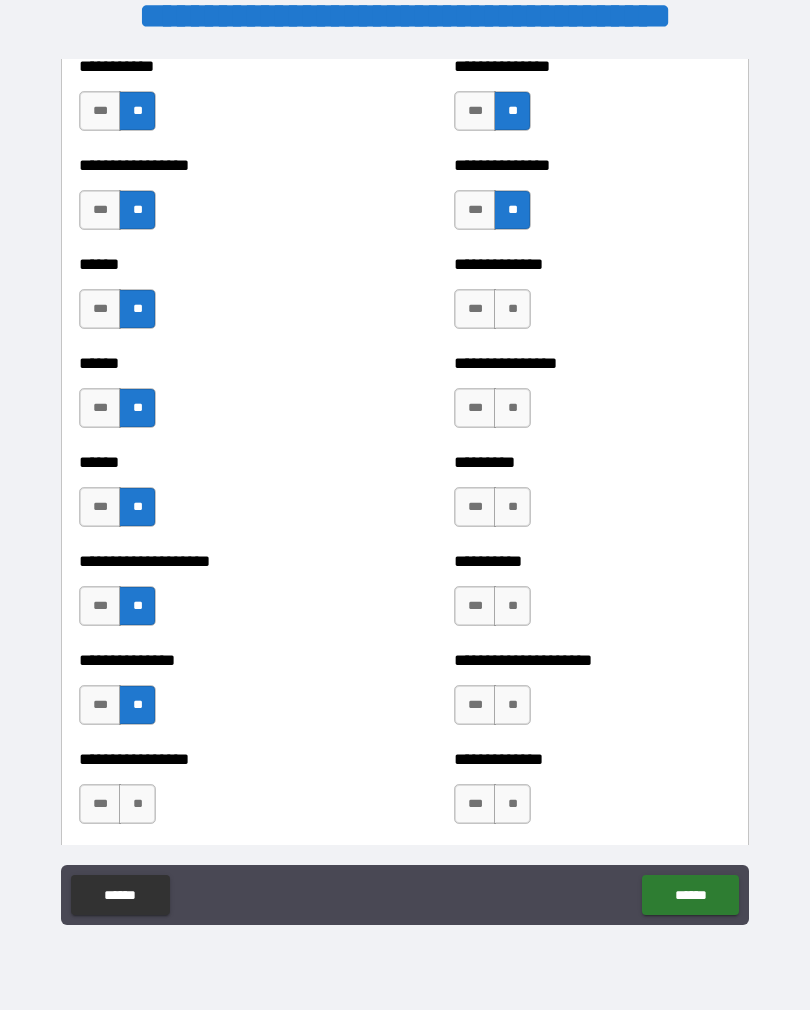 click on "**" at bounding box center (137, 804) 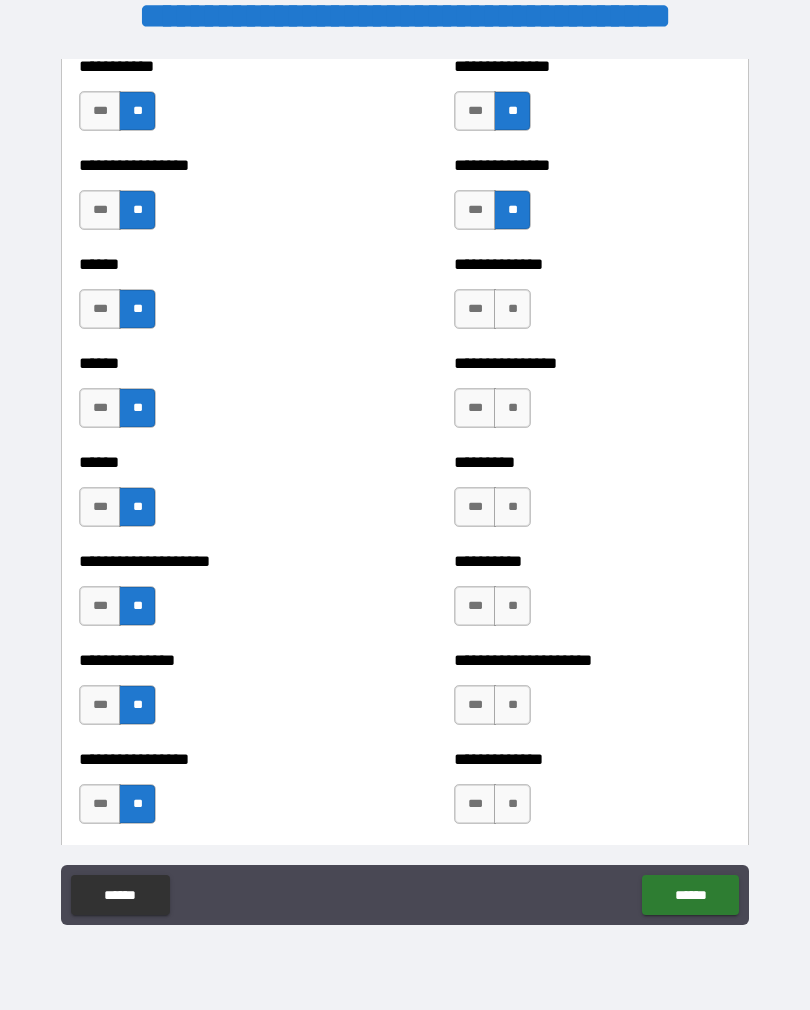 click on "**" at bounding box center (512, 309) 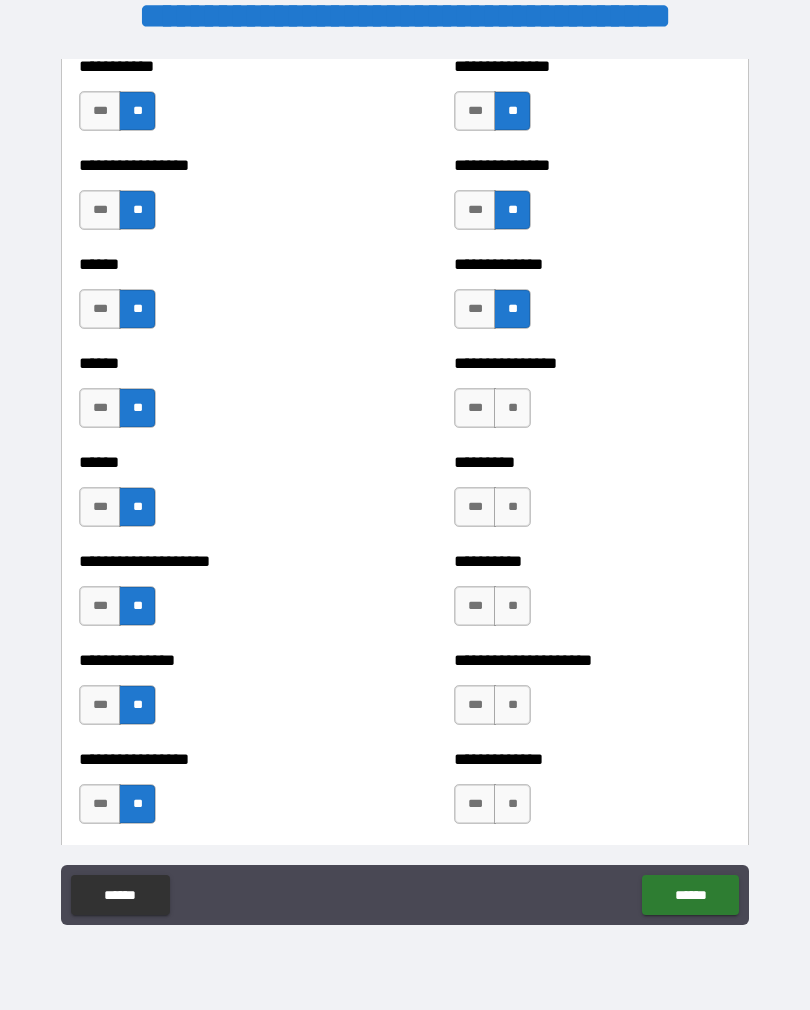 click on "**" at bounding box center (512, 408) 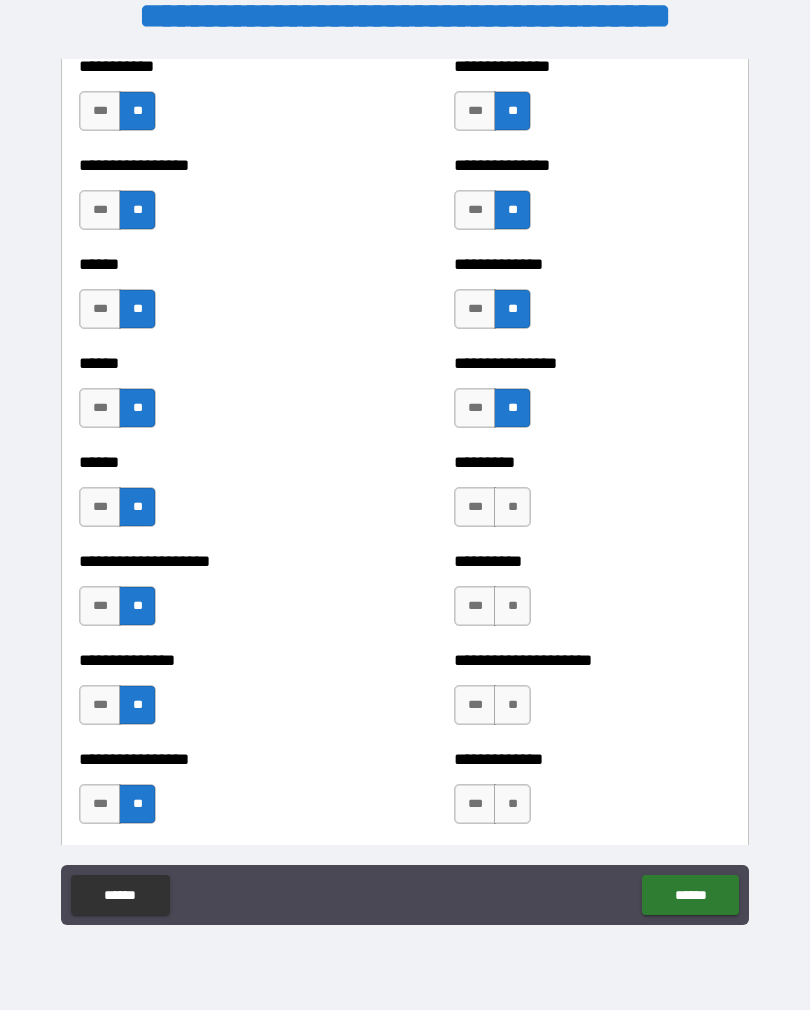 click on "**" at bounding box center [512, 507] 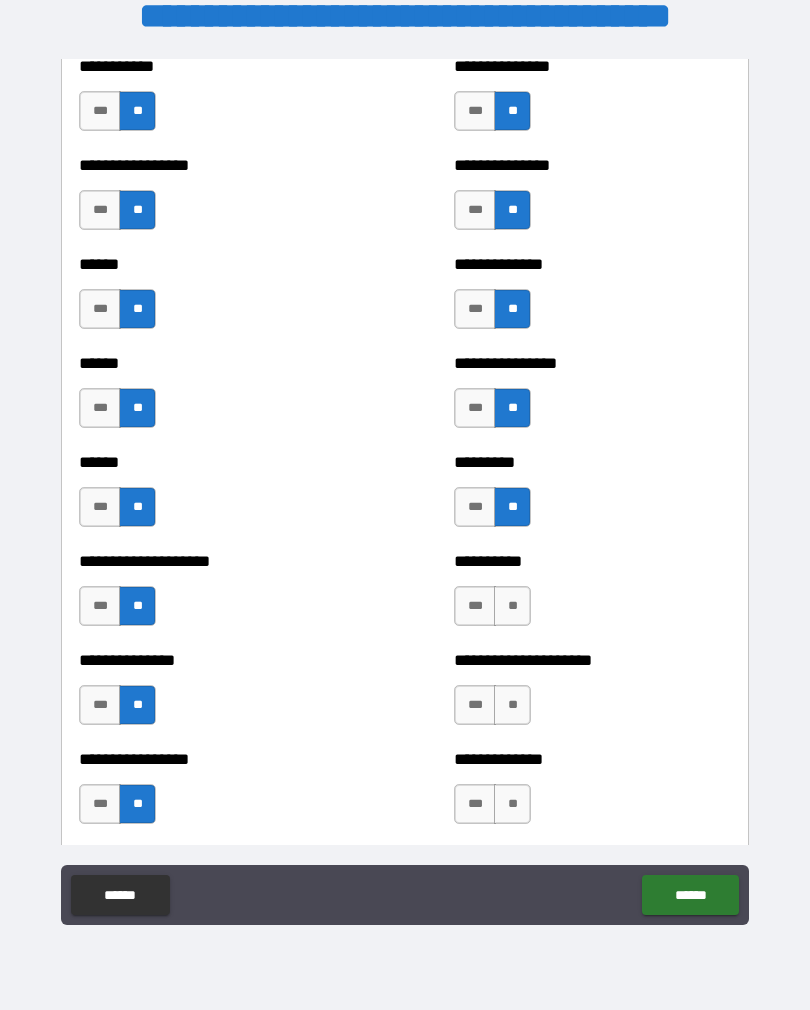 click on "**" at bounding box center [512, 606] 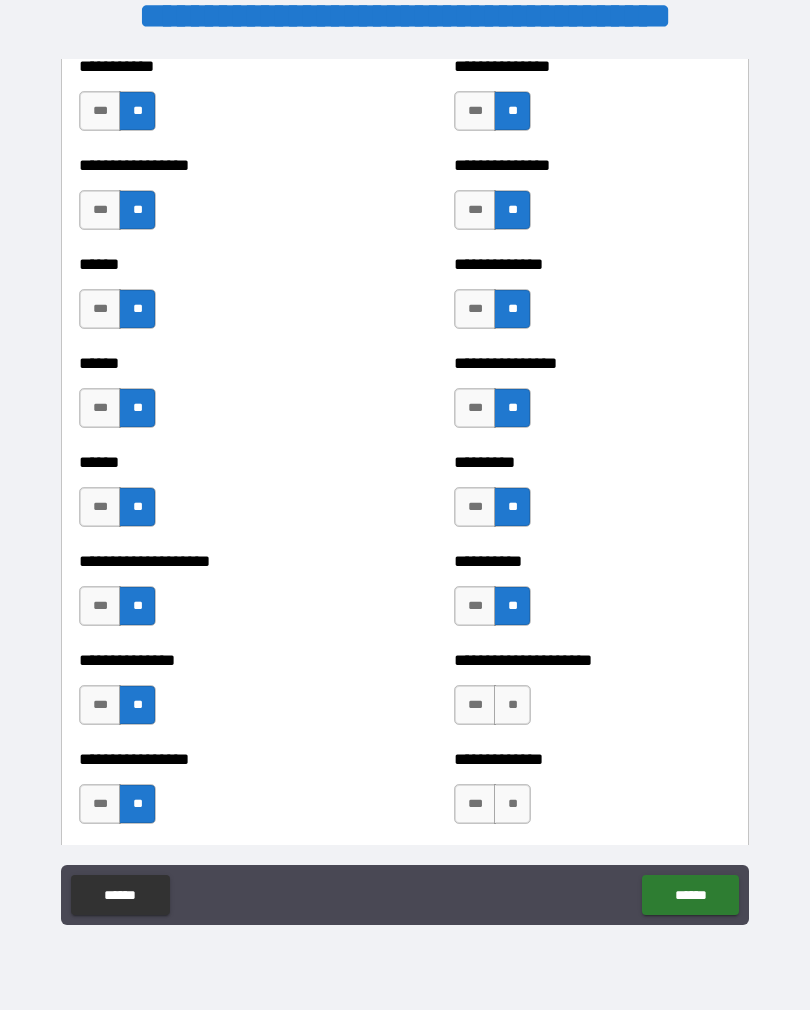 click on "**" at bounding box center [512, 705] 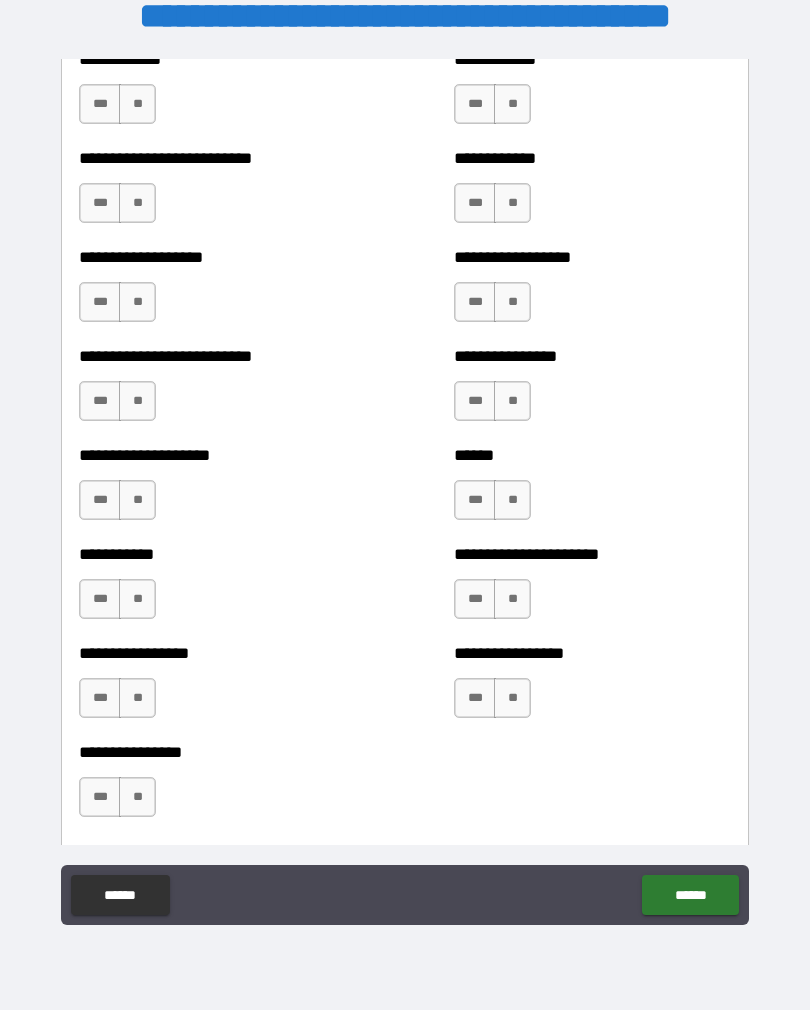 scroll, scrollTop: 5657, scrollLeft: 0, axis: vertical 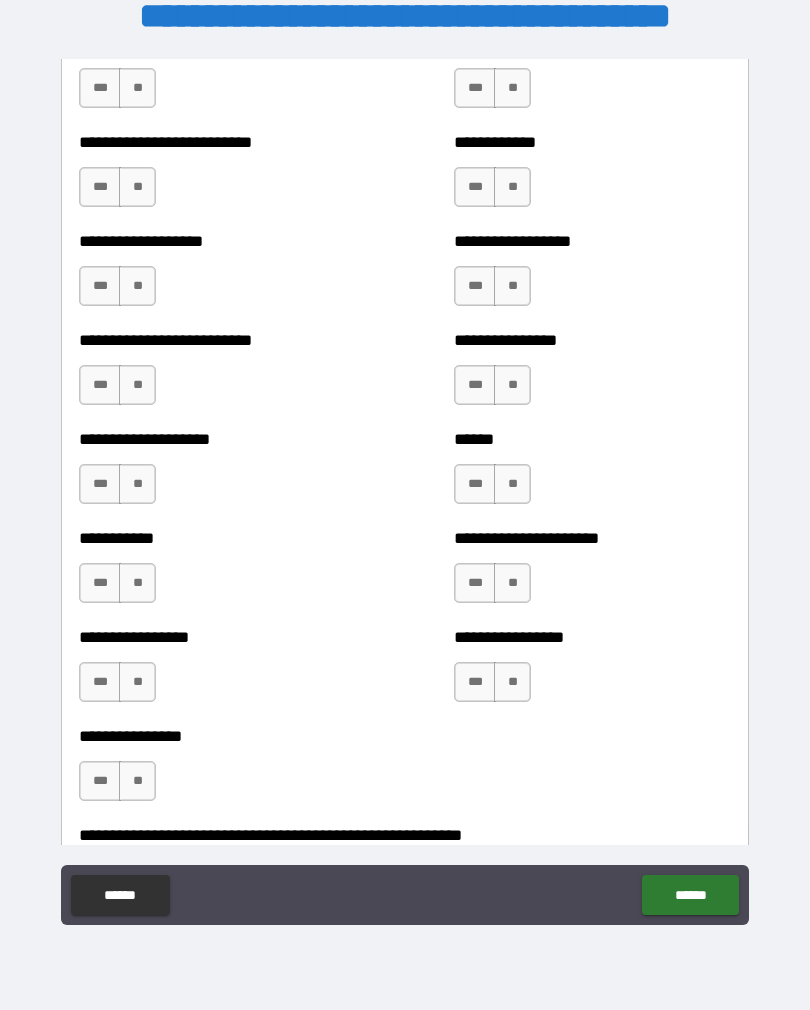 click on "**" at bounding box center (137, 781) 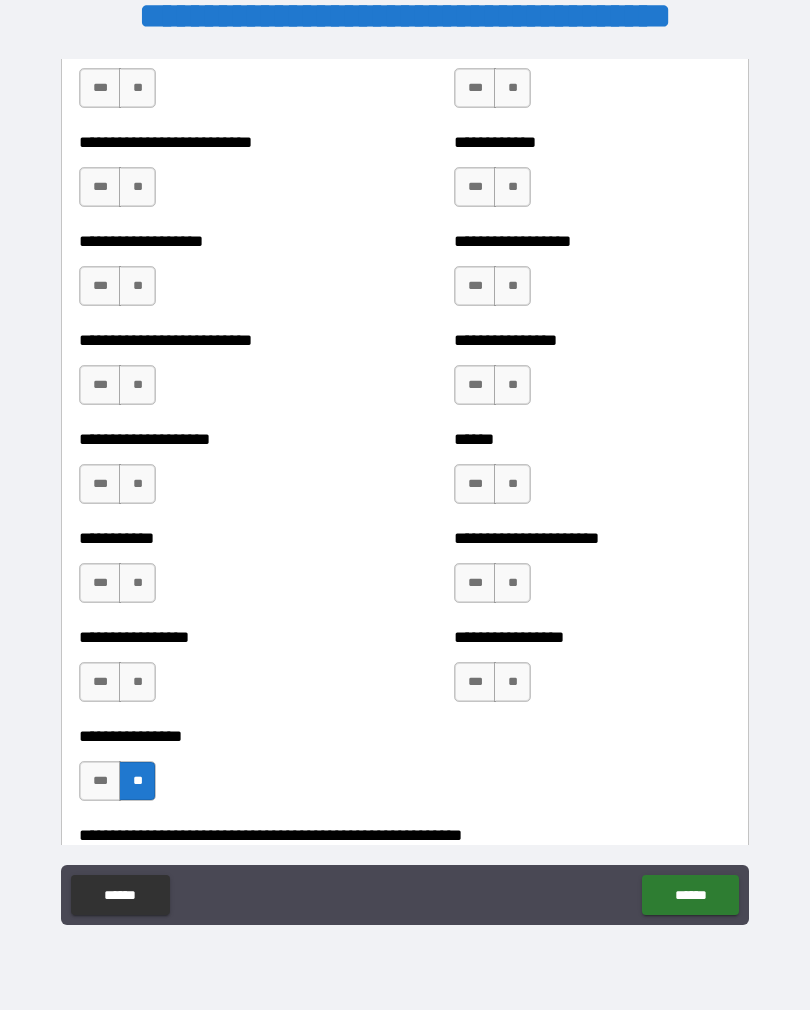click on "**" at bounding box center [137, 682] 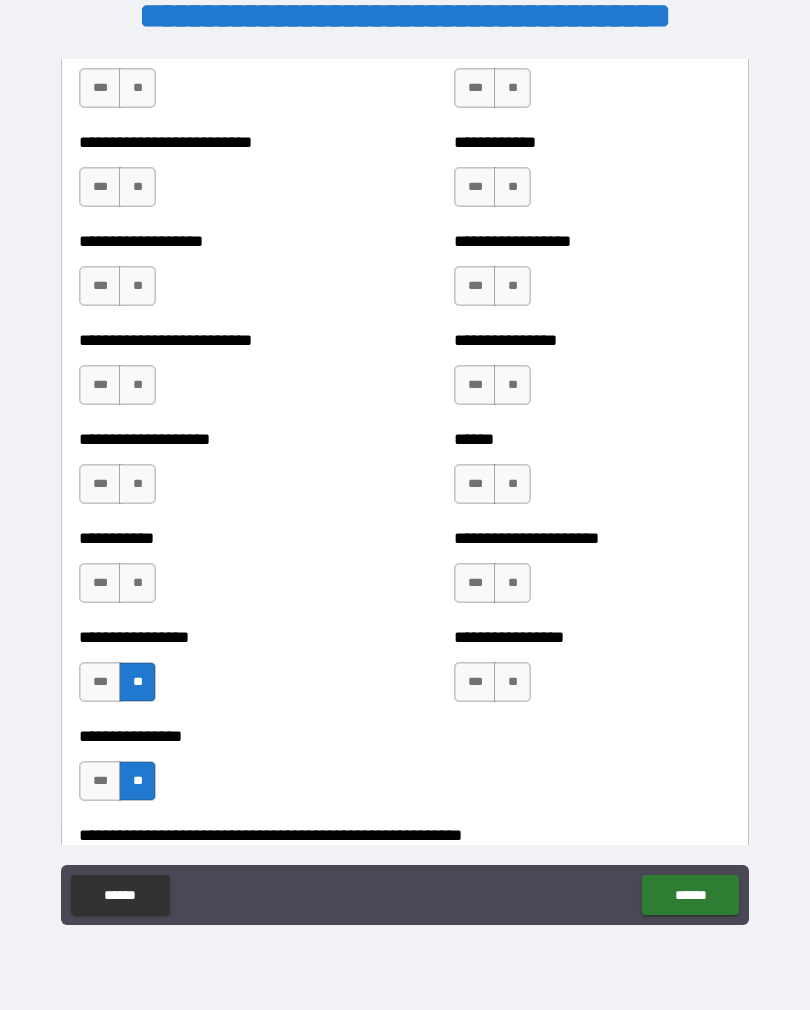 click on "**" at bounding box center [137, 583] 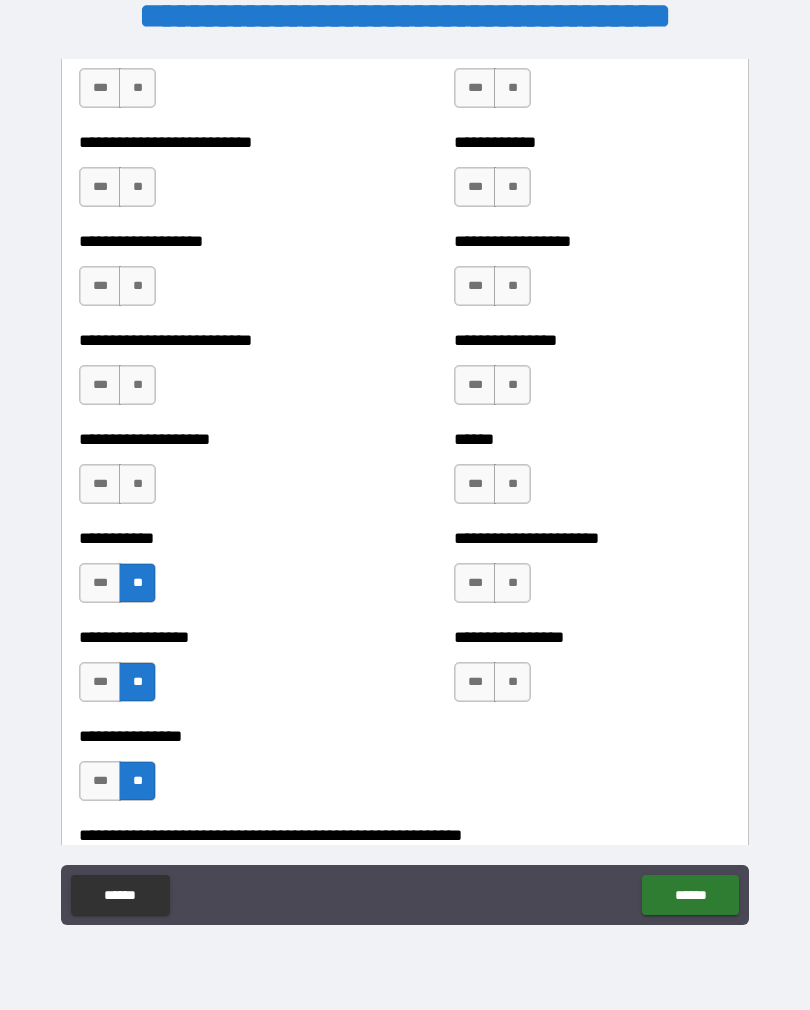 click on "**" at bounding box center [137, 484] 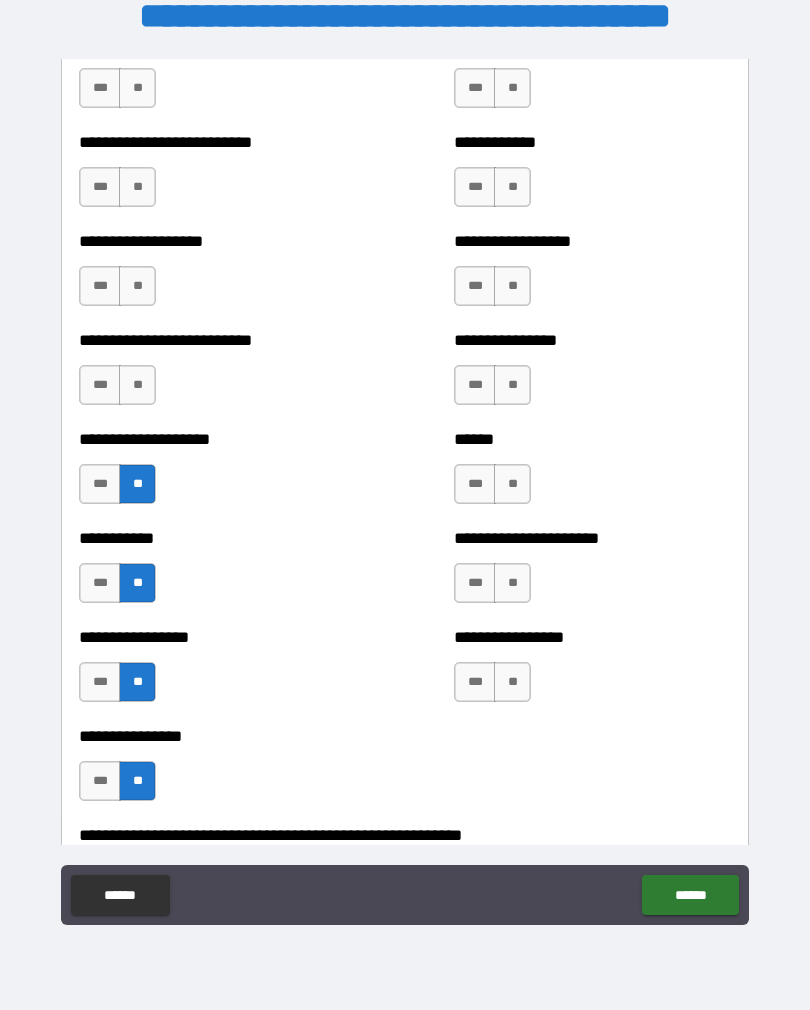 click on "**" at bounding box center [512, 682] 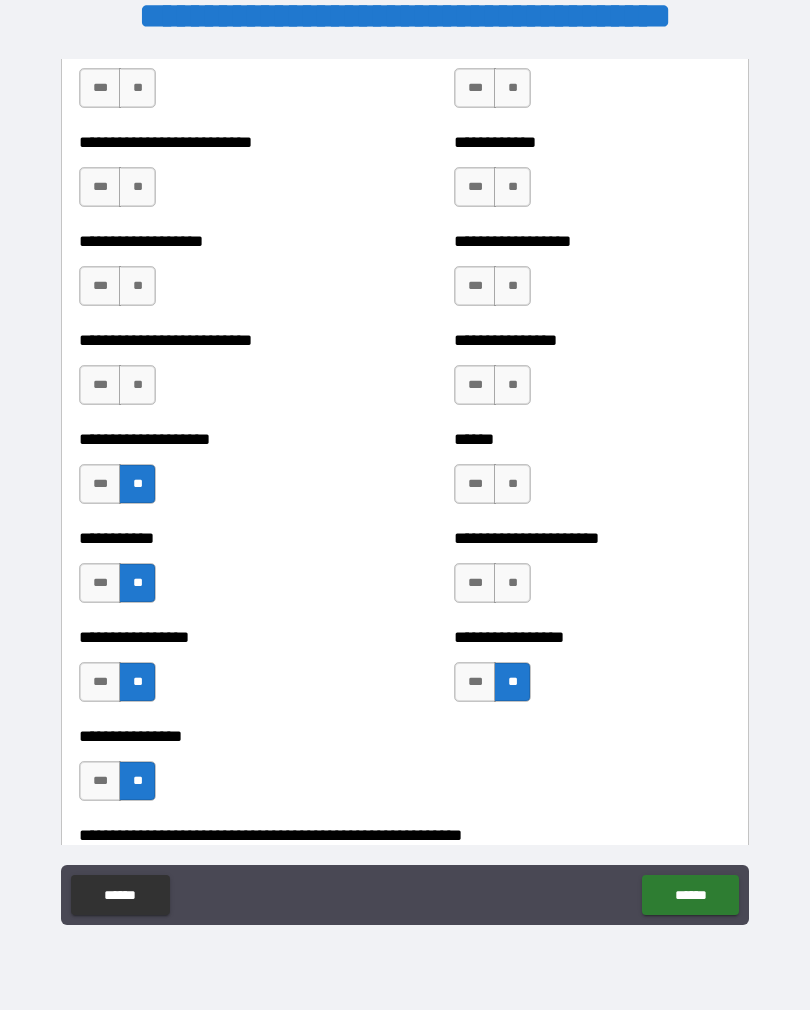 click on "**" at bounding box center [512, 583] 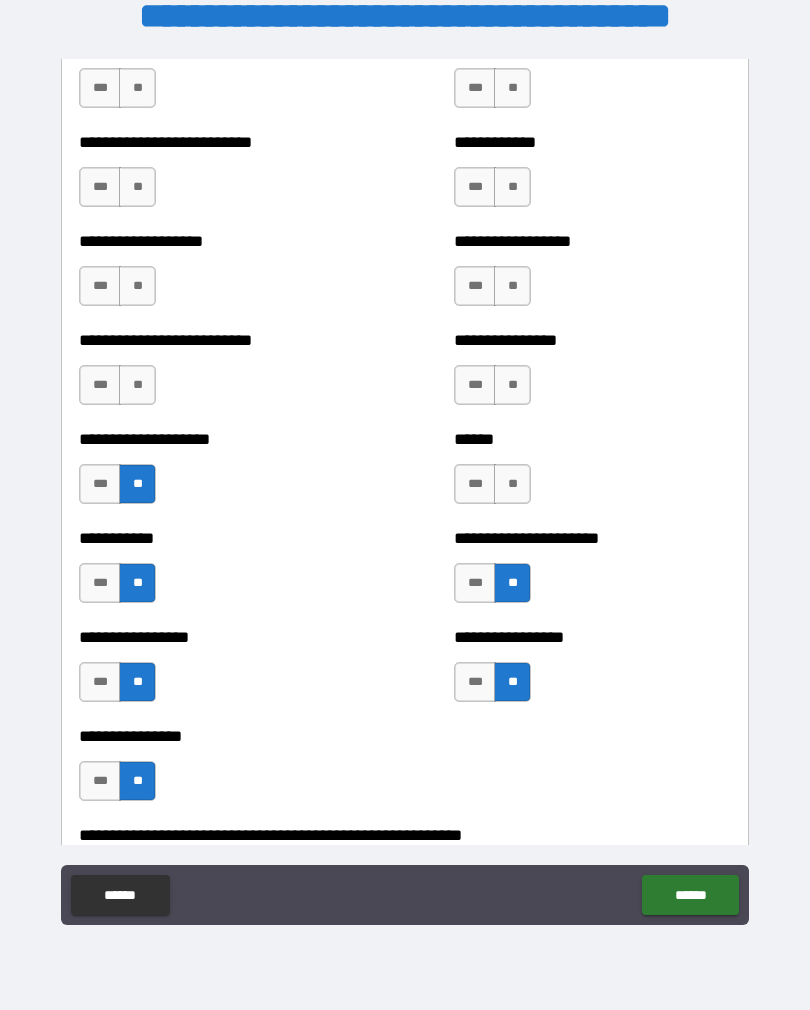 click on "**" at bounding box center (512, 484) 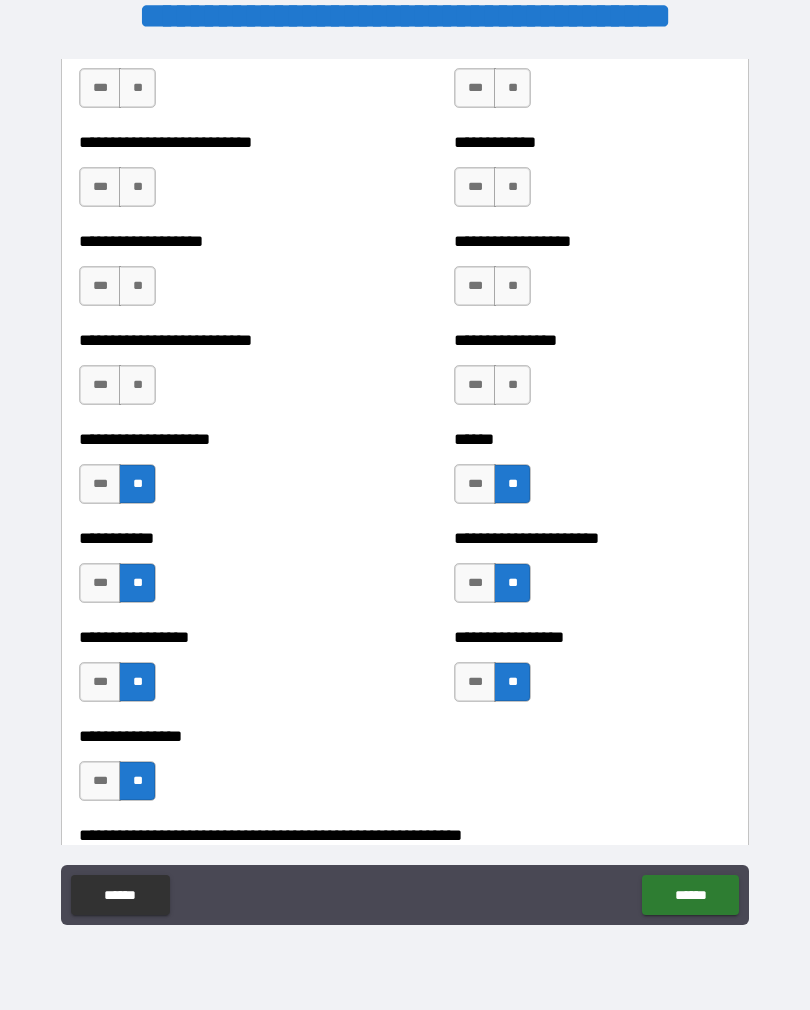 click on "**" at bounding box center [512, 385] 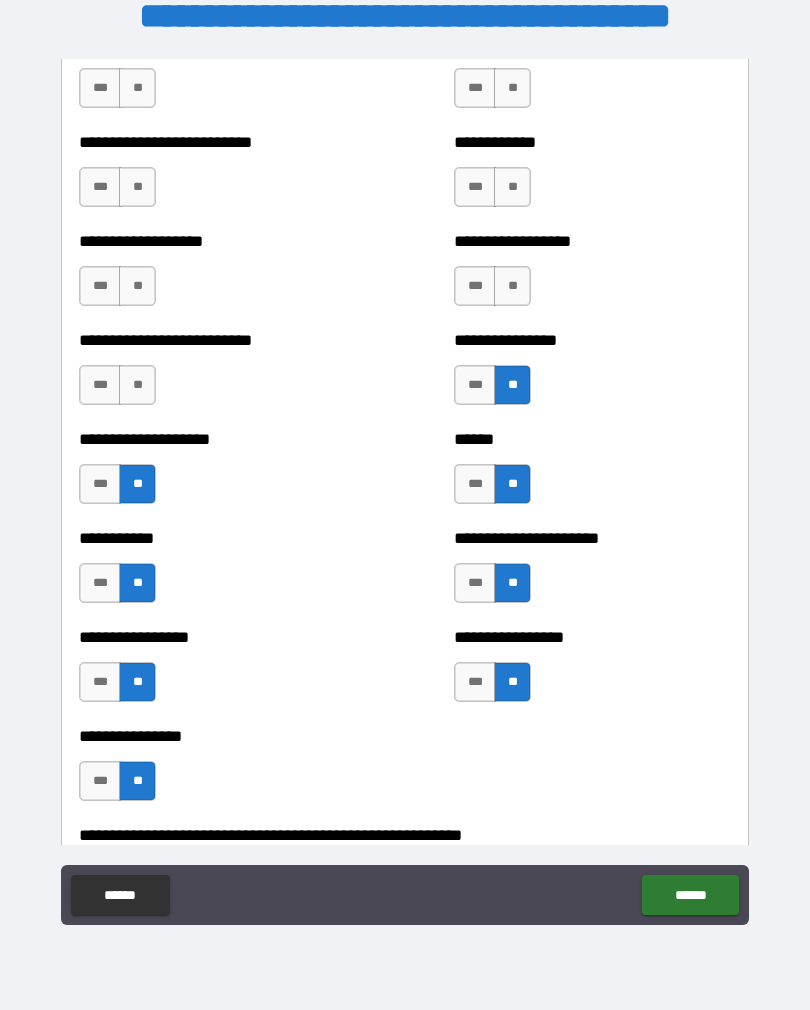 click on "**" at bounding box center (512, 286) 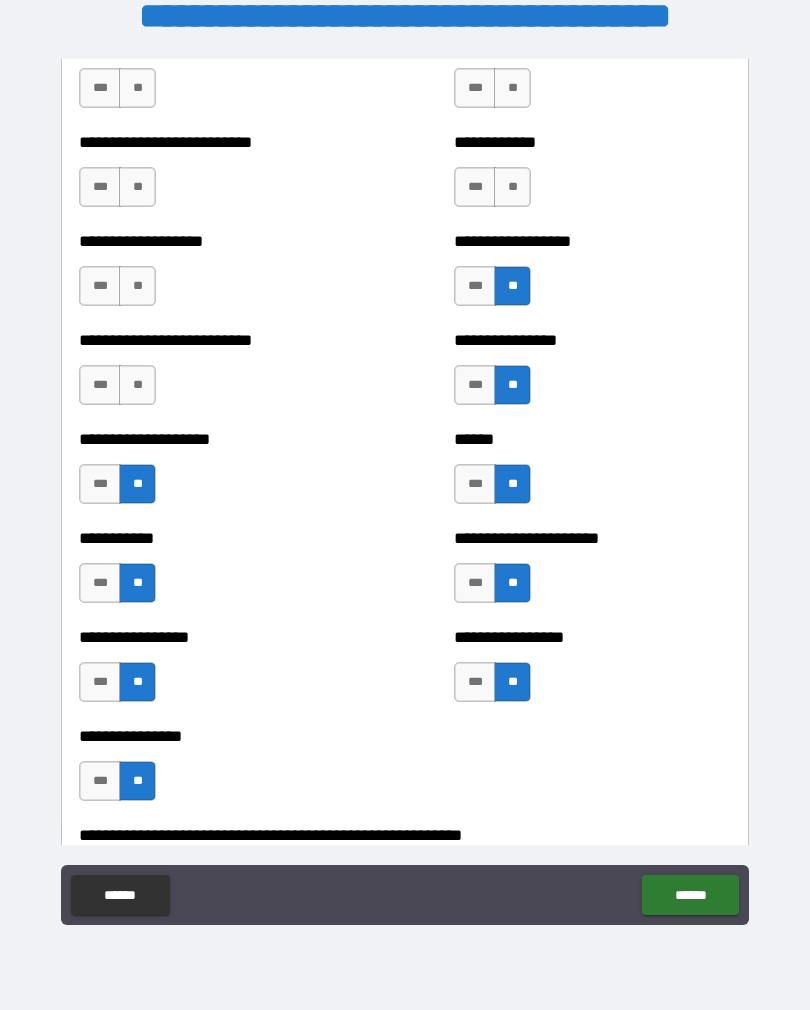 click on "**" at bounding box center (512, 187) 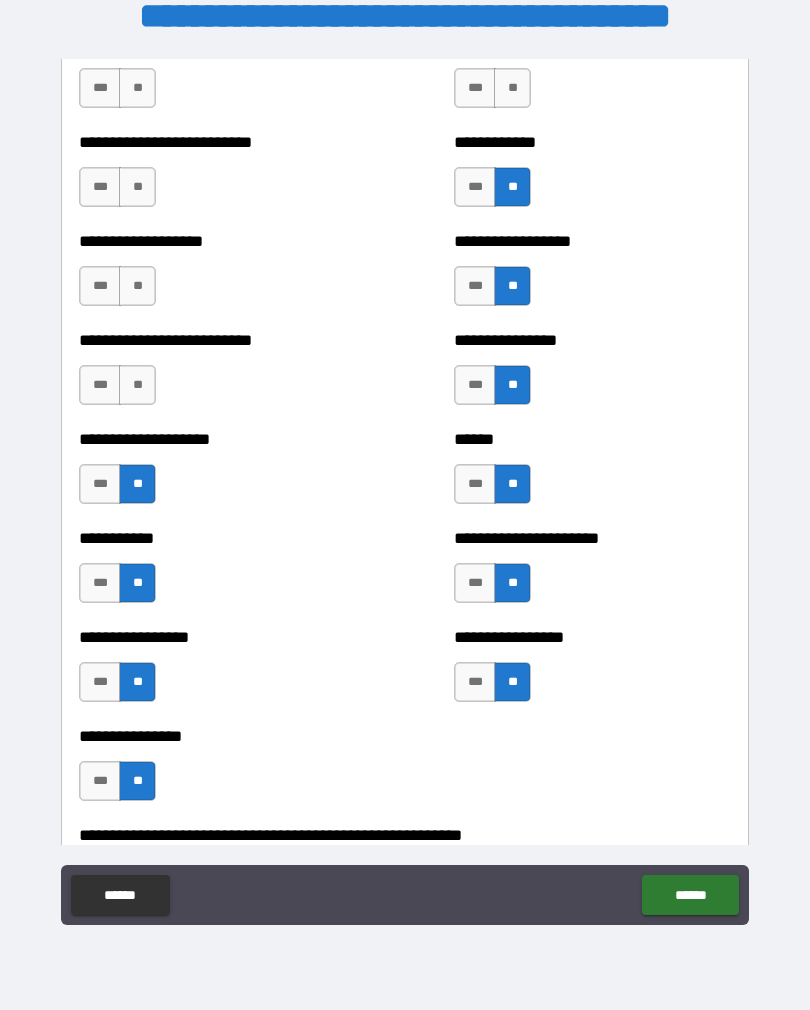 click on "**" at bounding box center [512, 88] 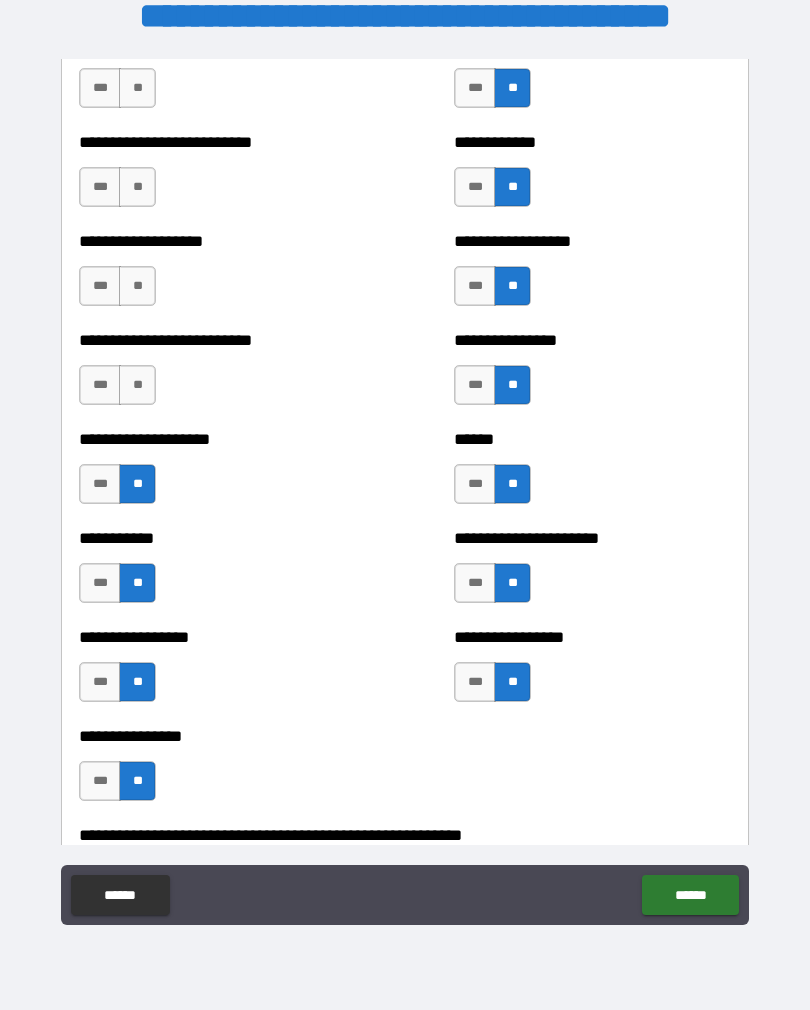 click on "**" at bounding box center (137, 187) 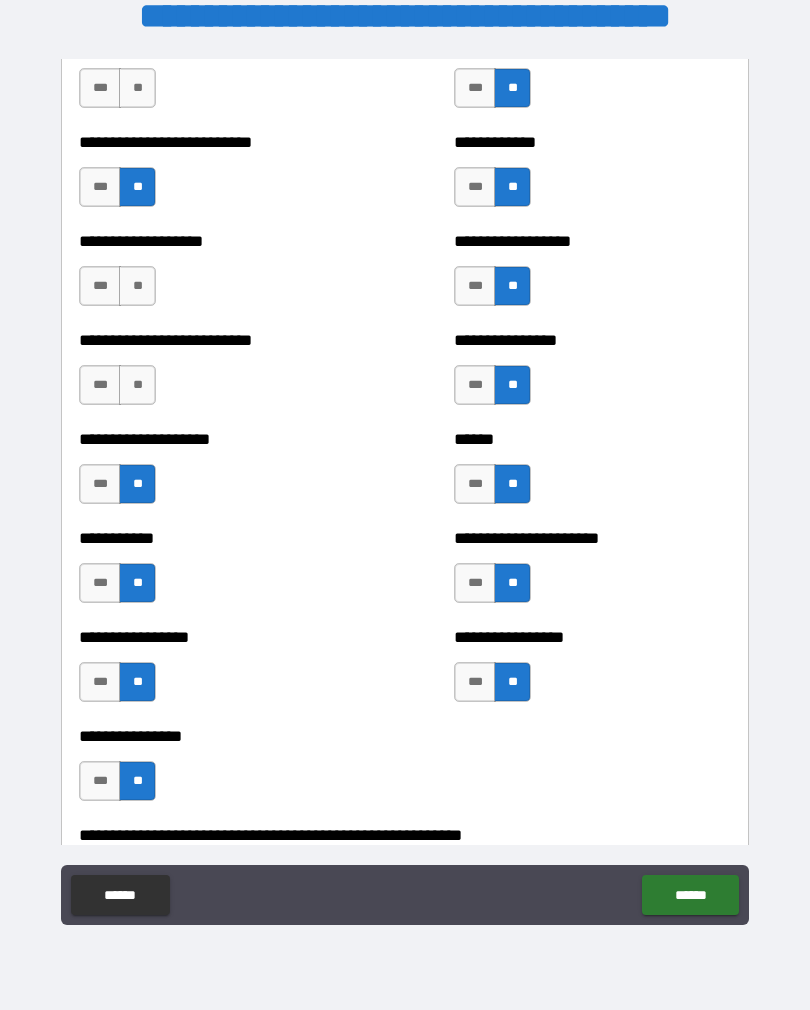 click on "**" at bounding box center [137, 286] 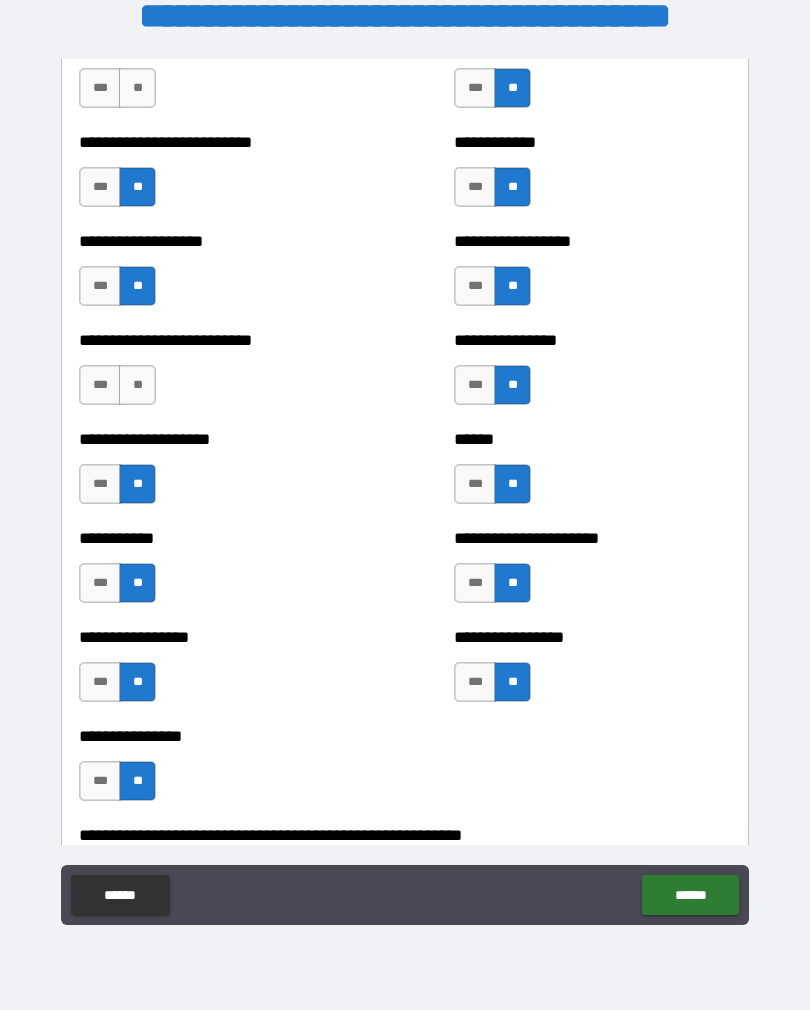 click on "**" at bounding box center [137, 385] 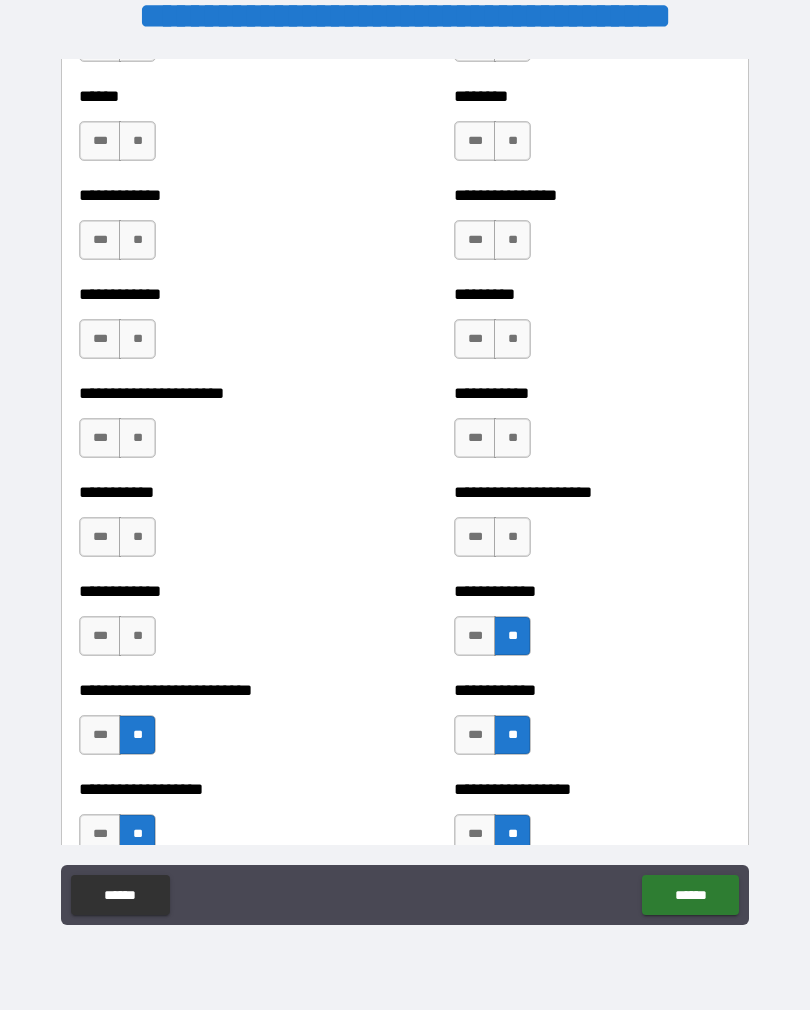scroll, scrollTop: 5110, scrollLeft: 0, axis: vertical 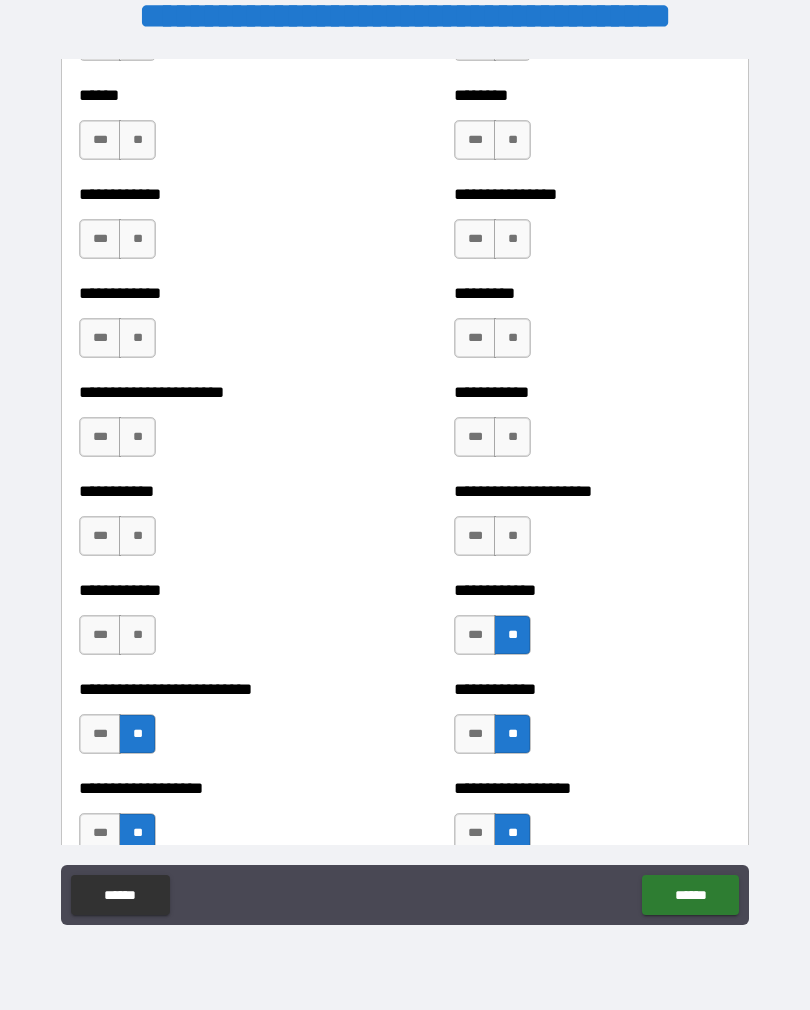 click on "**" at bounding box center [137, 635] 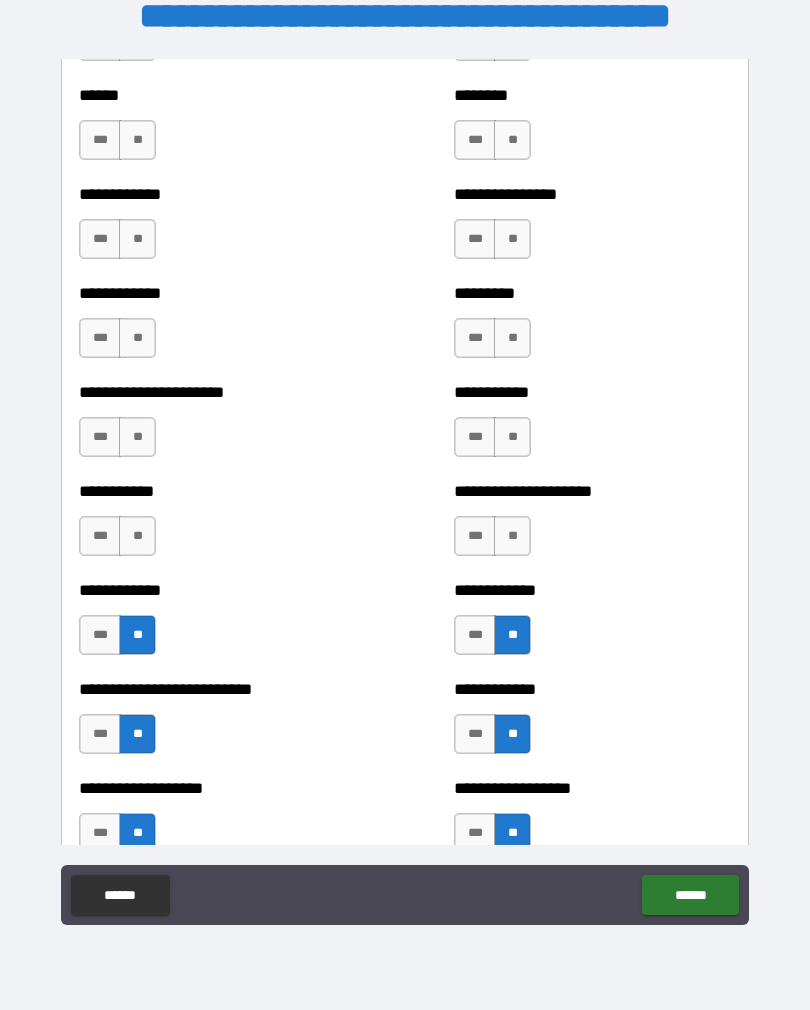click on "**" at bounding box center [137, 536] 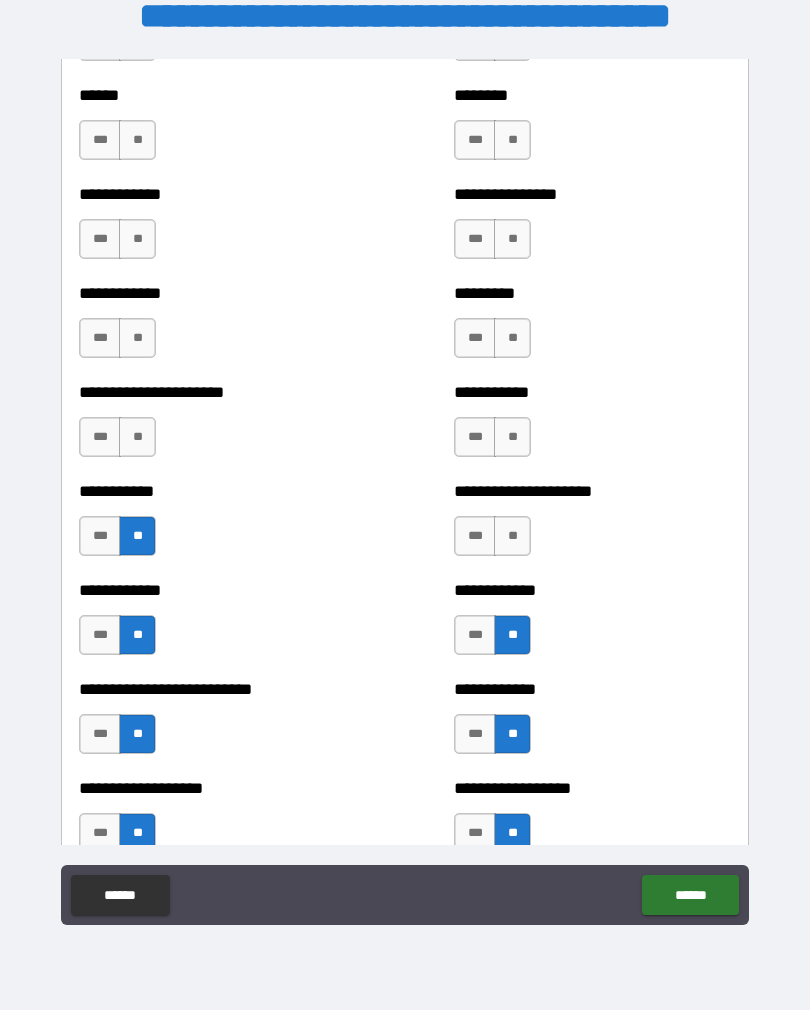 click on "**" at bounding box center [137, 437] 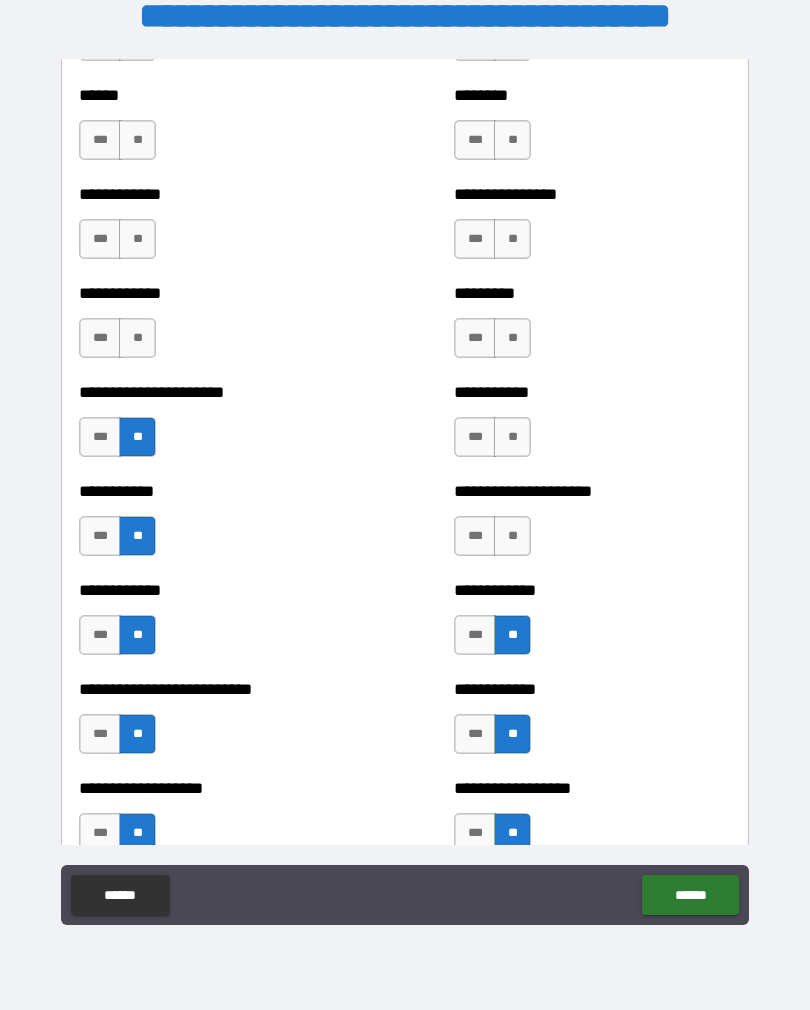 click on "**" at bounding box center (137, 338) 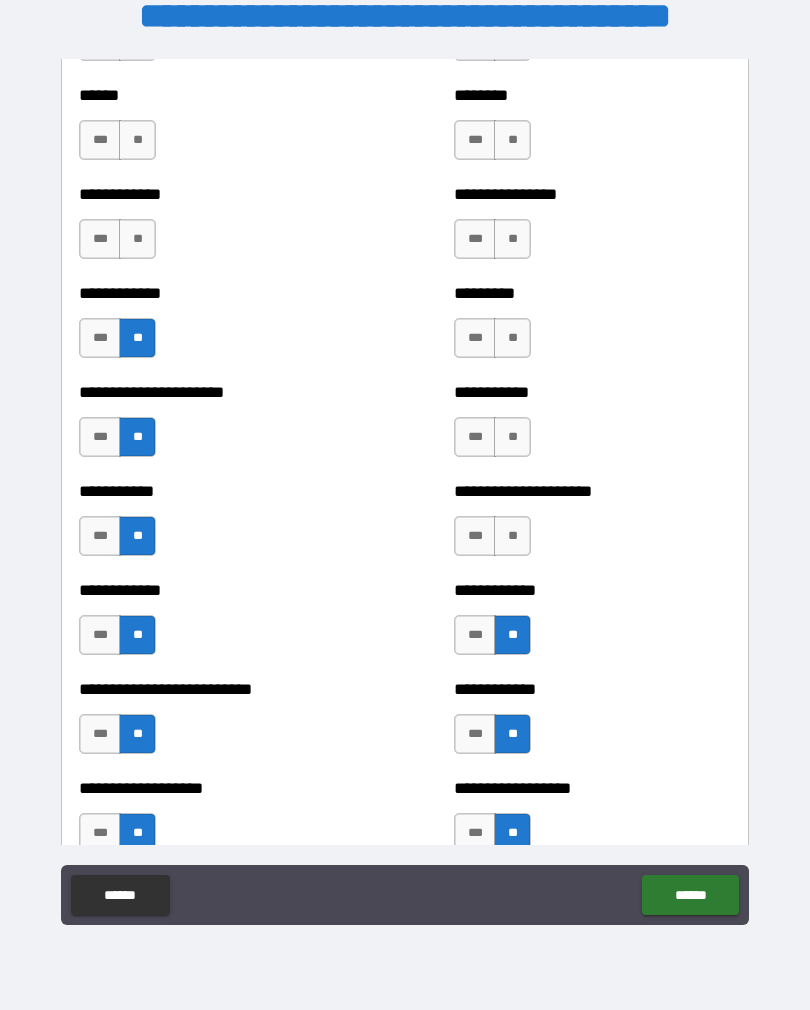 click on "**" at bounding box center (137, 239) 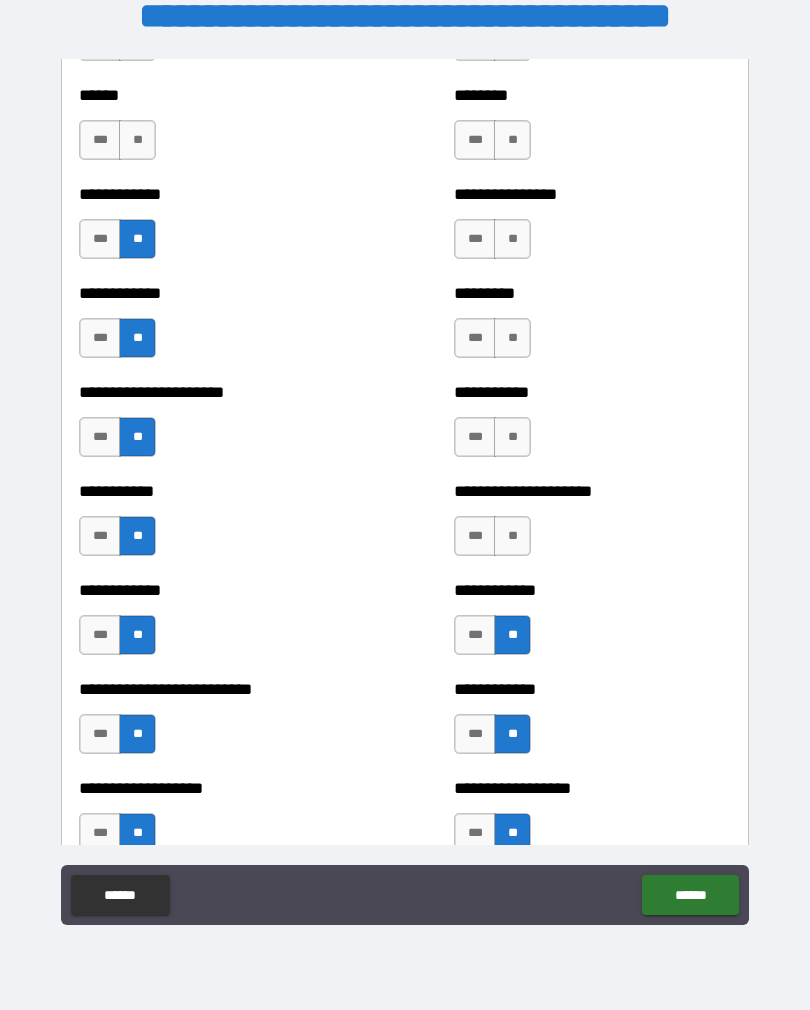 click on "**" at bounding box center (137, 140) 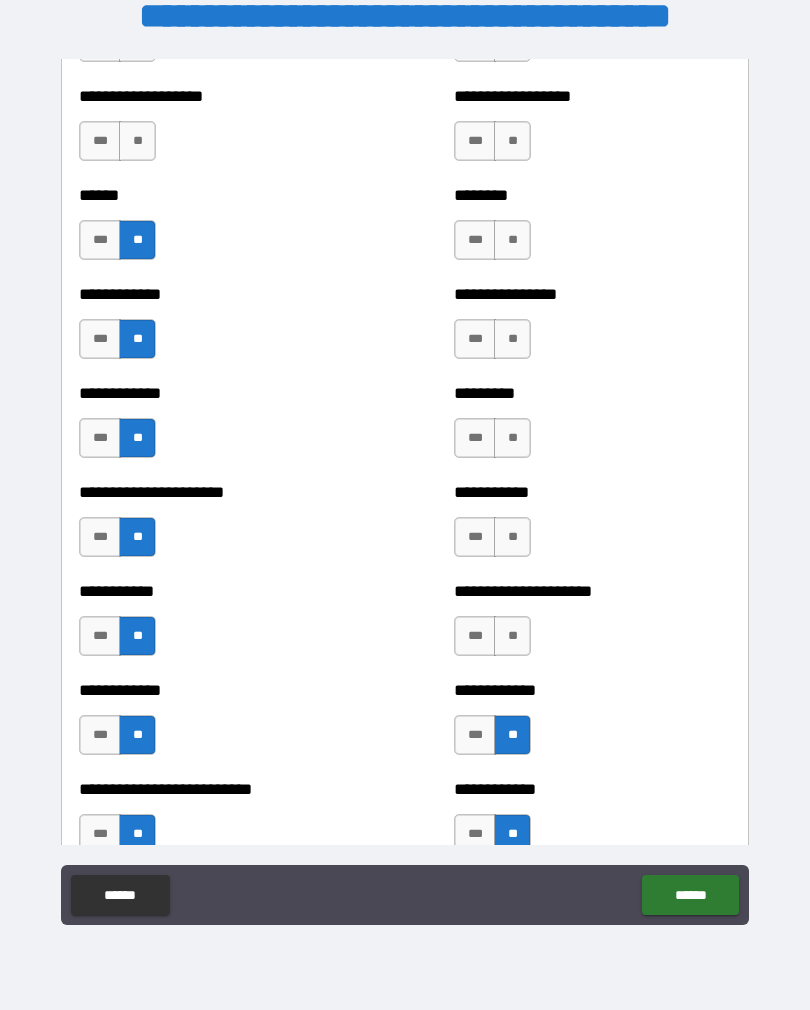 scroll, scrollTop: 5012, scrollLeft: 0, axis: vertical 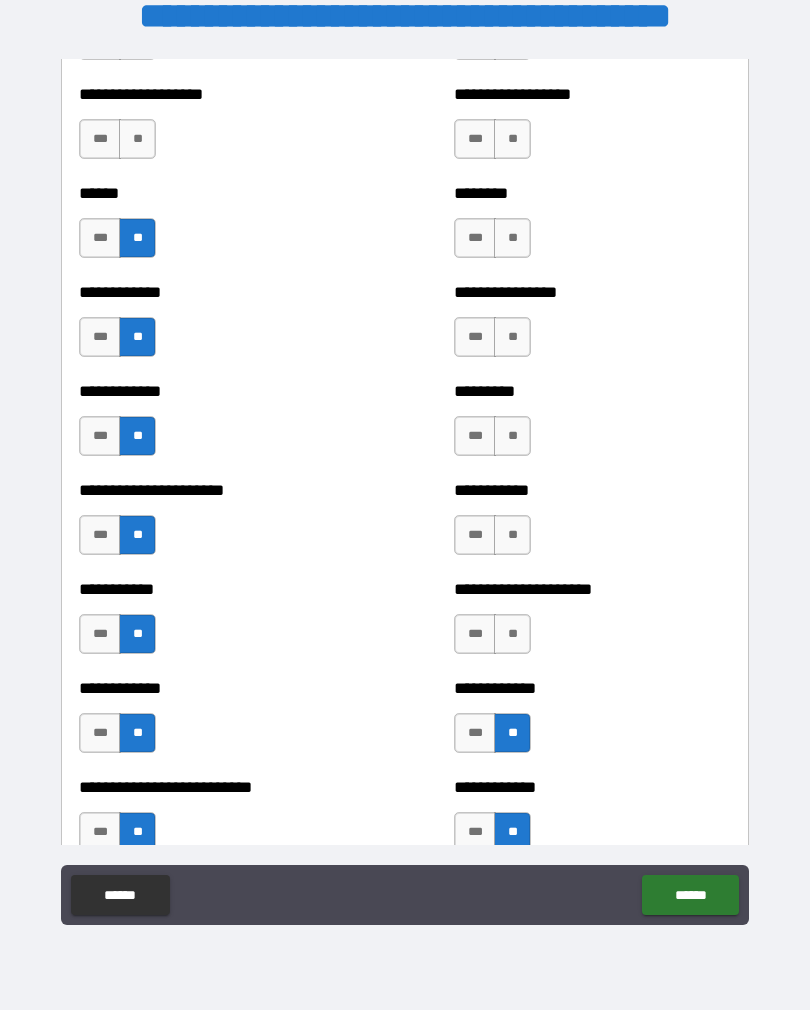 click on "**" at bounding box center [512, 238] 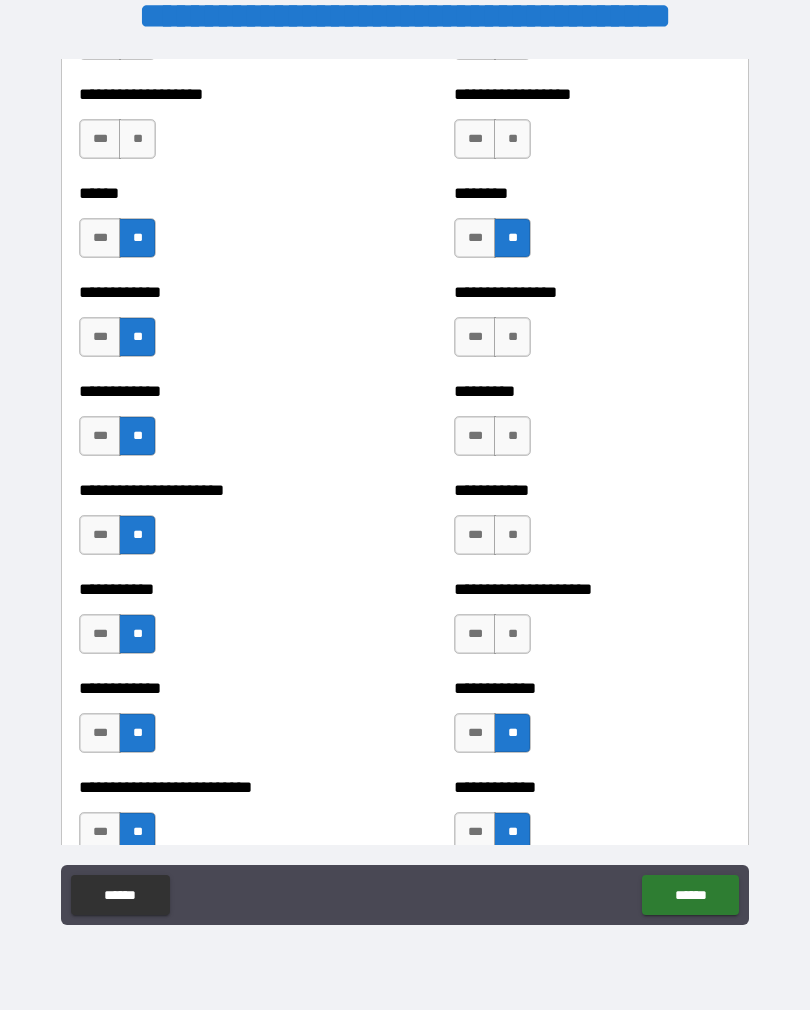 click on "**" at bounding box center [512, 337] 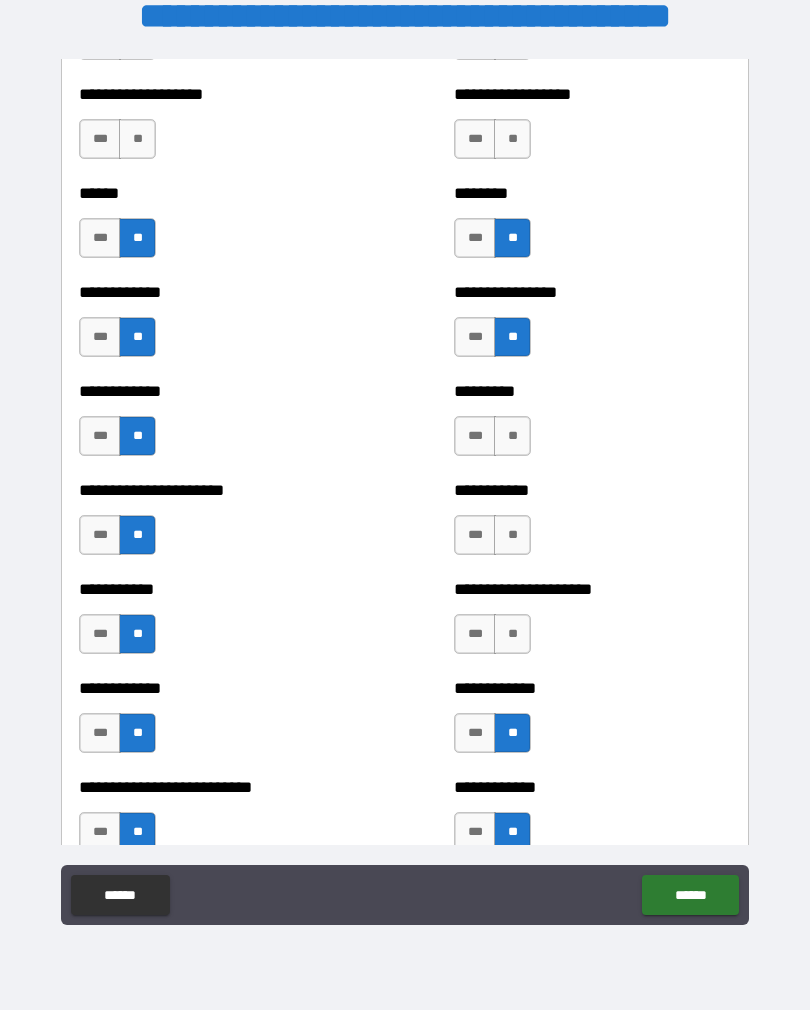 click on "**" at bounding box center (512, 436) 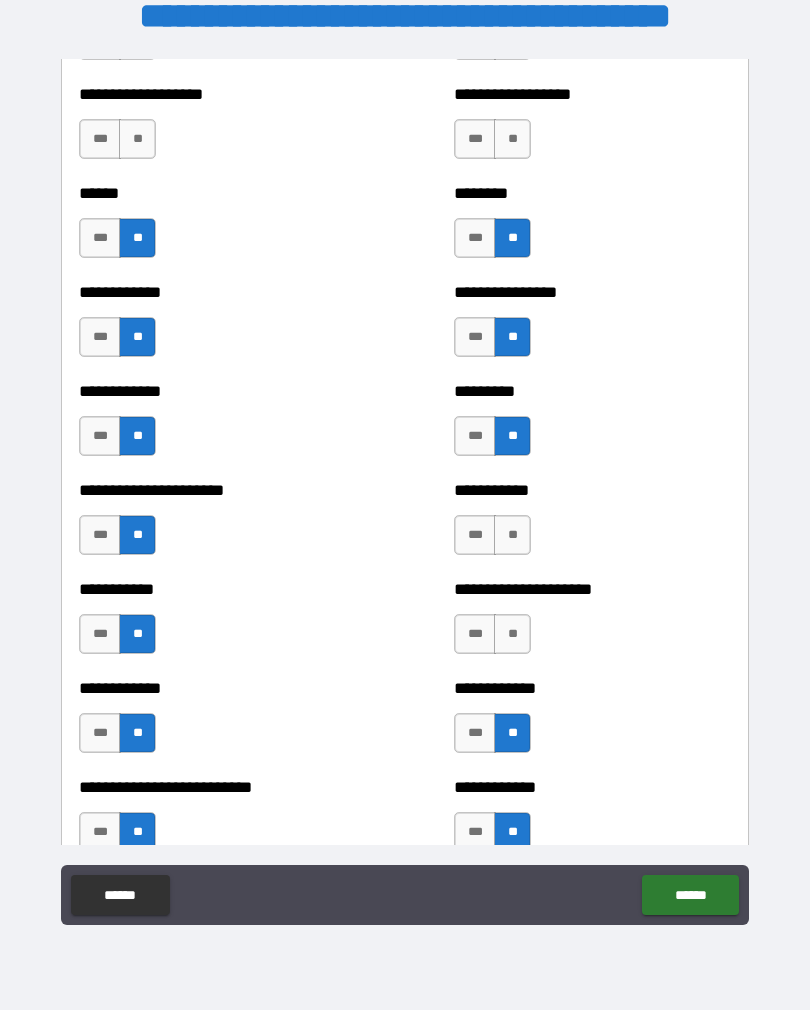 click on "**" at bounding box center [512, 535] 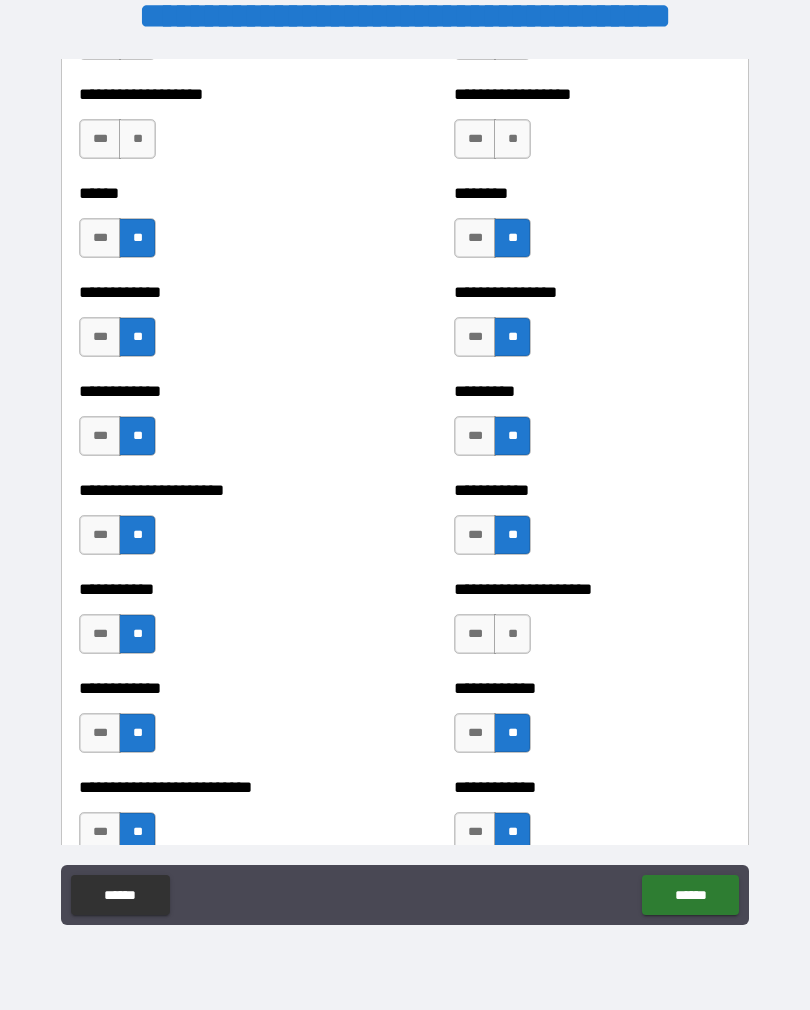 click on "**" at bounding box center [512, 634] 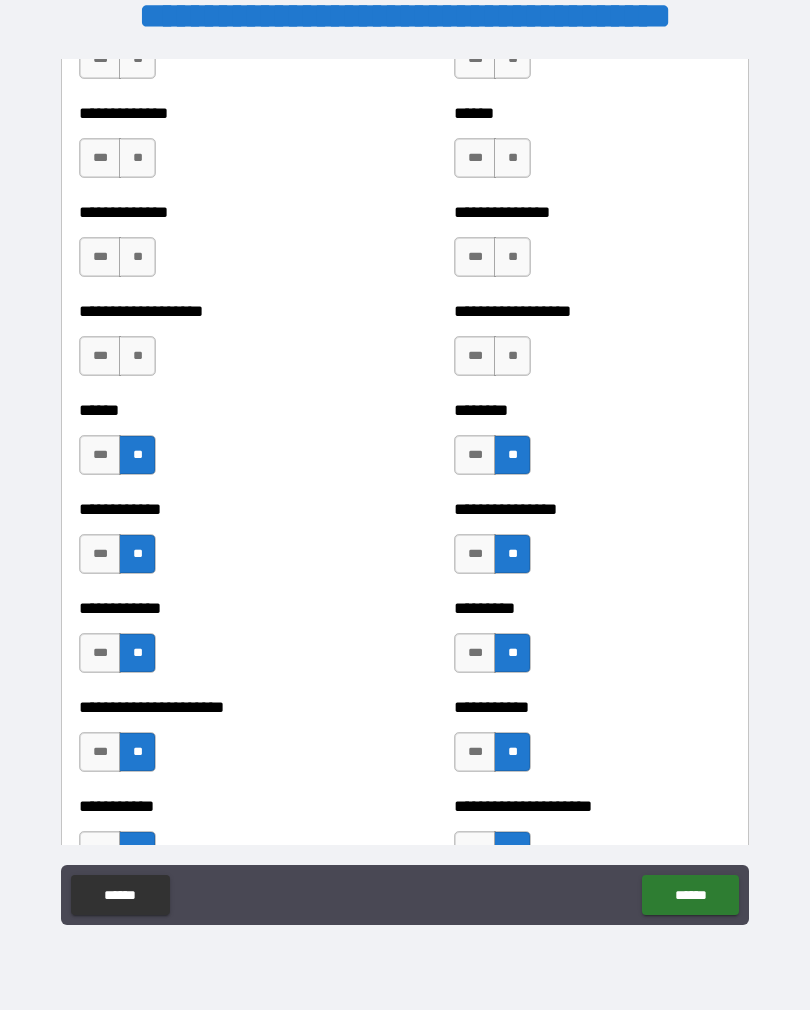 scroll, scrollTop: 4797, scrollLeft: 0, axis: vertical 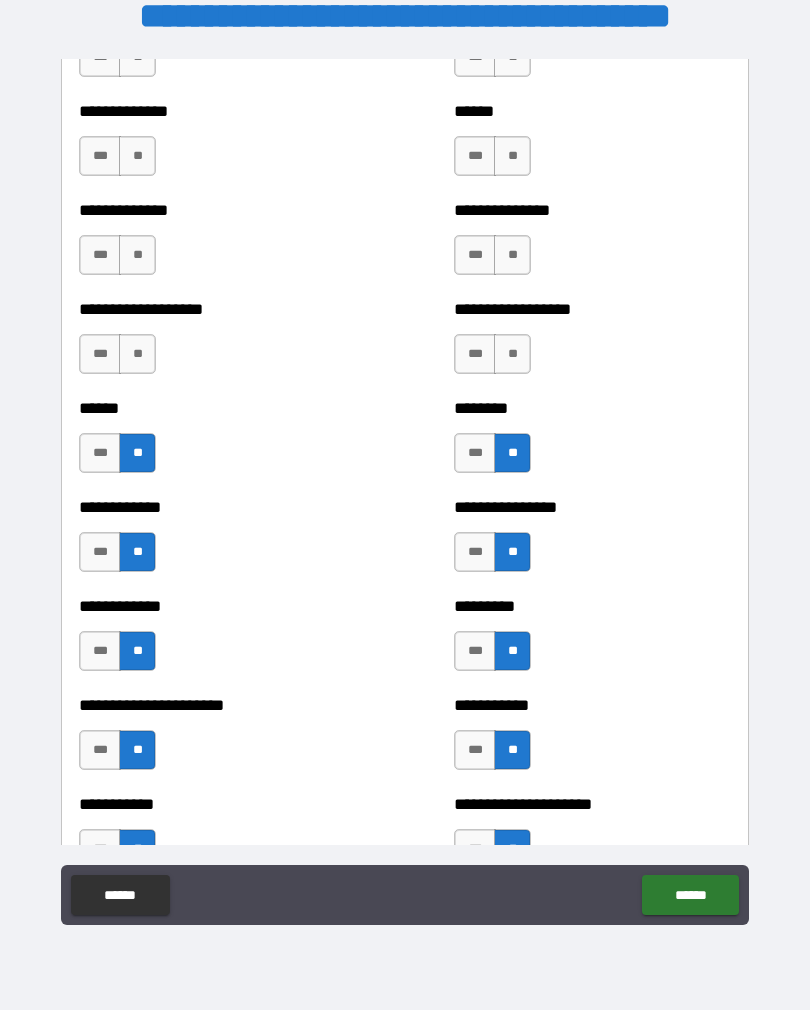 click on "**" at bounding box center [512, 354] 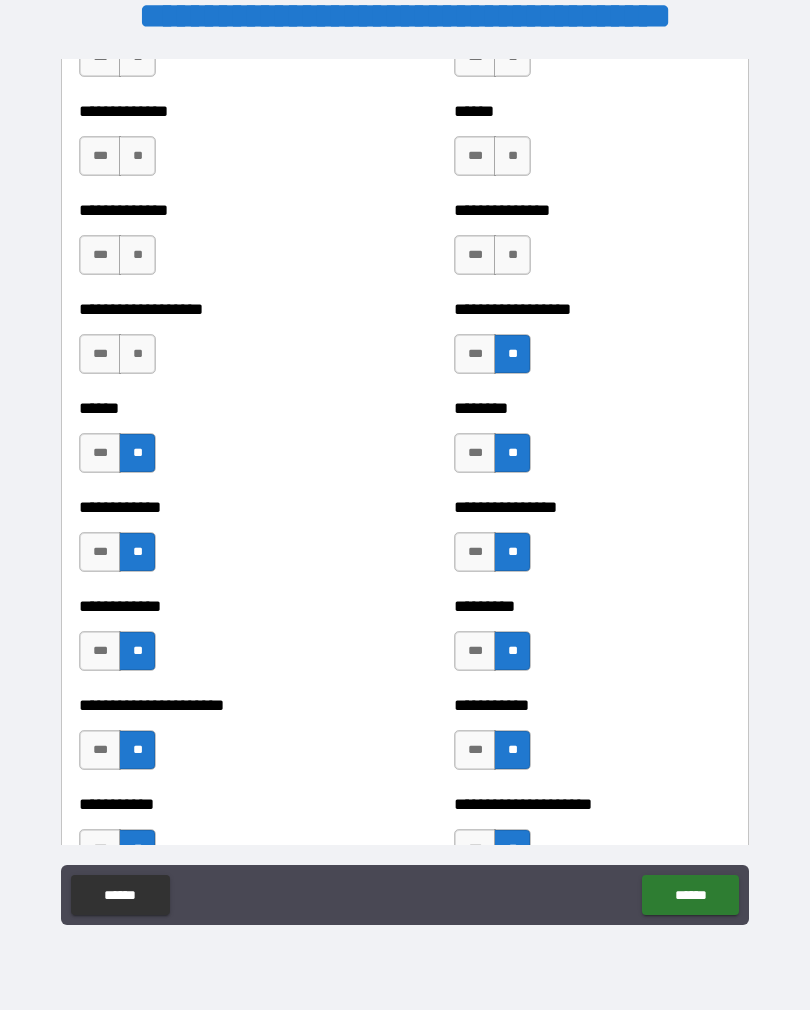 click on "**" at bounding box center [512, 255] 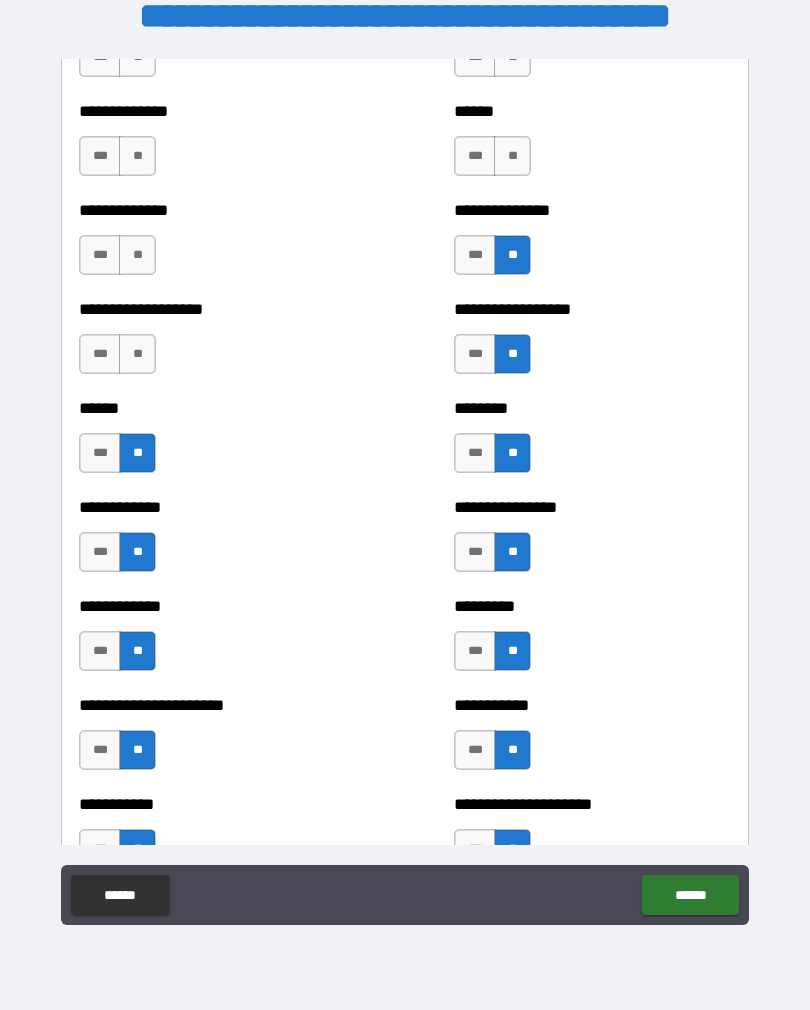 click on "**" at bounding box center (512, 156) 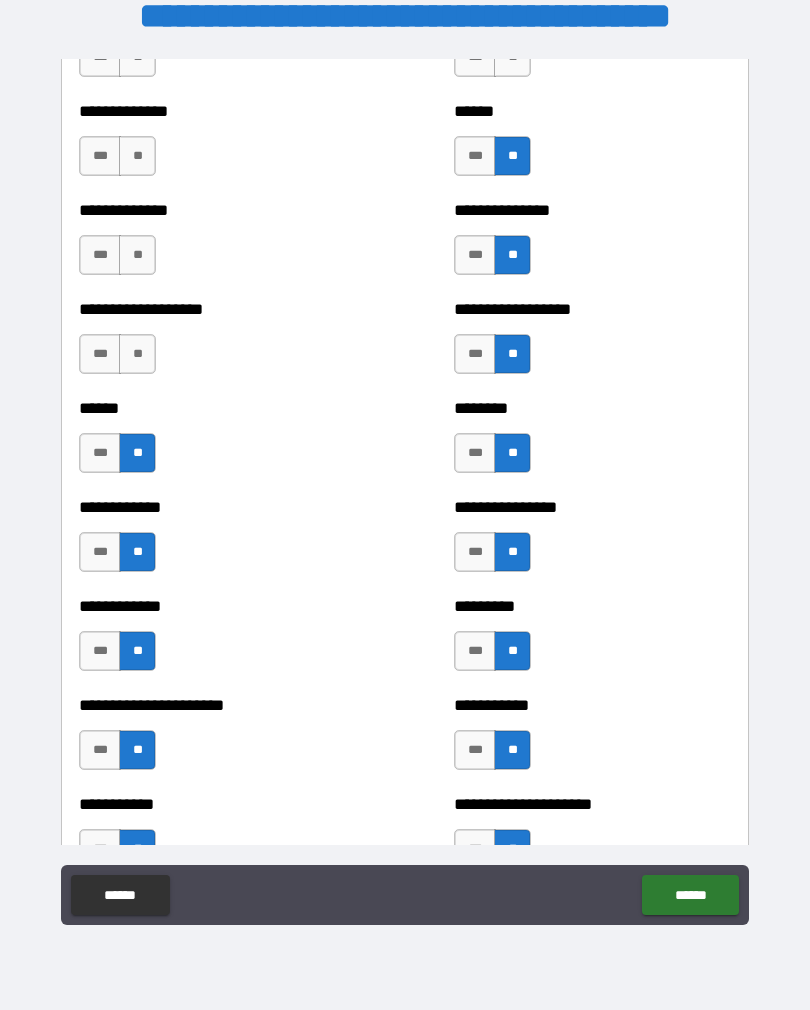 click on "**" at bounding box center (137, 156) 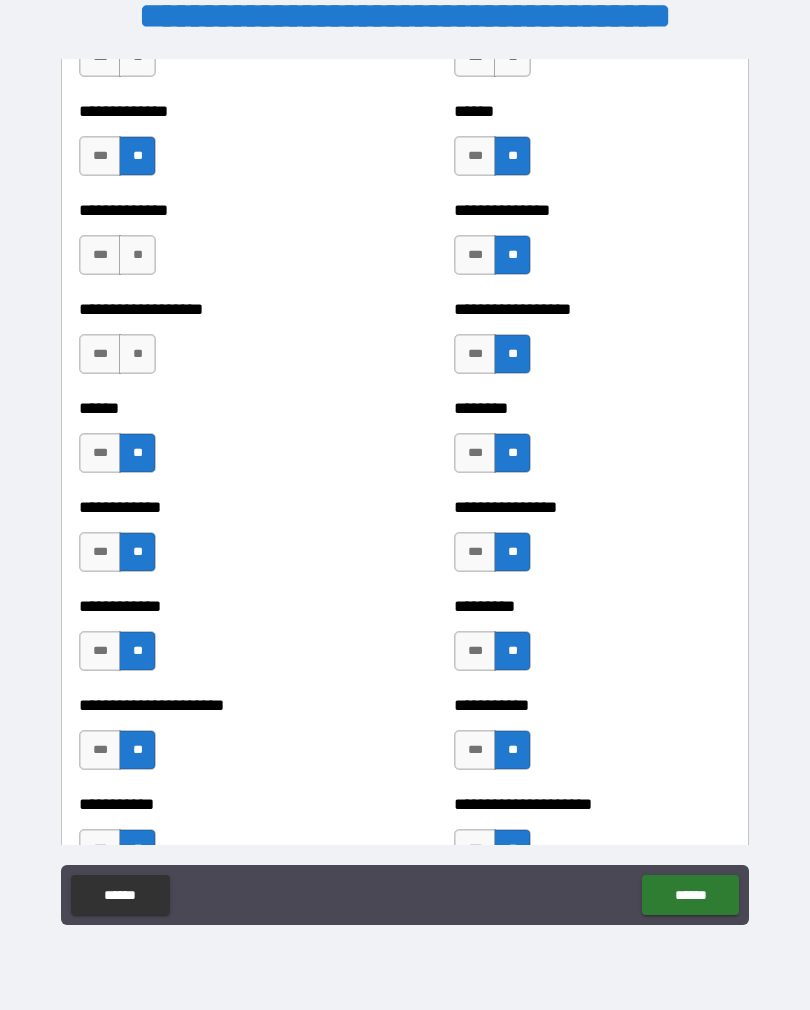 click on "**" at bounding box center (137, 255) 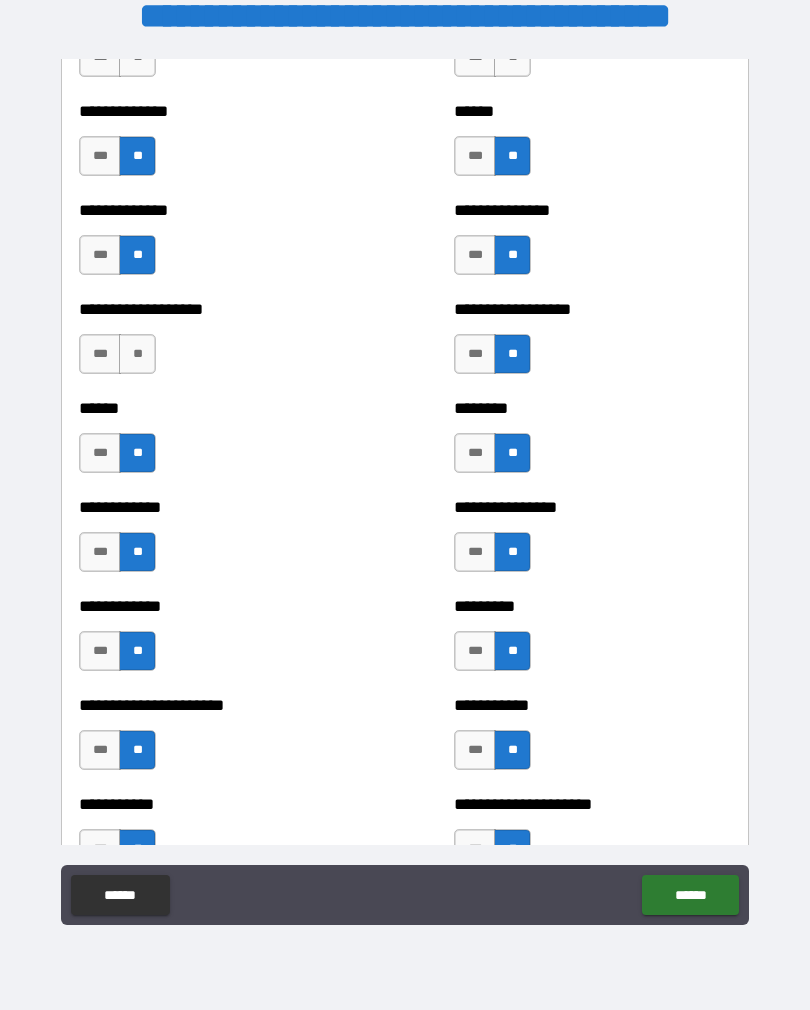 click on "**" at bounding box center [137, 354] 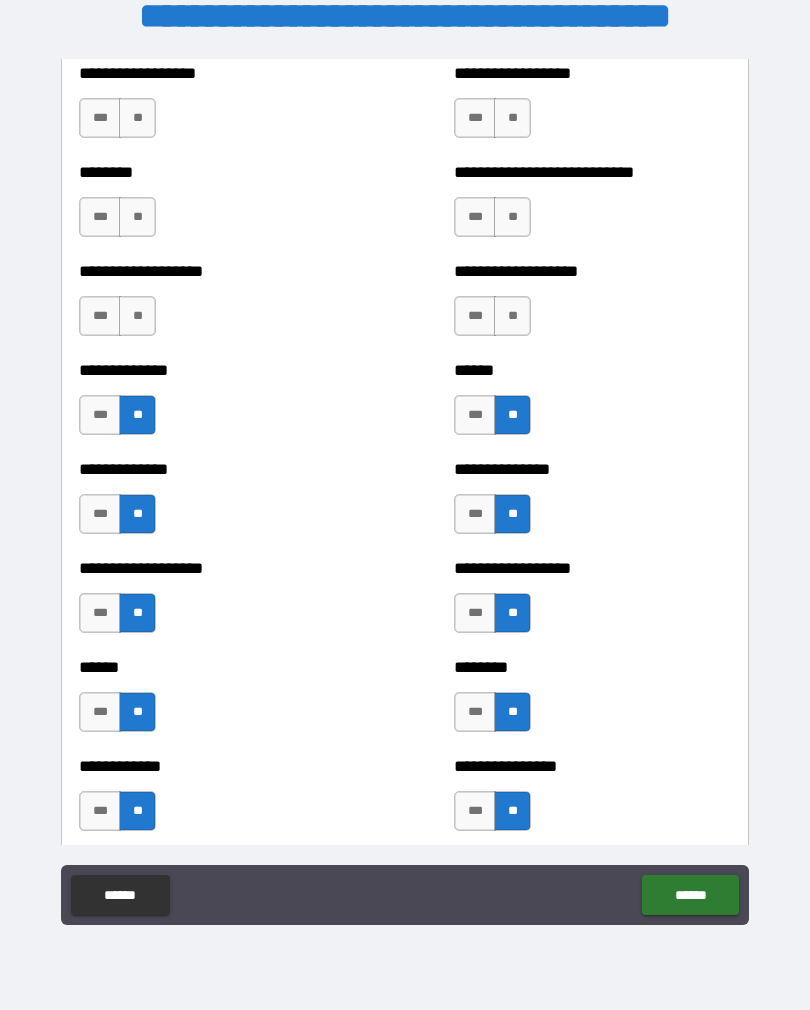 scroll, scrollTop: 4531, scrollLeft: 0, axis: vertical 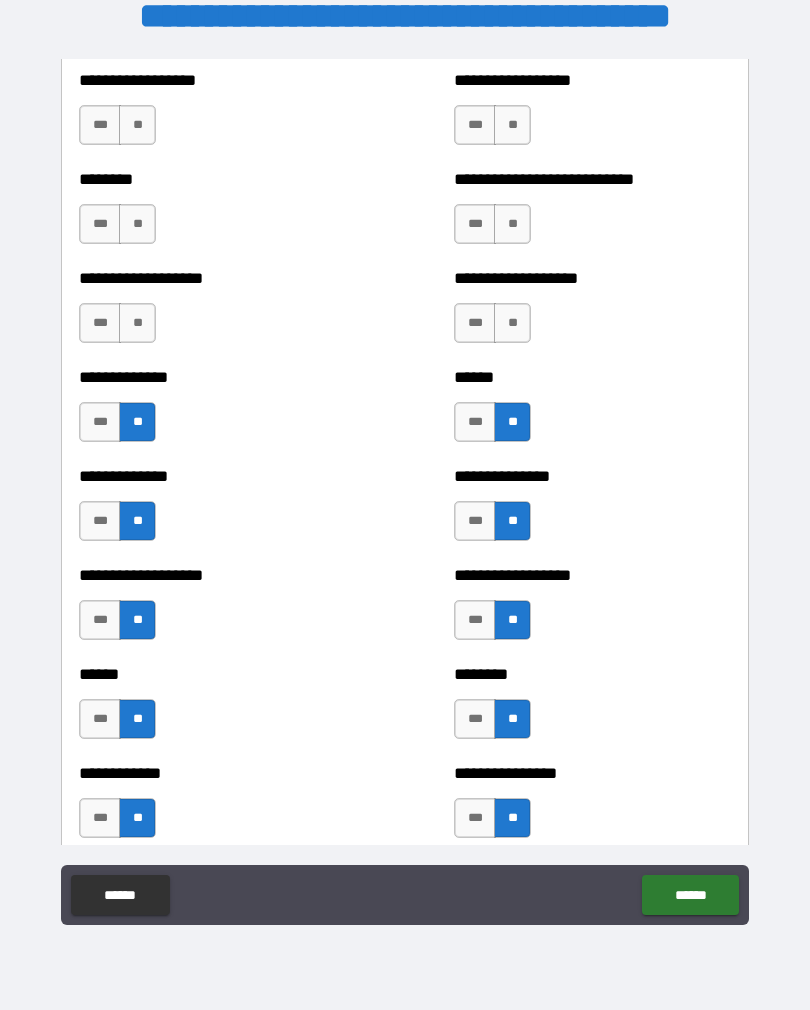 click on "**" at bounding box center (137, 323) 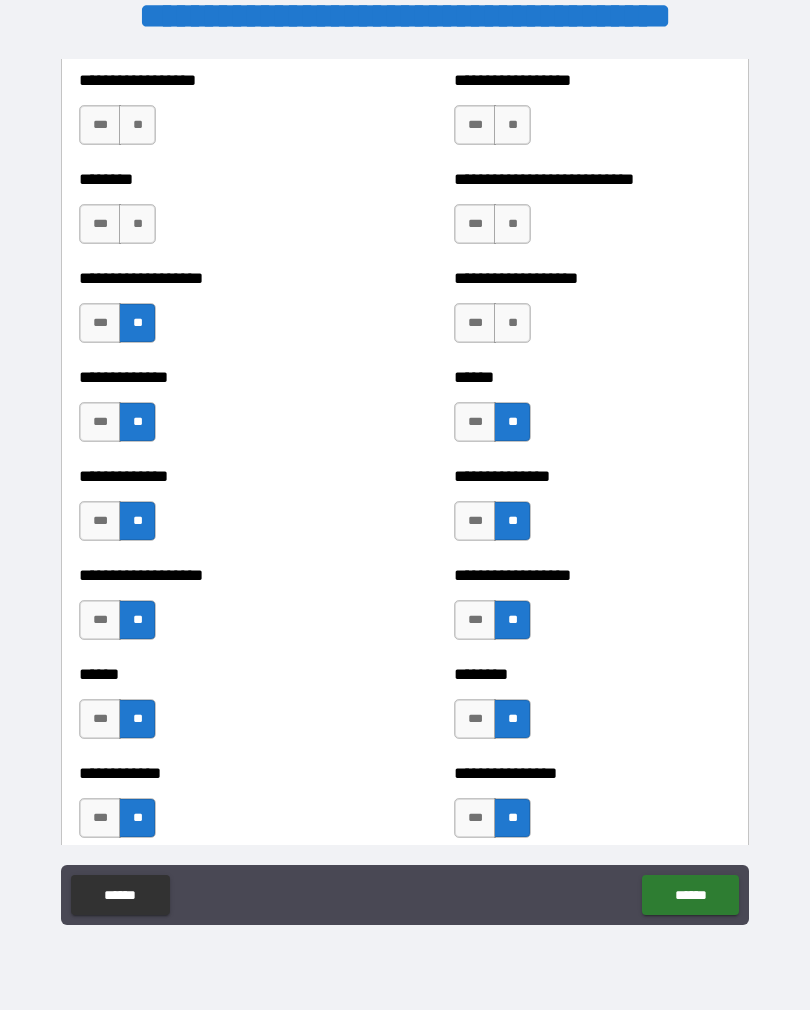 click on "**" at bounding box center [137, 224] 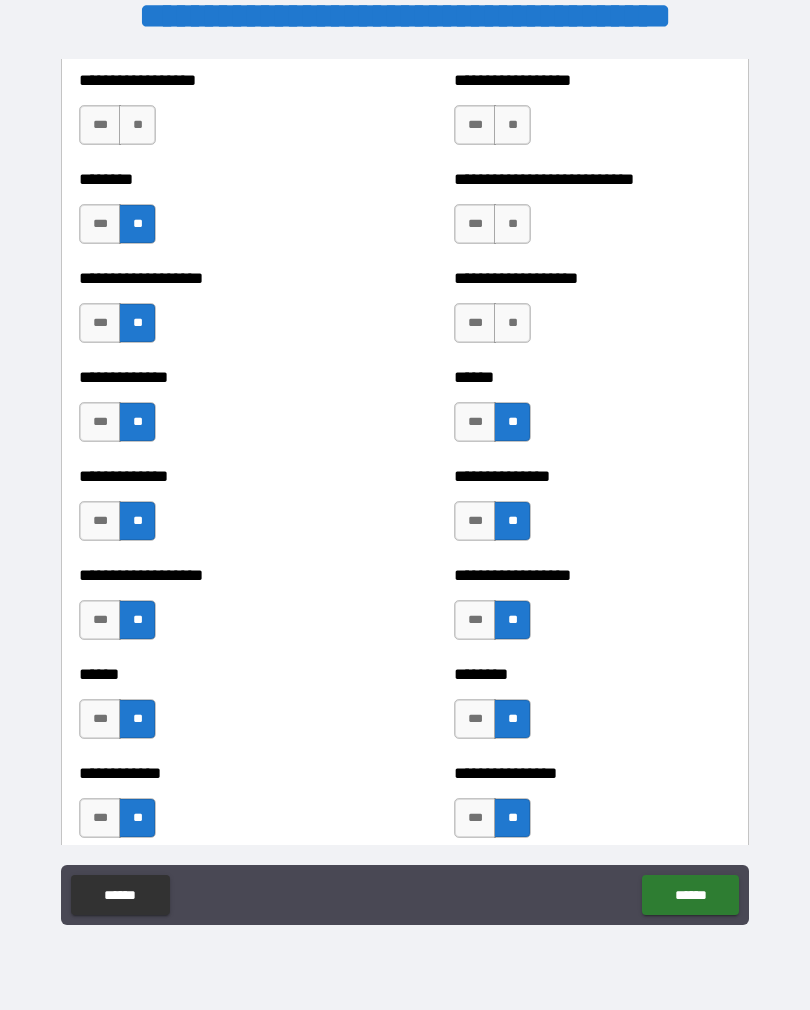click on "**" at bounding box center [137, 125] 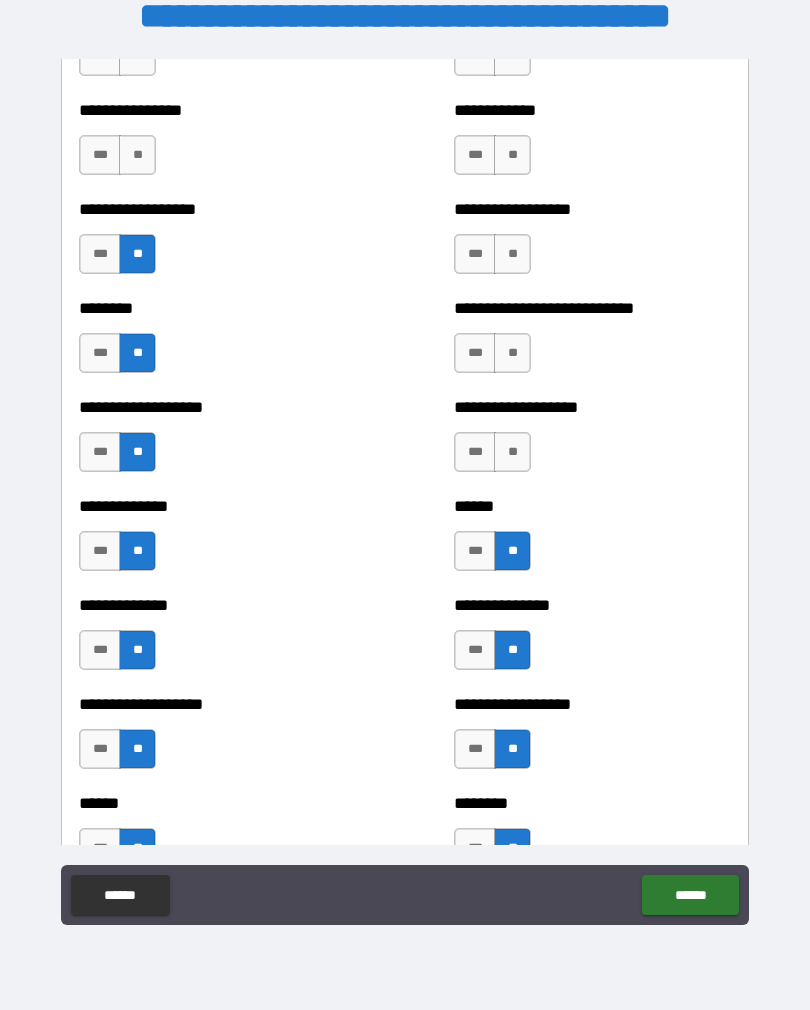 scroll, scrollTop: 4397, scrollLeft: 0, axis: vertical 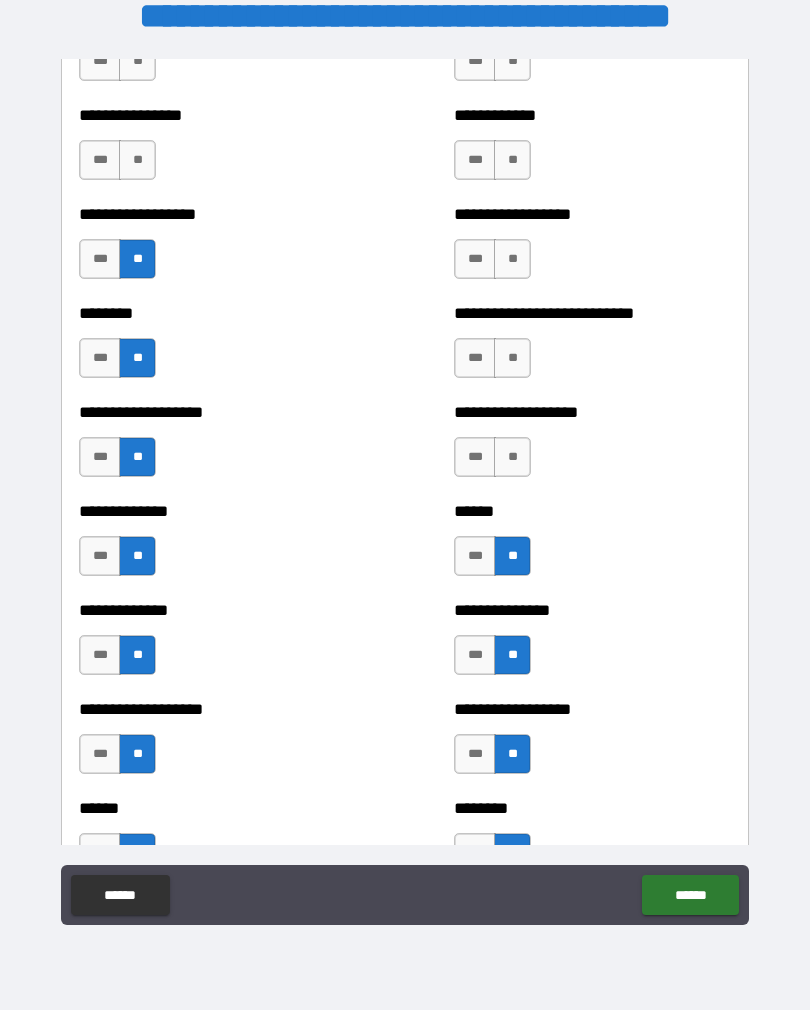 click on "**" at bounding box center (512, 457) 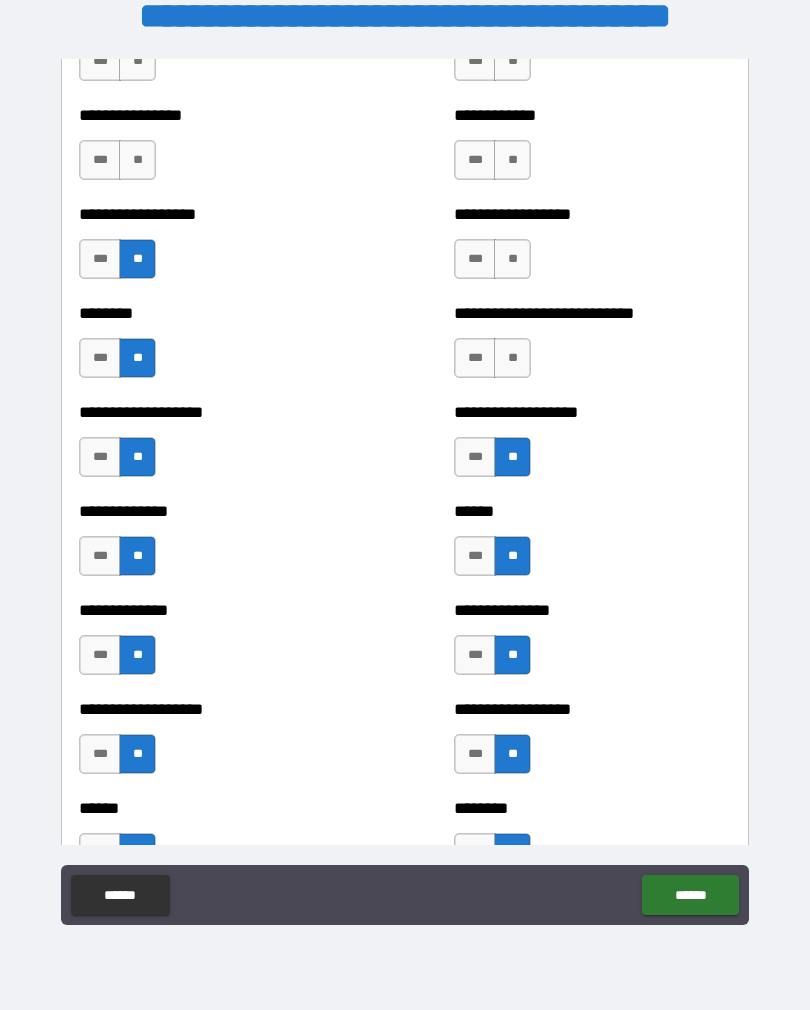 click on "**" at bounding box center [512, 358] 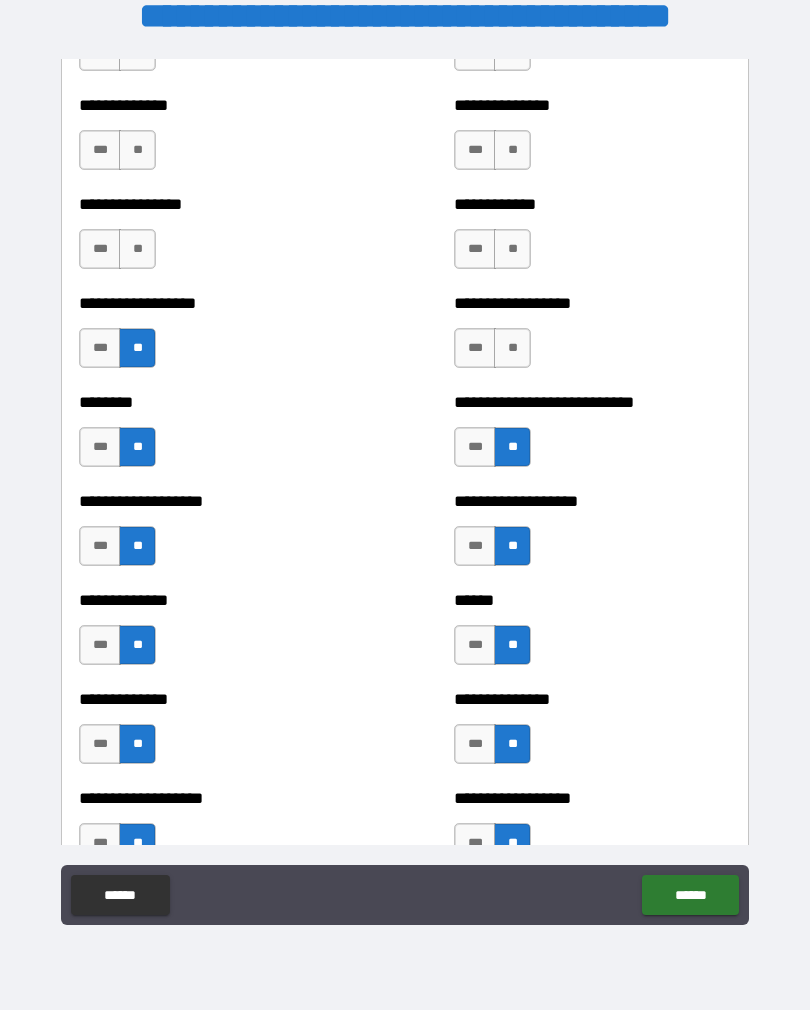 scroll, scrollTop: 4270, scrollLeft: 0, axis: vertical 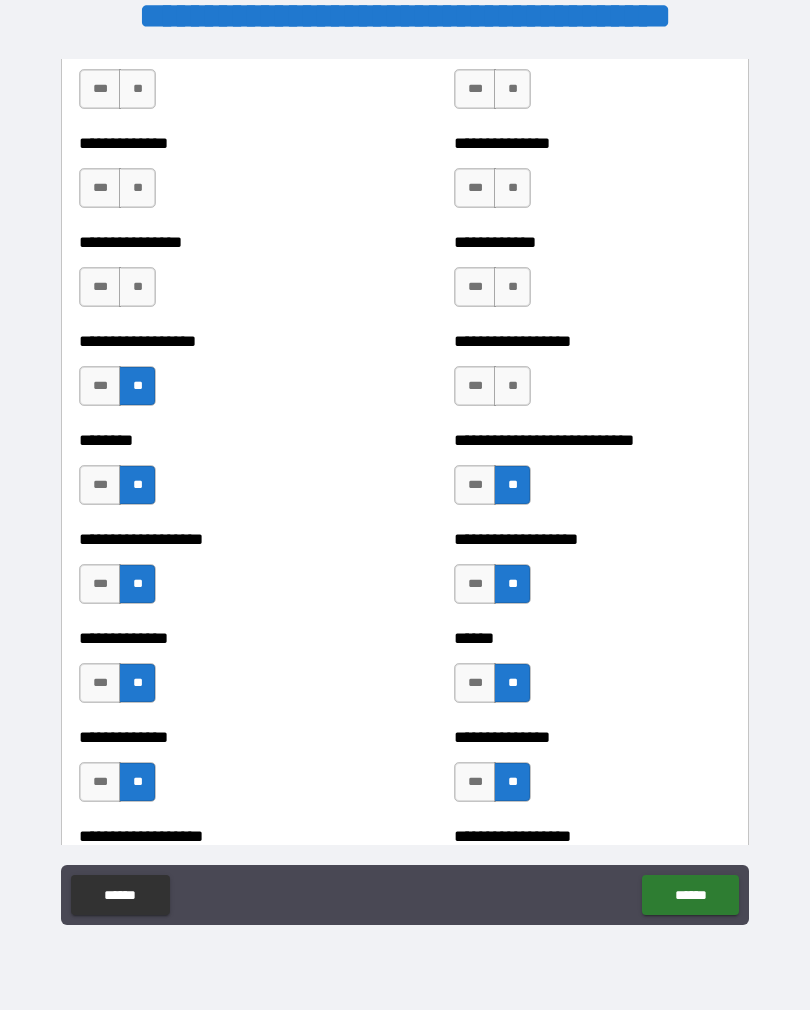 click on "**" at bounding box center [512, 386] 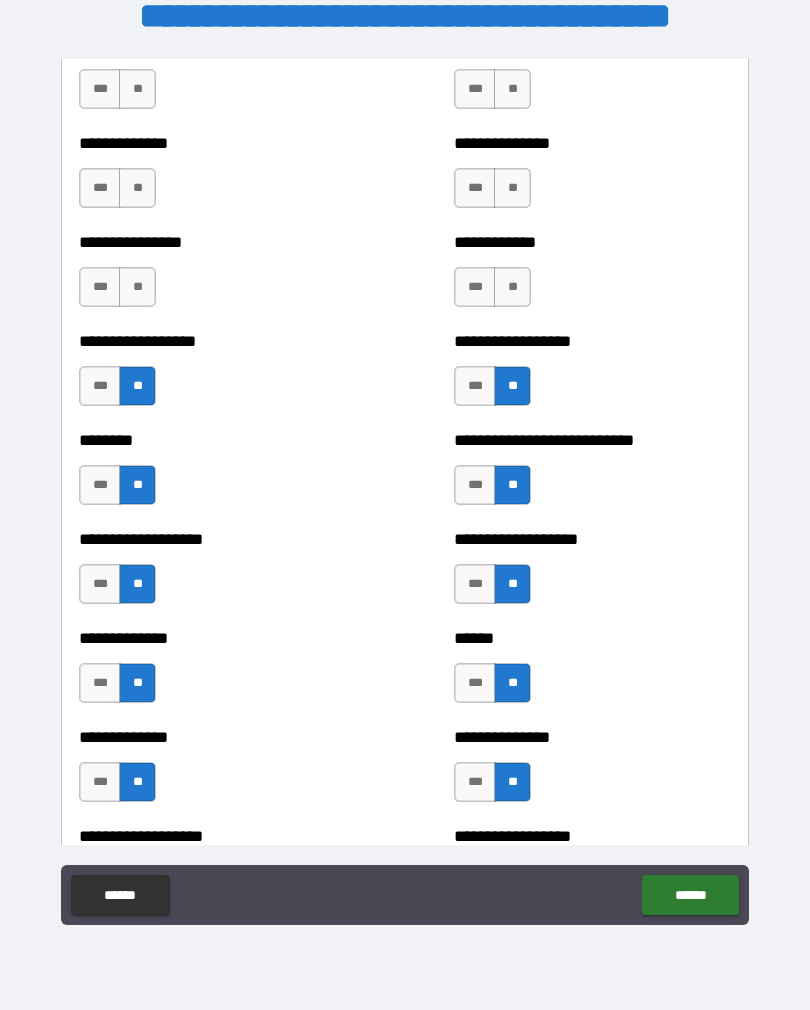 click on "**" at bounding box center (512, 287) 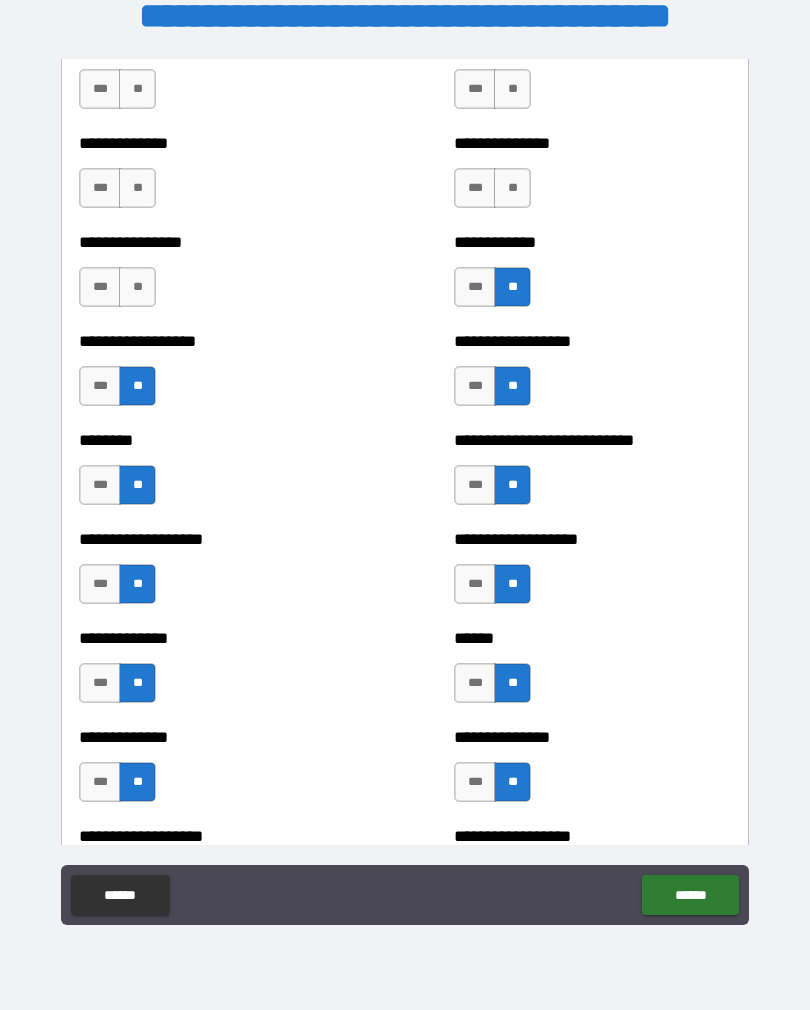 click on "**" at bounding box center (512, 188) 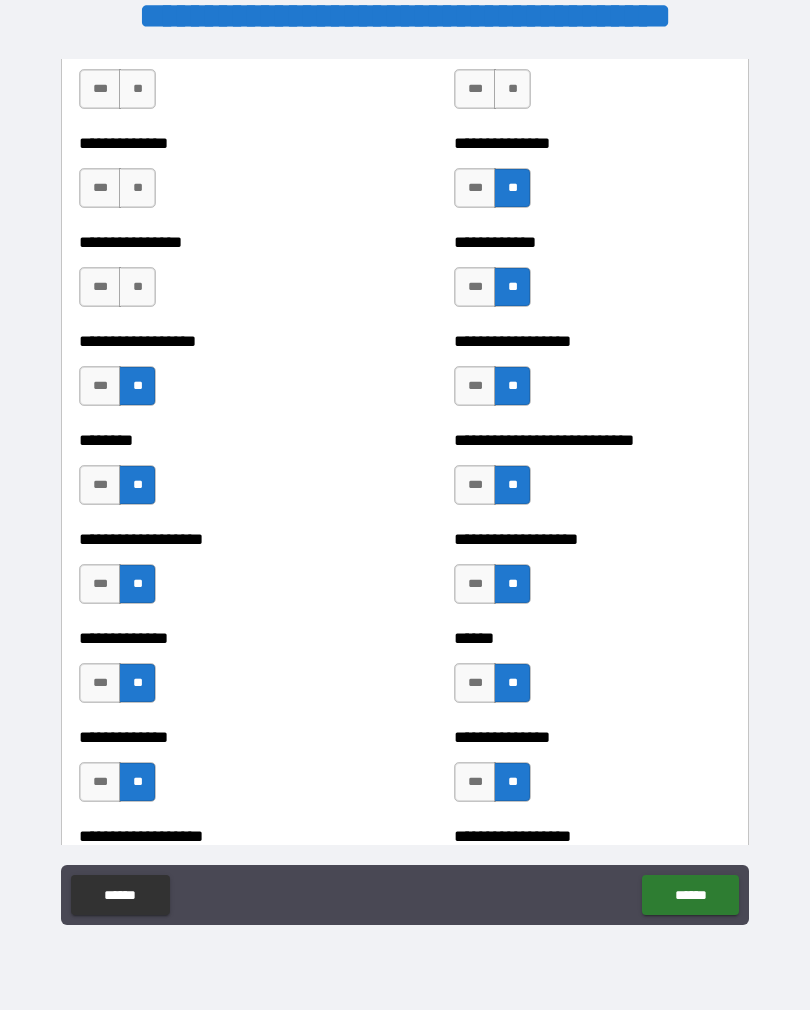 click on "**" at bounding box center [512, 89] 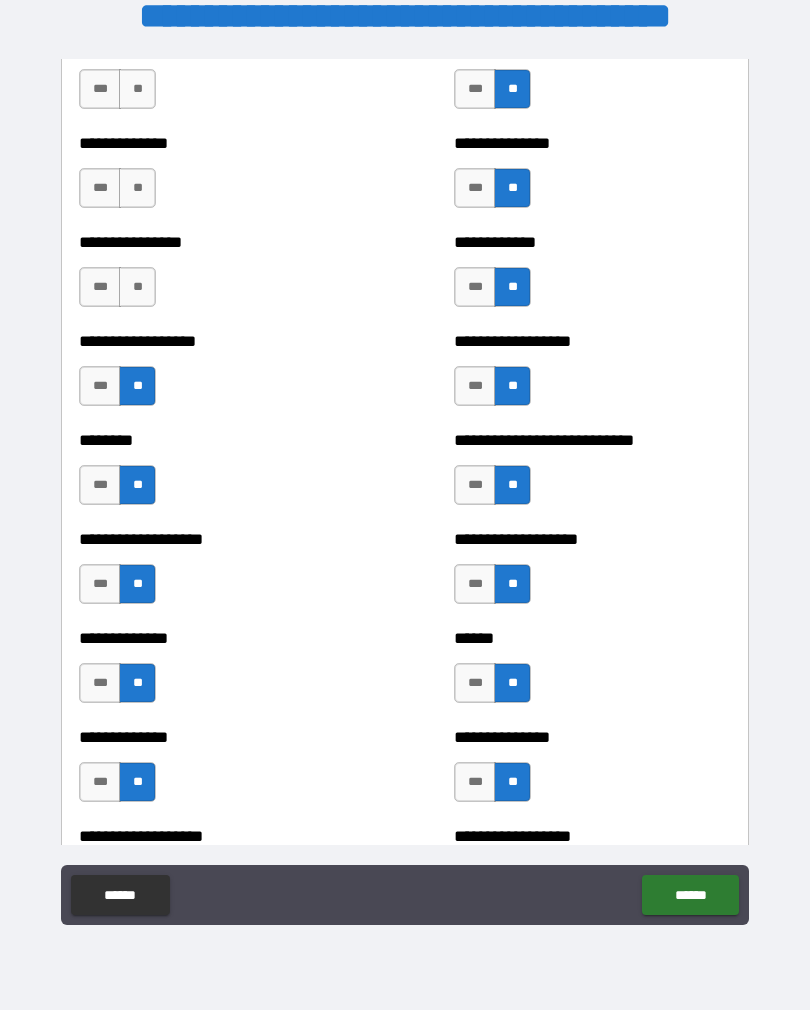 click on "**" at bounding box center [137, 89] 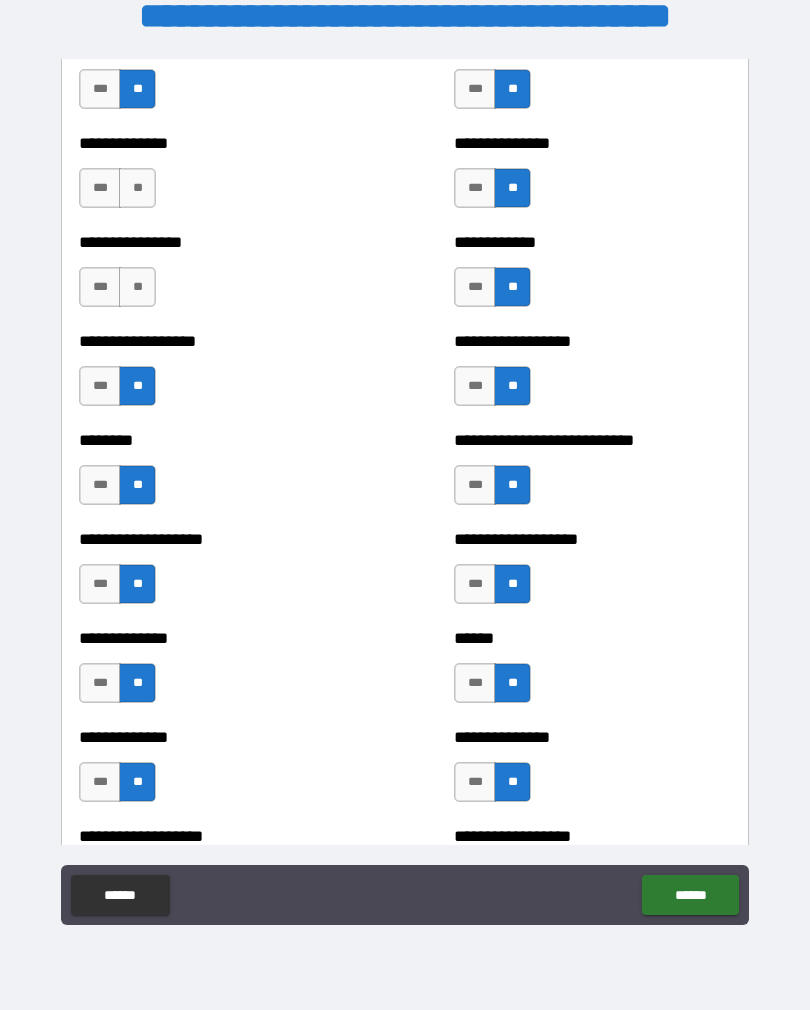 click on "**" at bounding box center (137, 188) 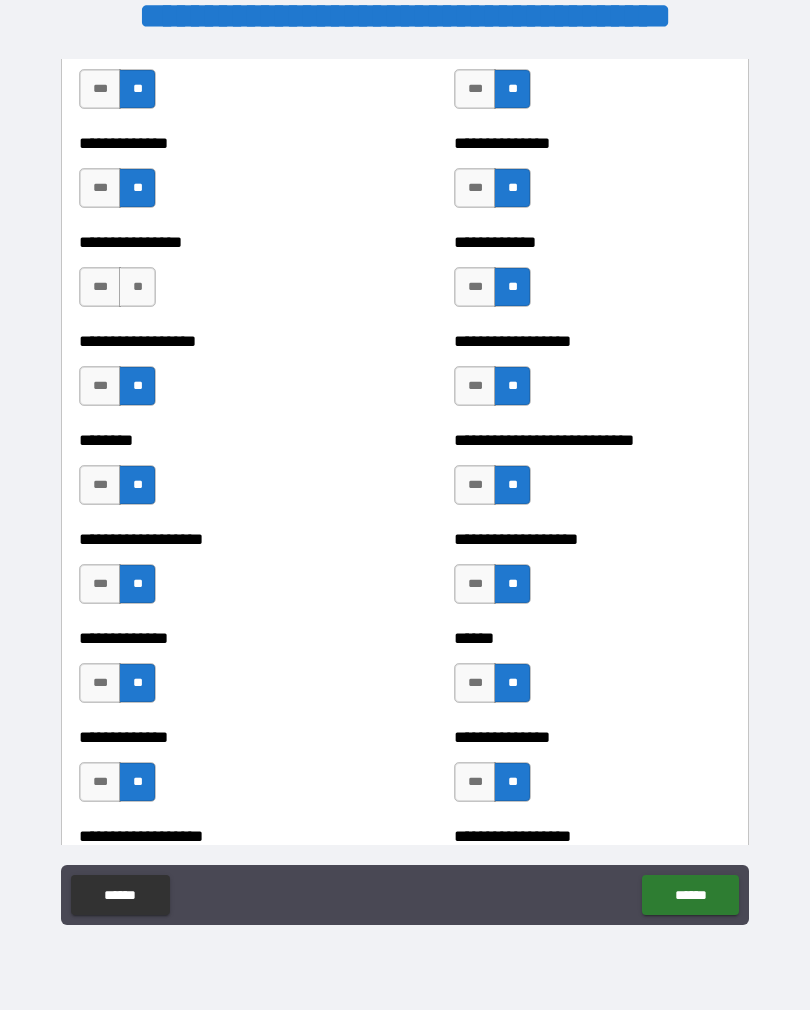 click on "**" at bounding box center (137, 287) 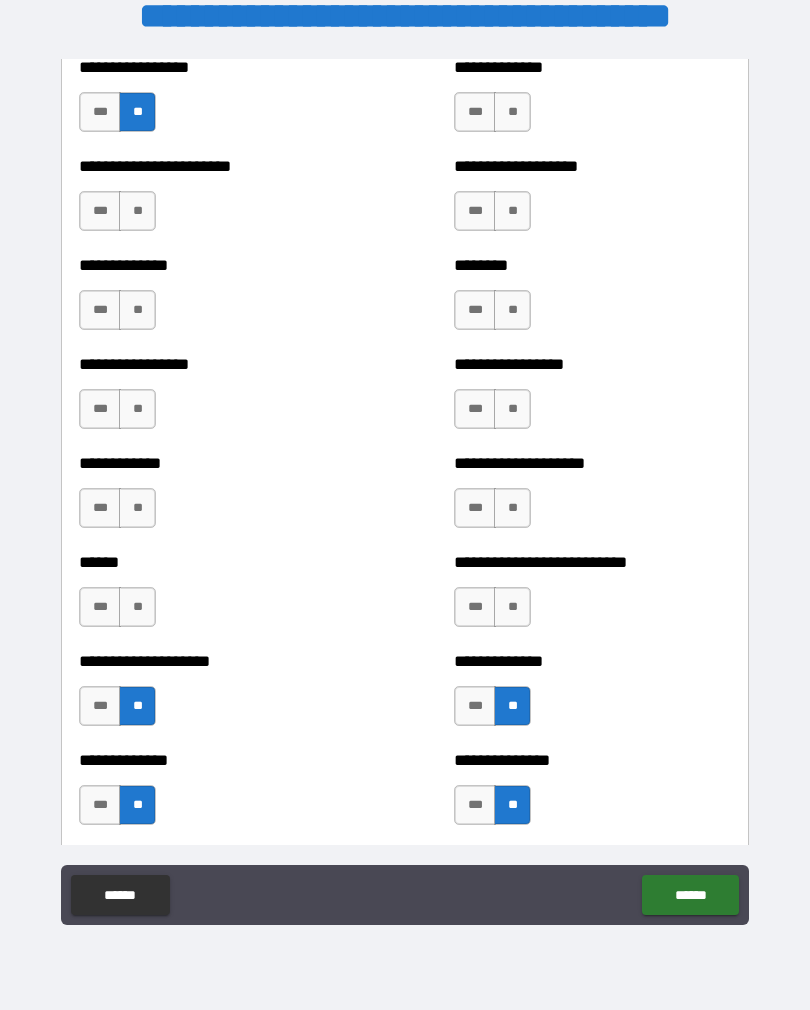 scroll, scrollTop: 3651, scrollLeft: 0, axis: vertical 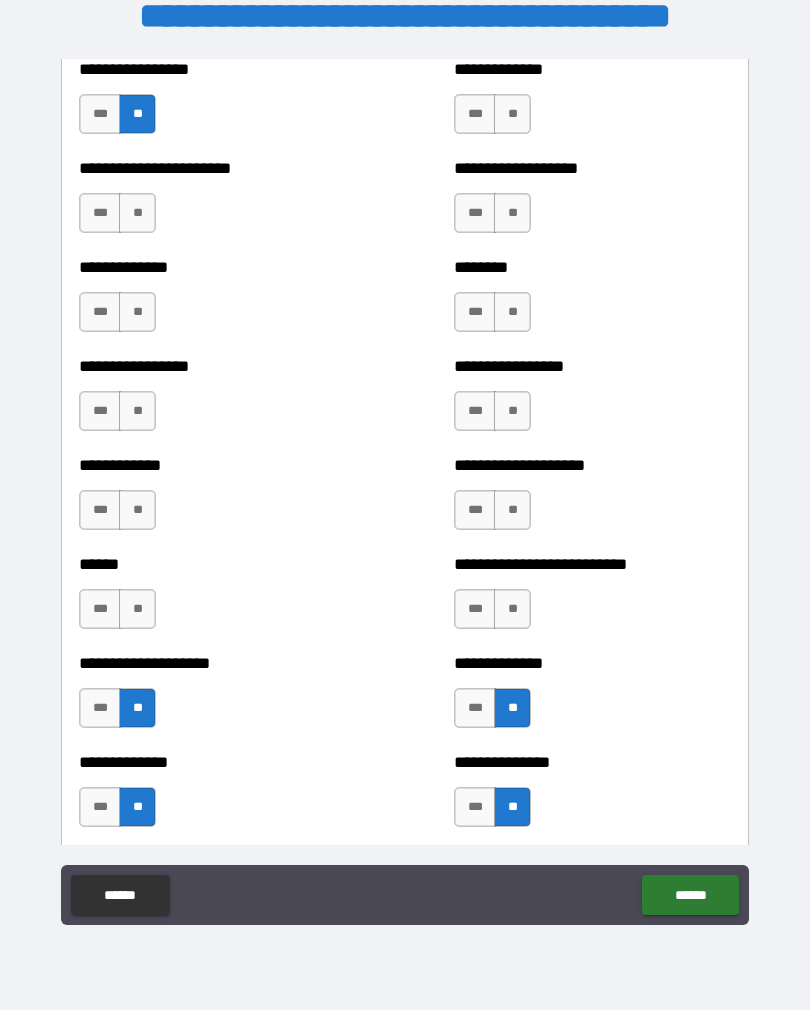 click on "**" at bounding box center (512, 609) 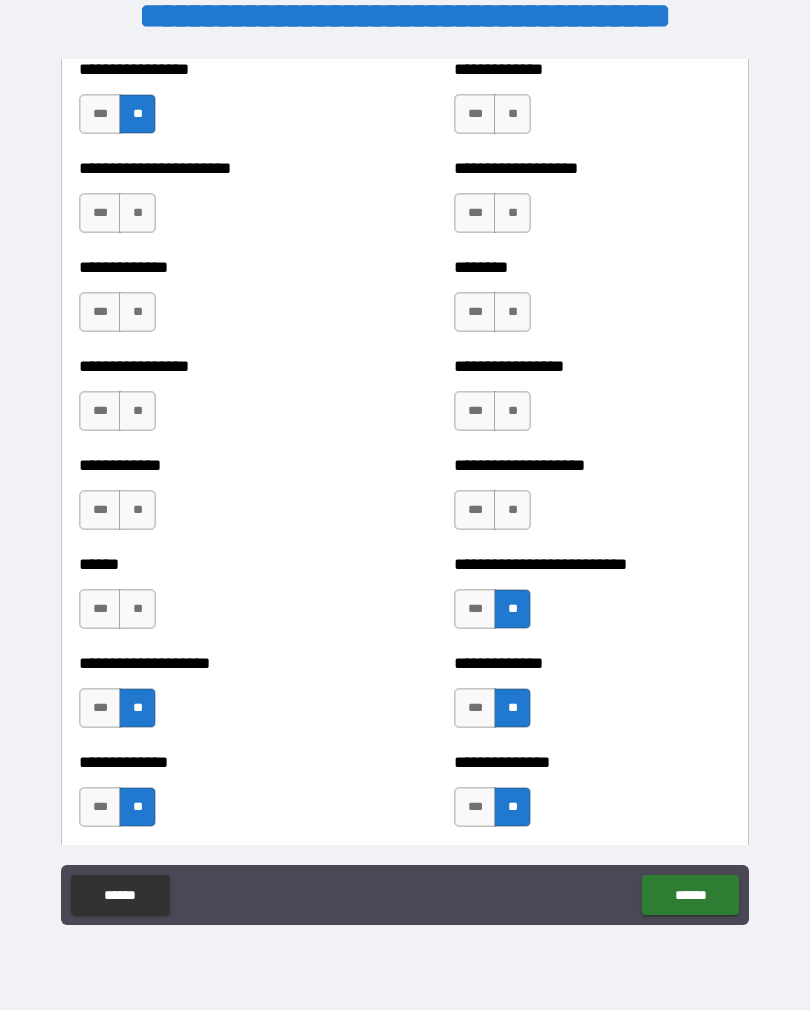 click on "**" at bounding box center [512, 510] 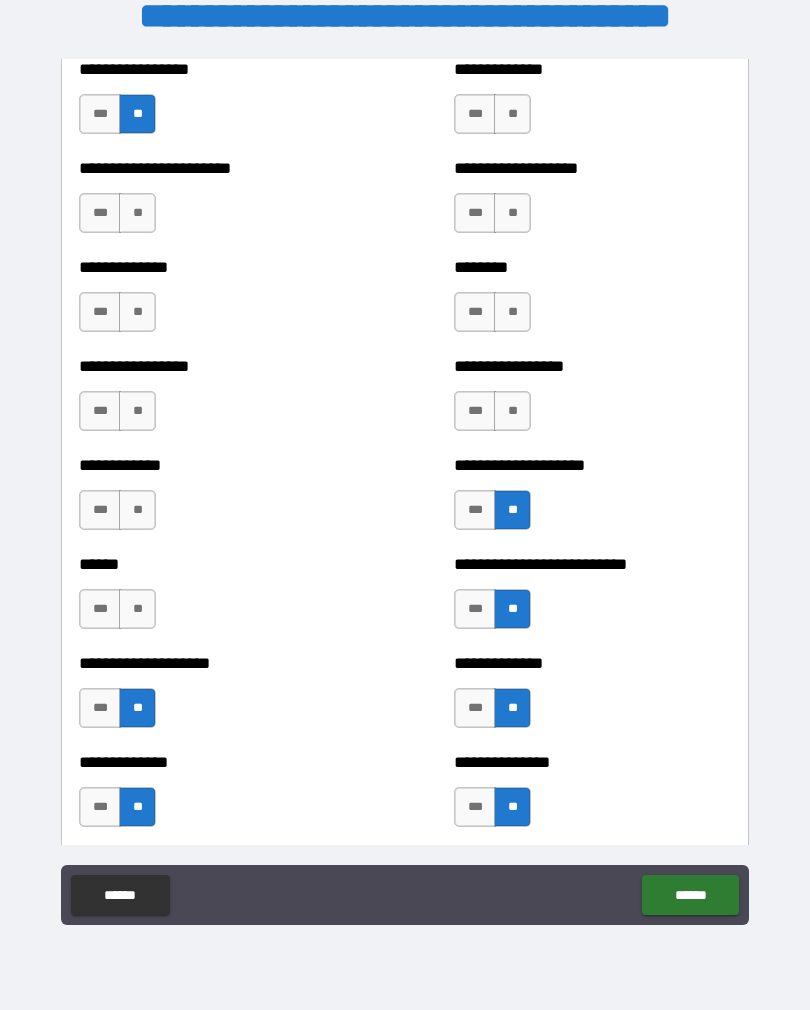 click on "**" at bounding box center [512, 411] 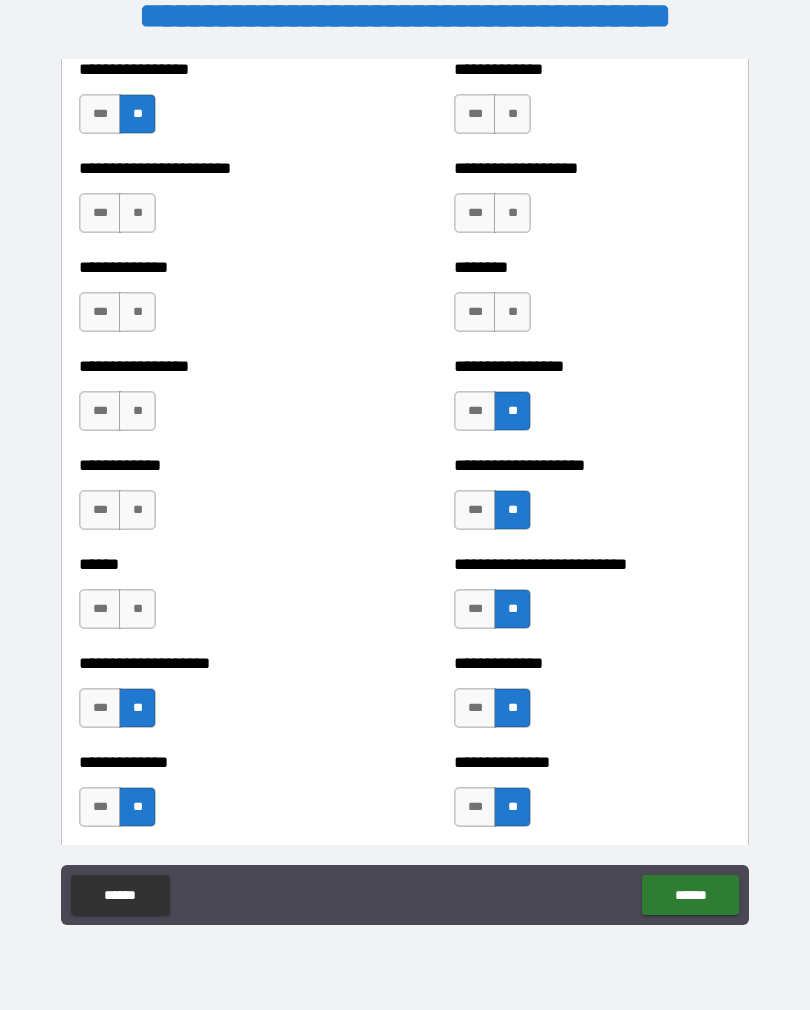 click on "**" at bounding box center (512, 312) 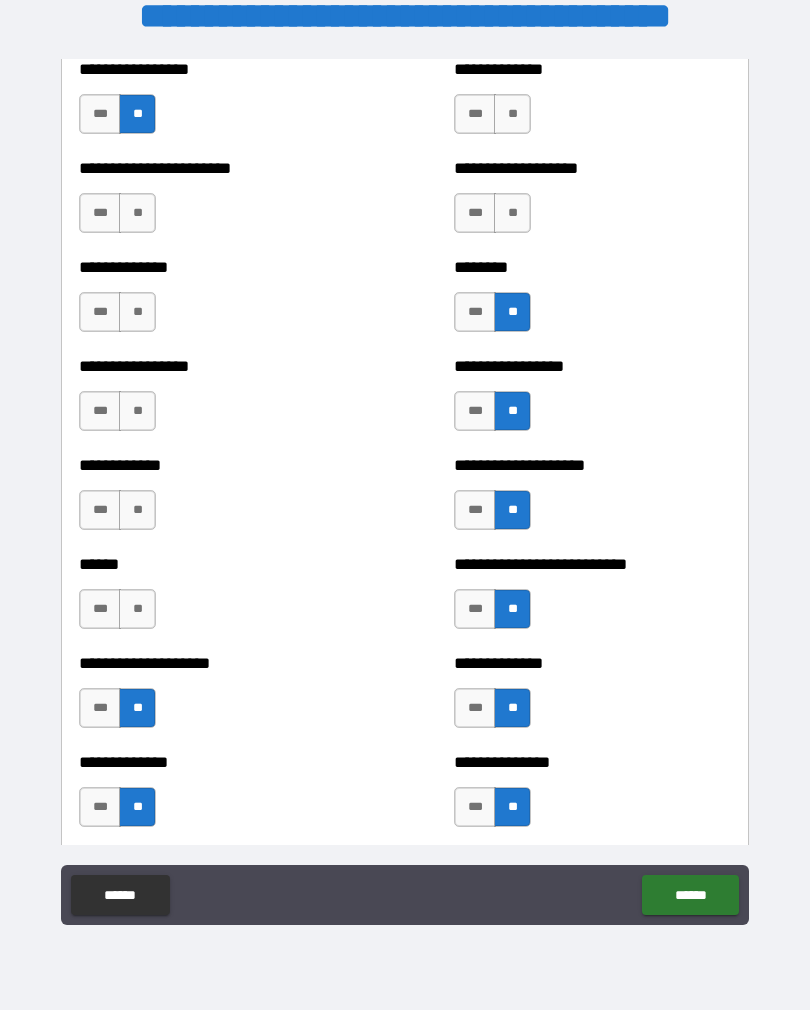 click on "**" at bounding box center [512, 213] 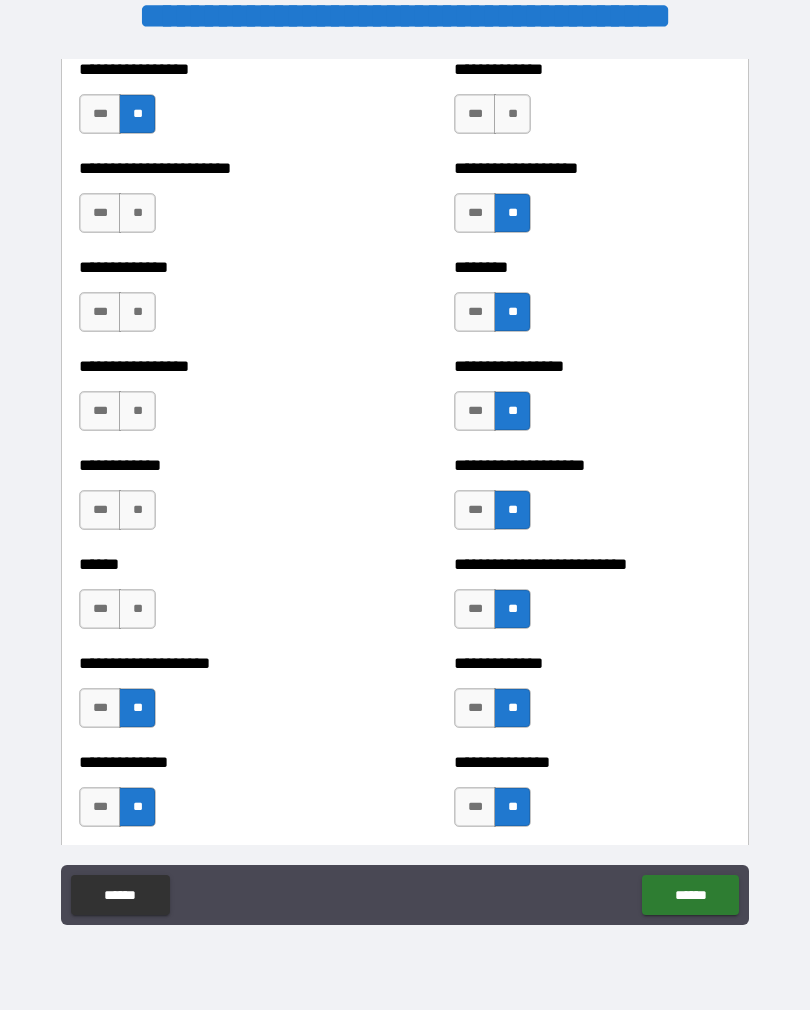click on "**" at bounding box center (512, 114) 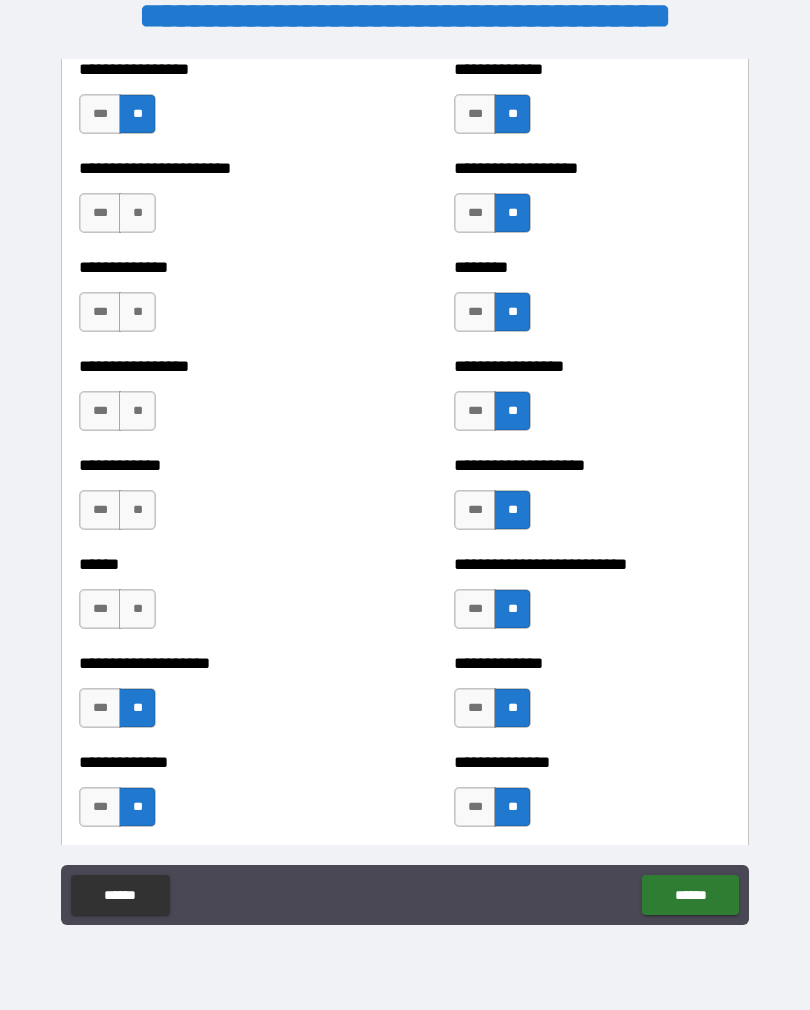 click on "**" at bounding box center (137, 213) 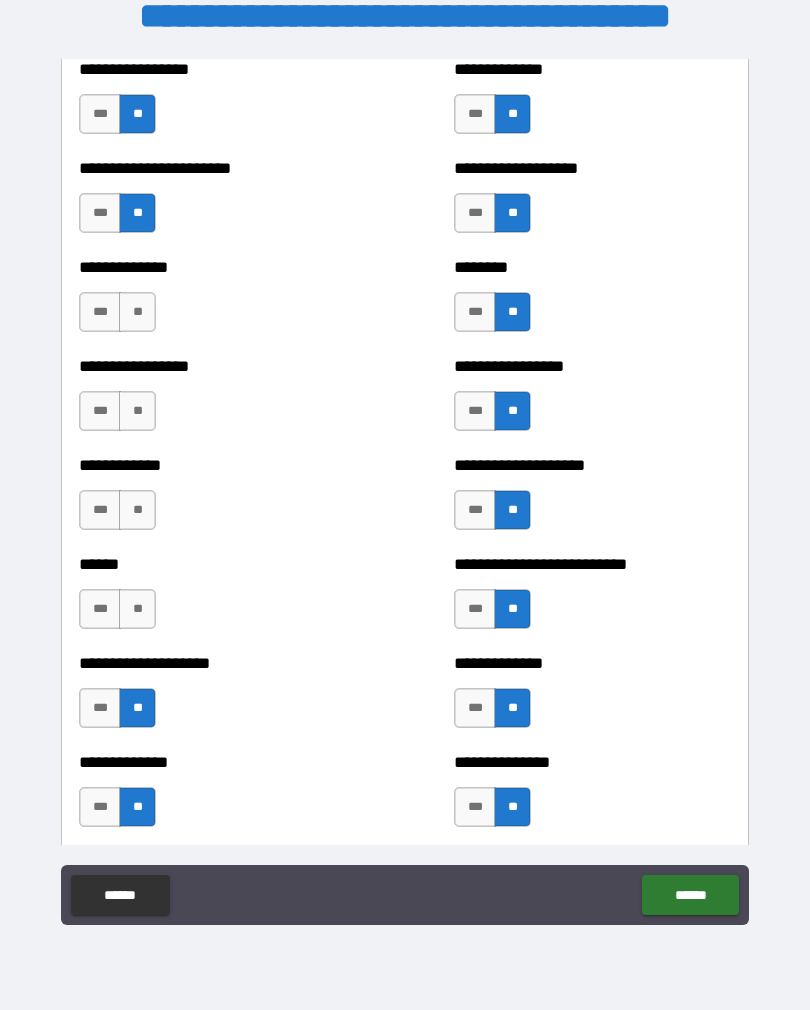click on "**" at bounding box center (137, 312) 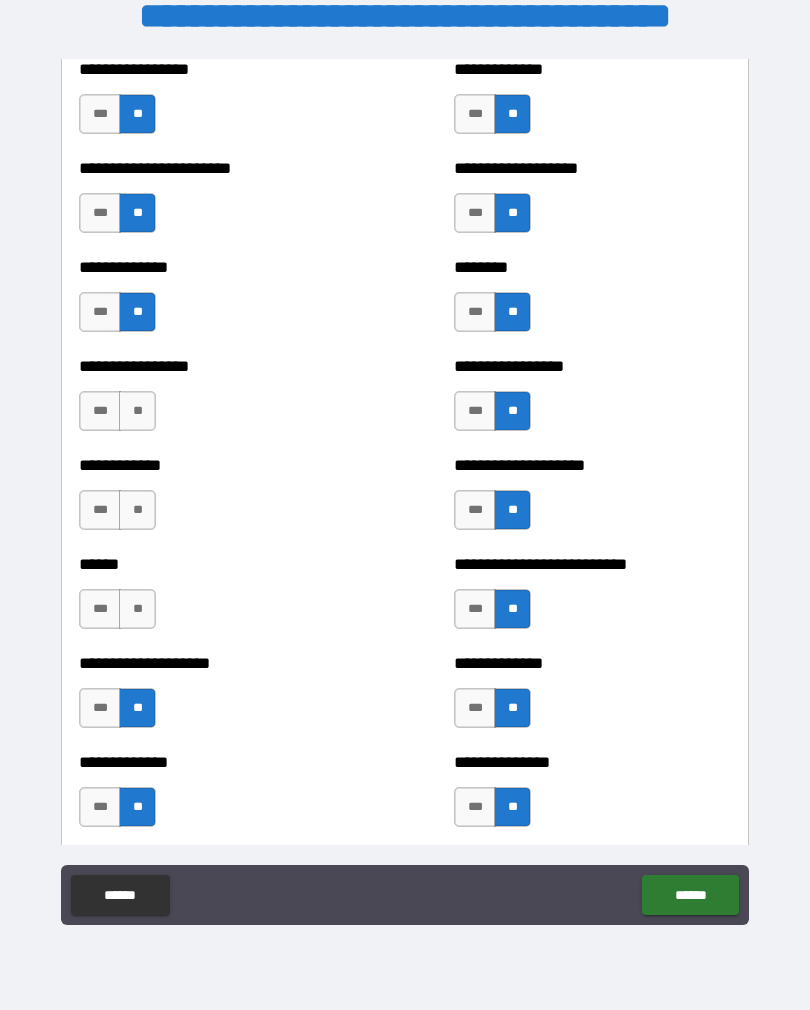 click on "**" at bounding box center [137, 411] 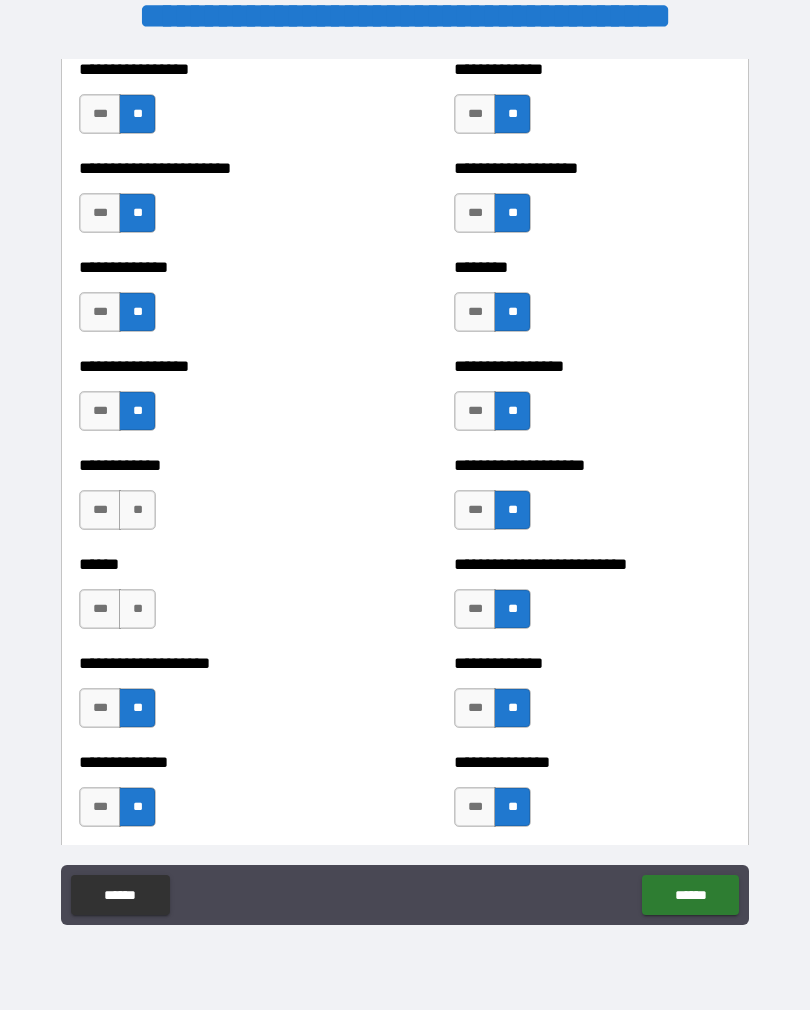 click on "**" at bounding box center [137, 510] 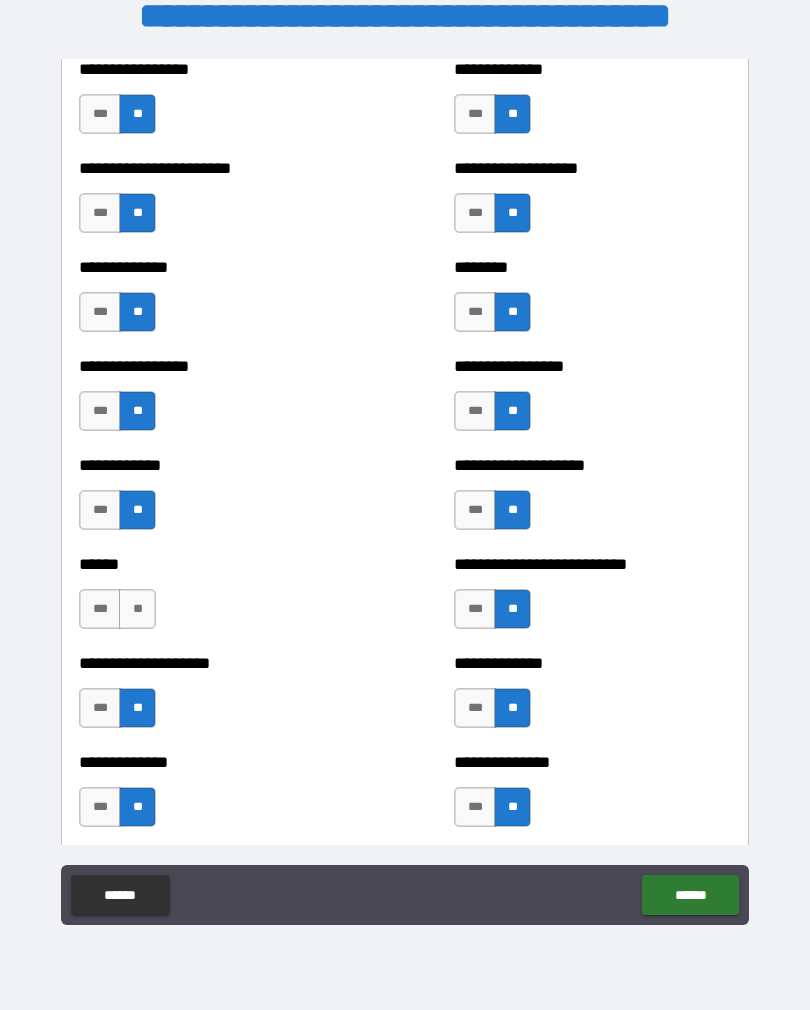click on "**" at bounding box center (137, 609) 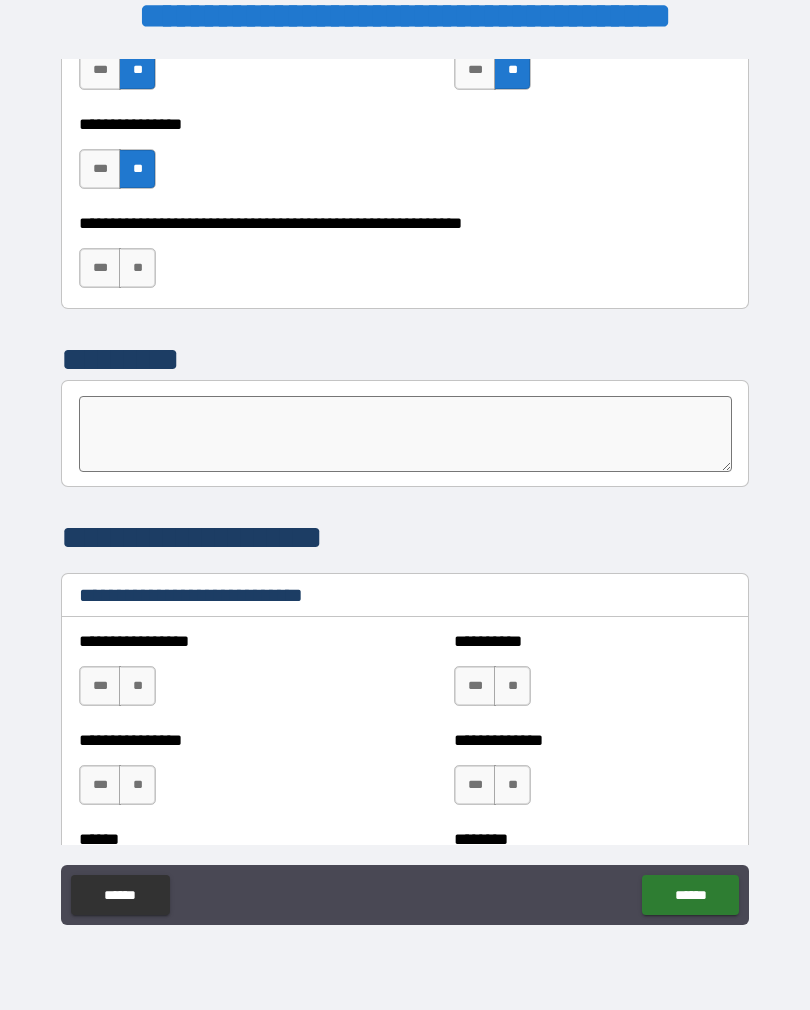 scroll, scrollTop: 6270, scrollLeft: 0, axis: vertical 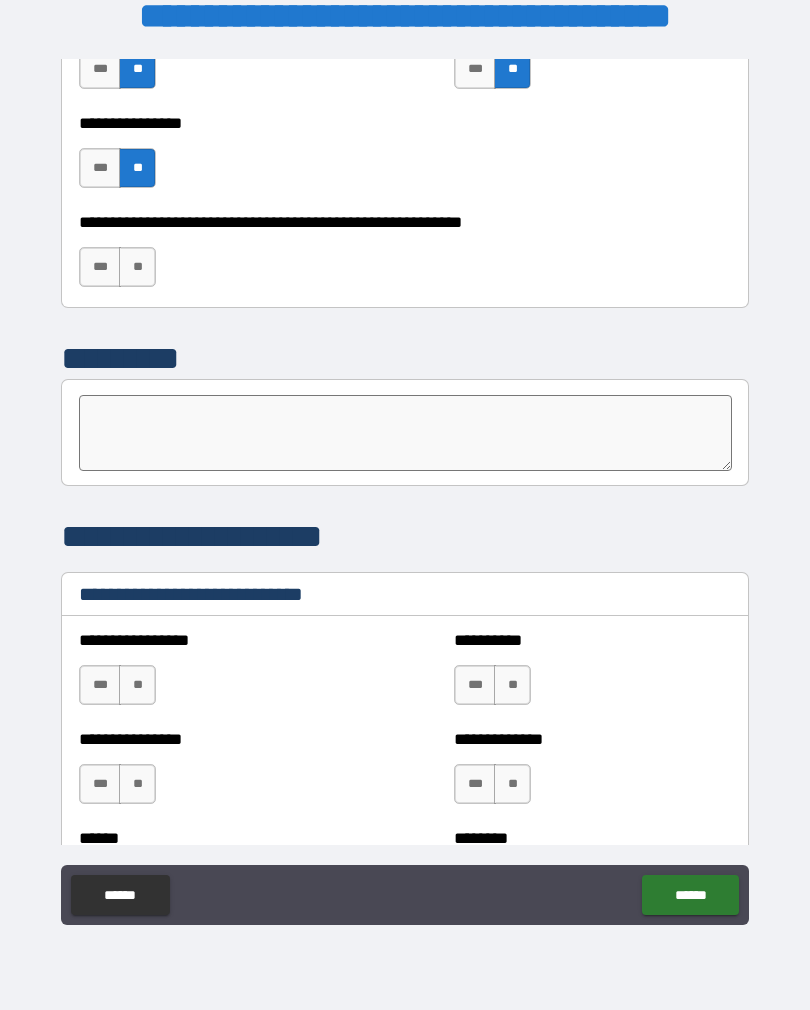 click on "**" at bounding box center [137, 267] 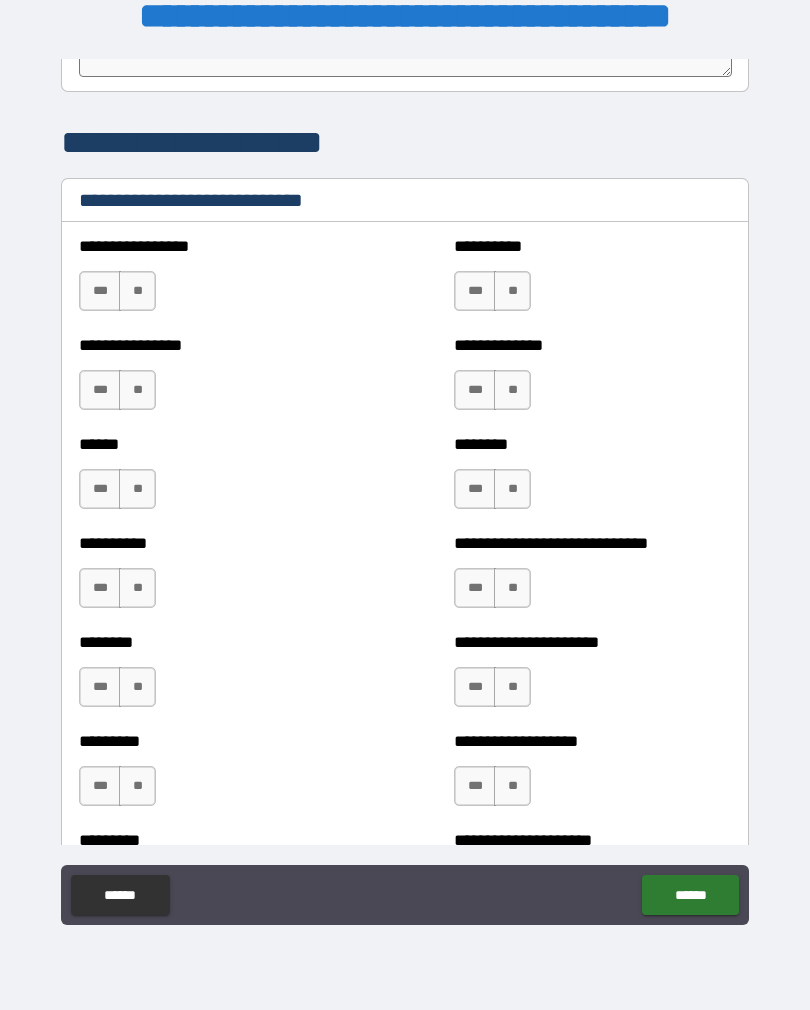 scroll, scrollTop: 6681, scrollLeft: 0, axis: vertical 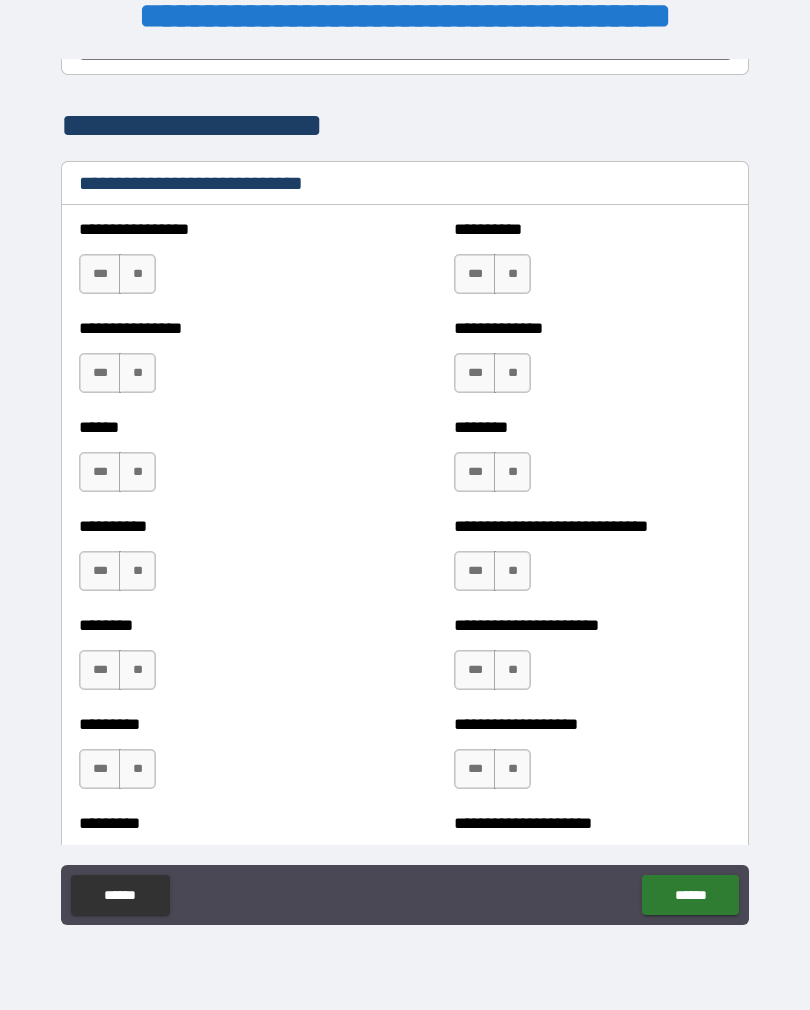 click on "***" at bounding box center (100, 274) 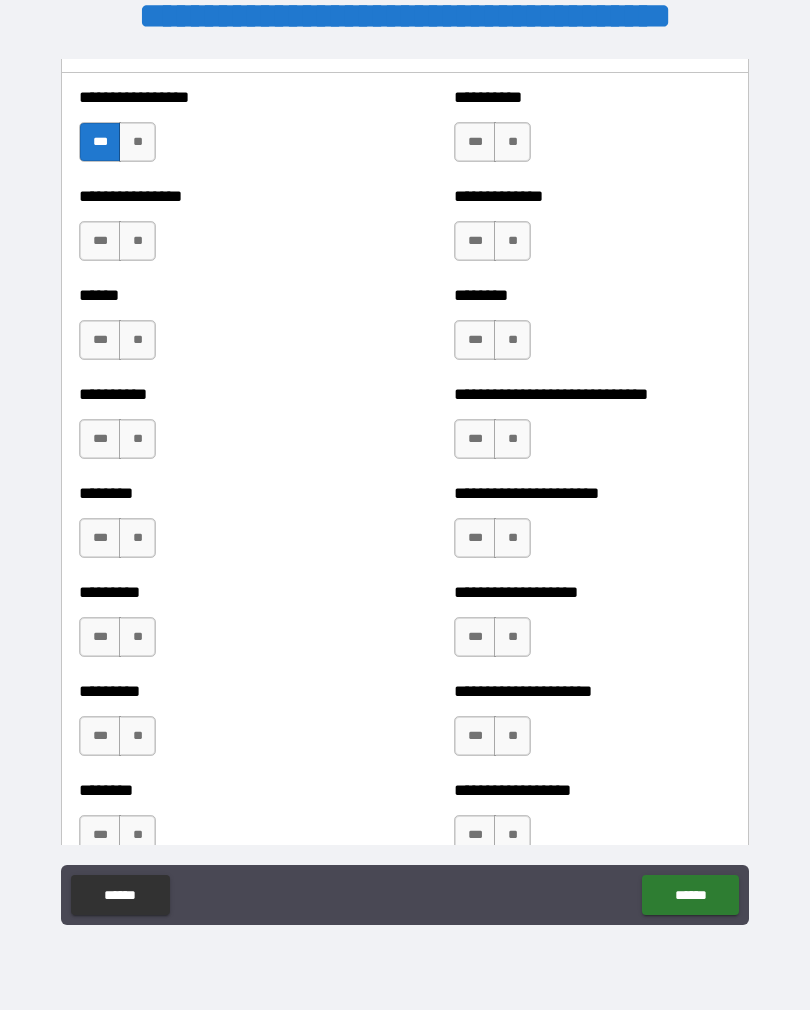 scroll, scrollTop: 6846, scrollLeft: 0, axis: vertical 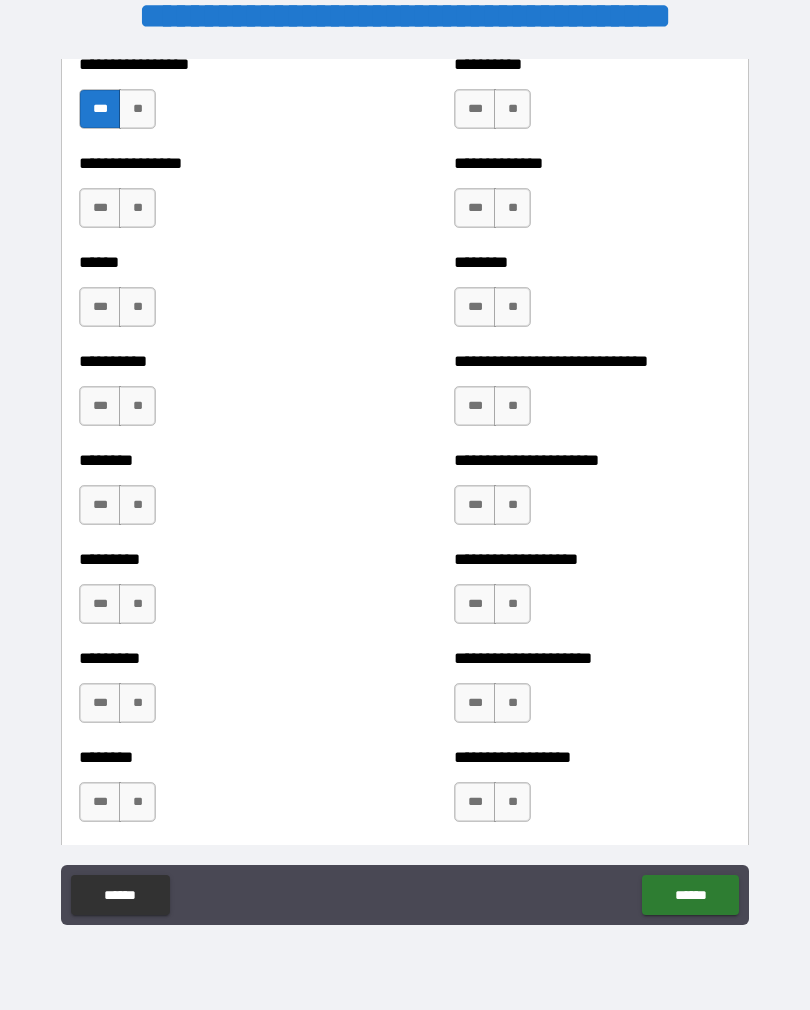 click on "**" at bounding box center (137, 802) 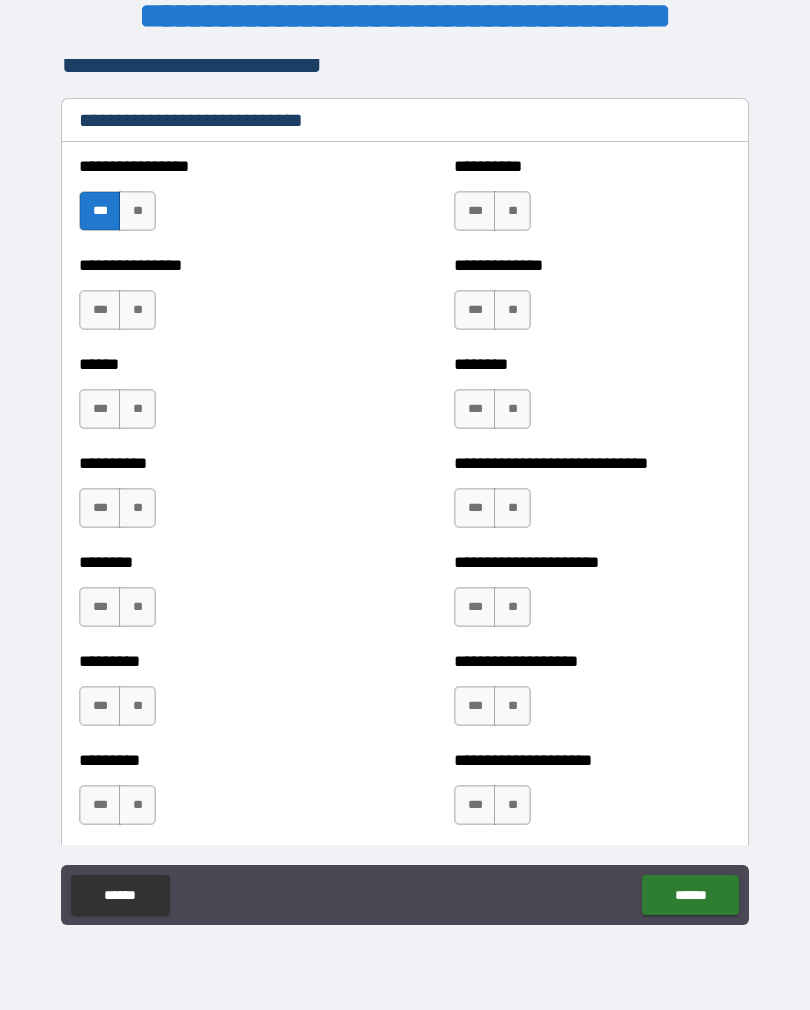 scroll, scrollTop: 6746, scrollLeft: 0, axis: vertical 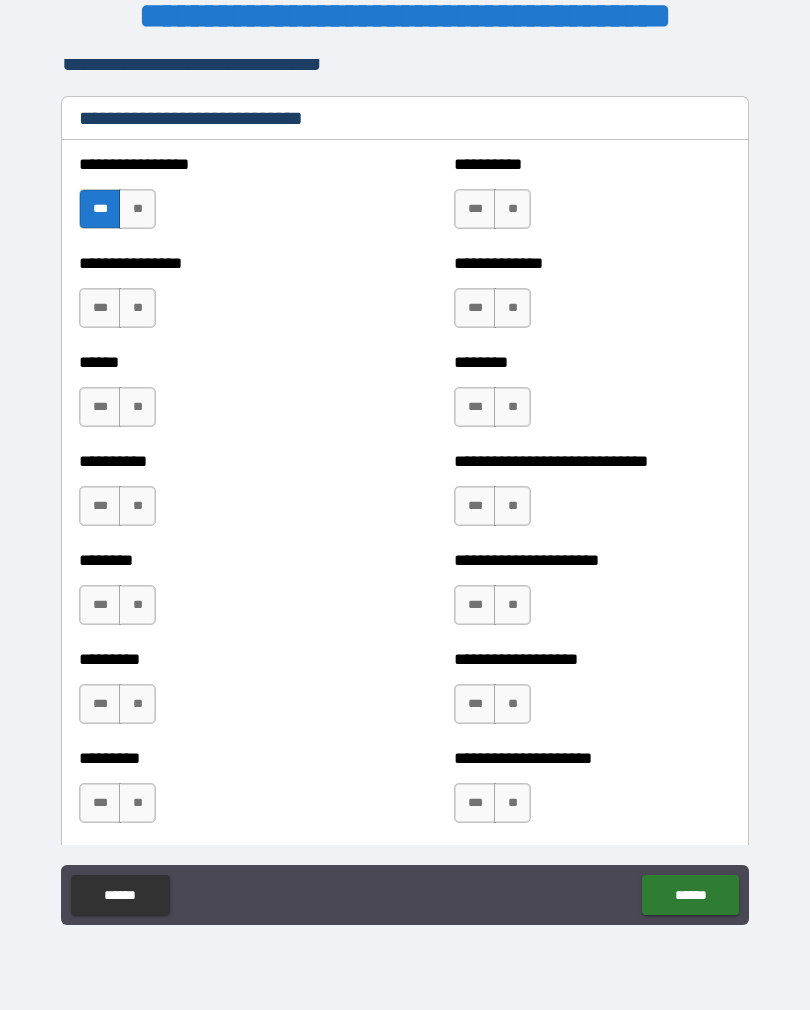 click on "**" at bounding box center [512, 209] 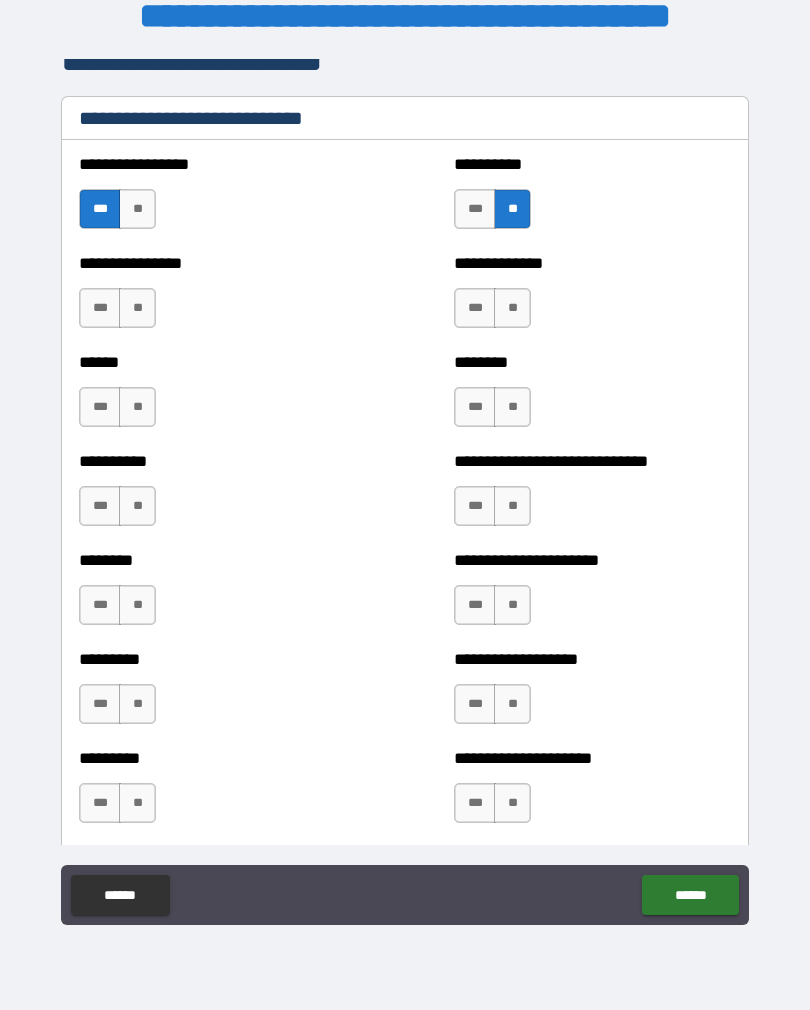 click on "***" at bounding box center [475, 308] 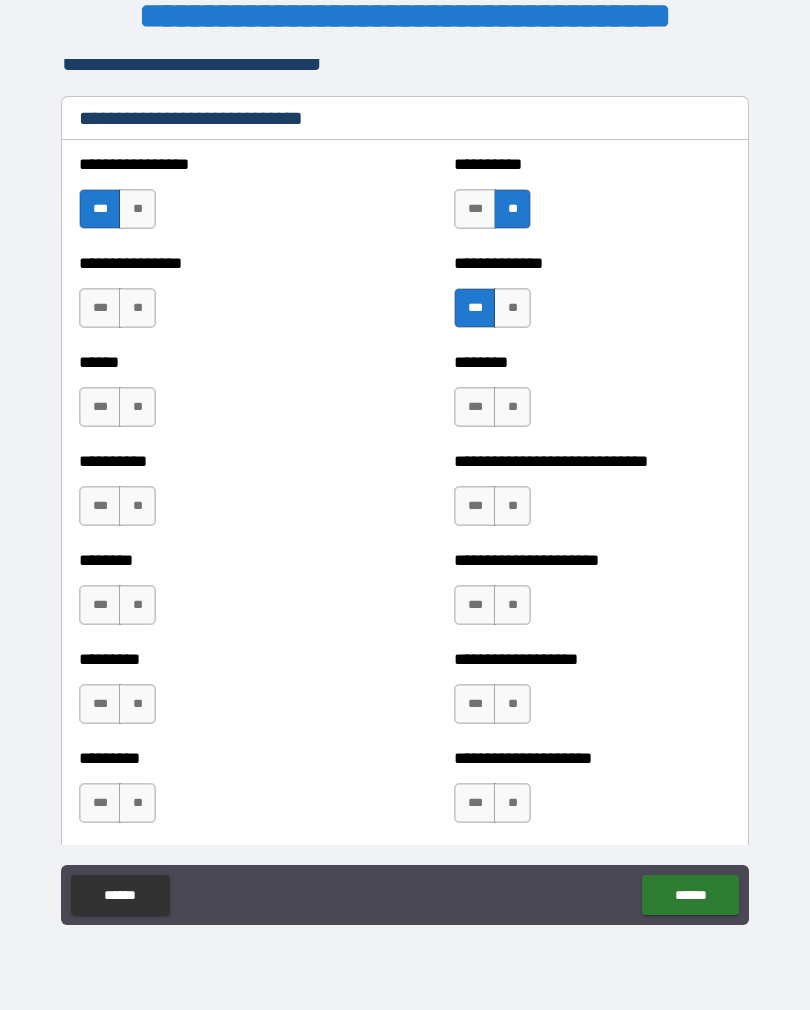 click on "**" at bounding box center (512, 407) 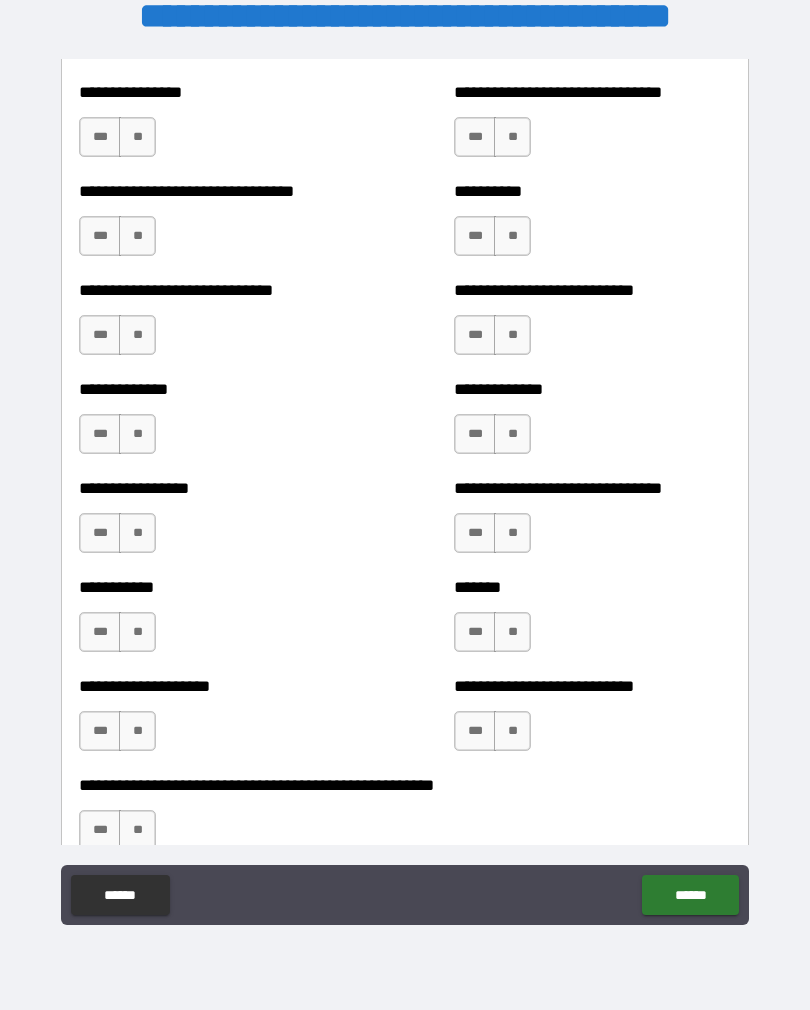 scroll, scrollTop: 7612, scrollLeft: 0, axis: vertical 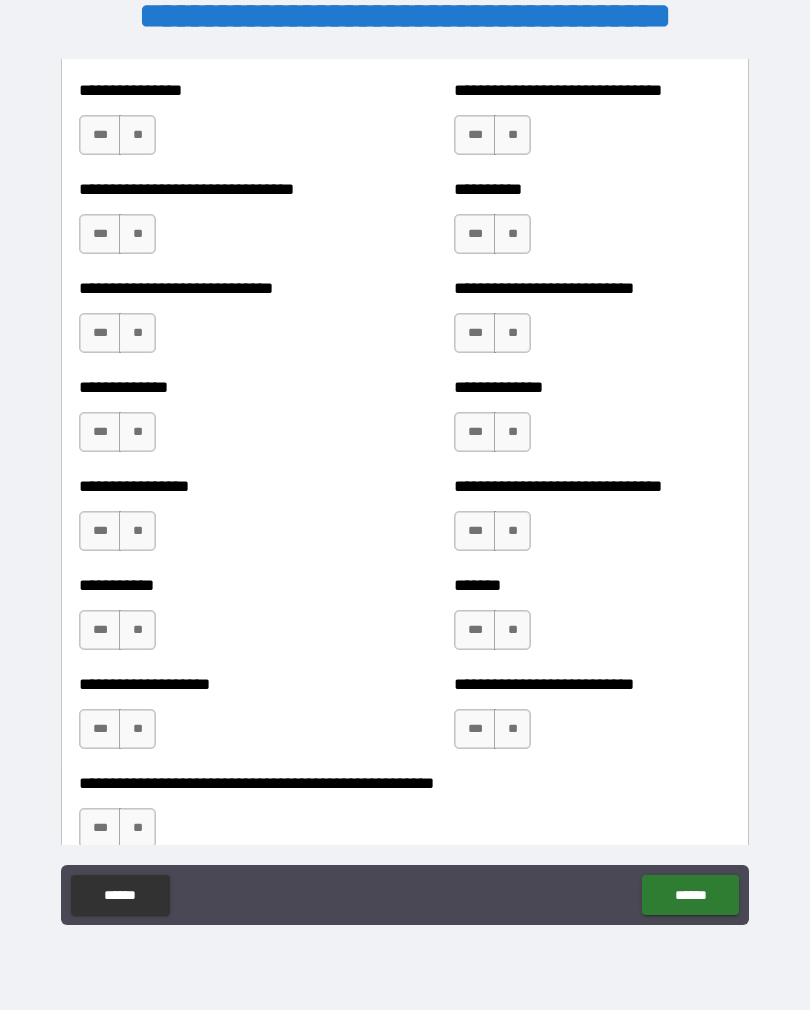 click on "***" at bounding box center [475, 432] 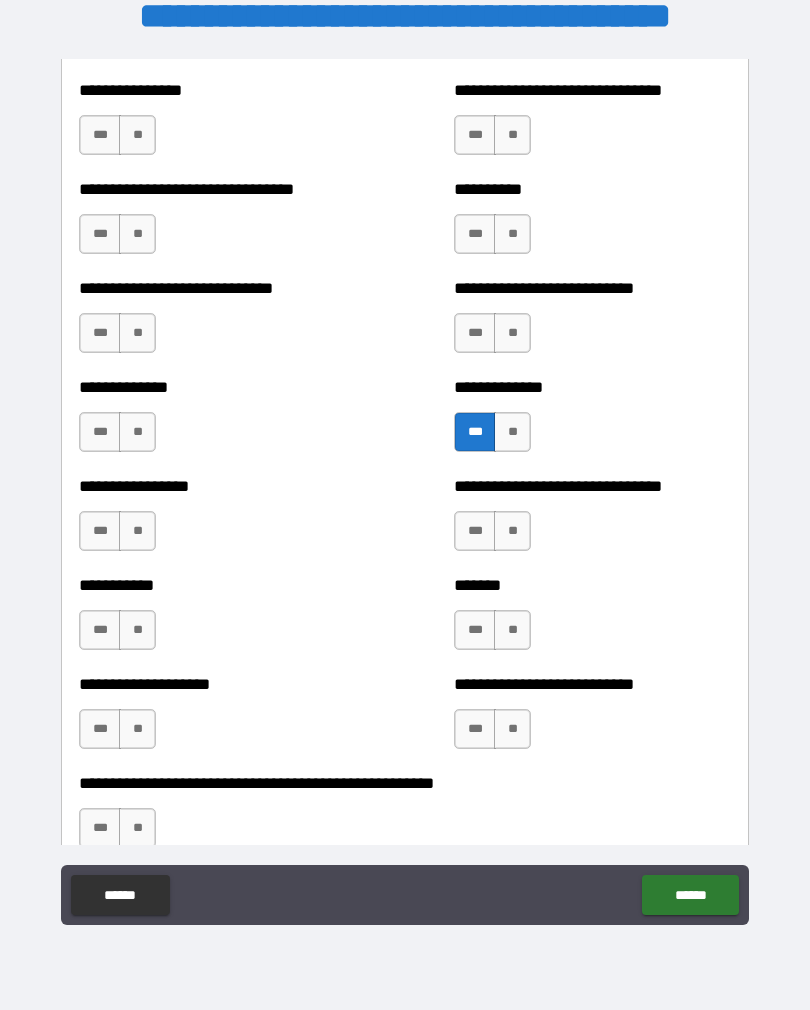 click on "**" at bounding box center [137, 432] 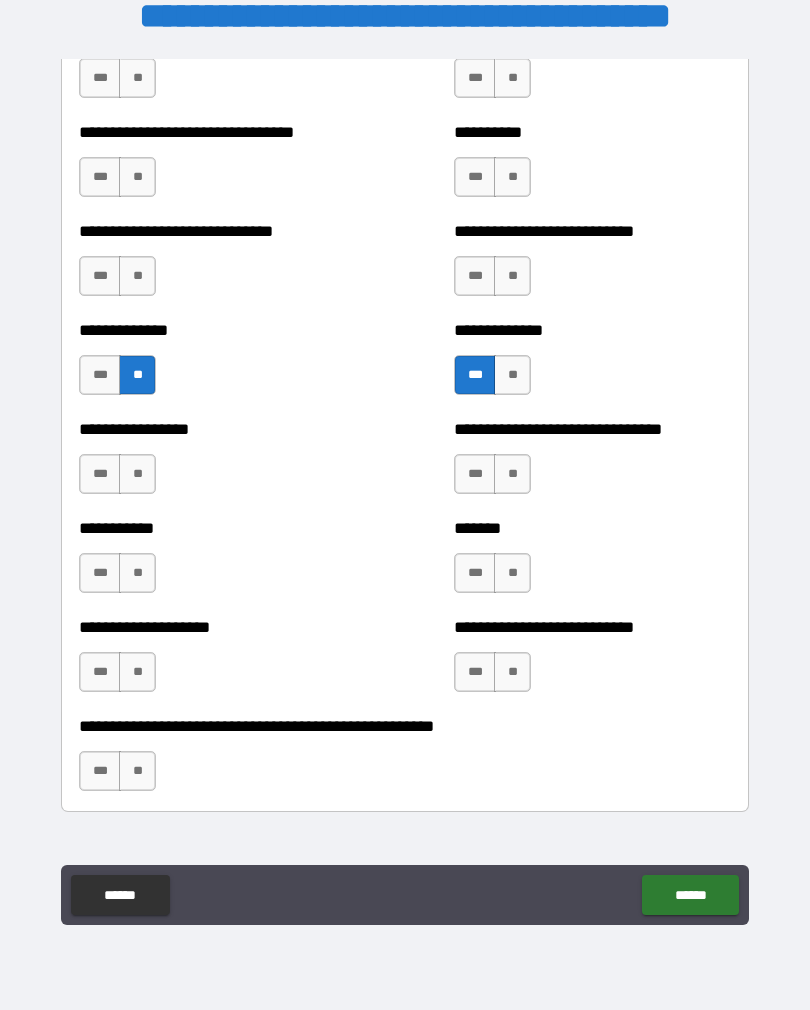 scroll, scrollTop: 7673, scrollLeft: 0, axis: vertical 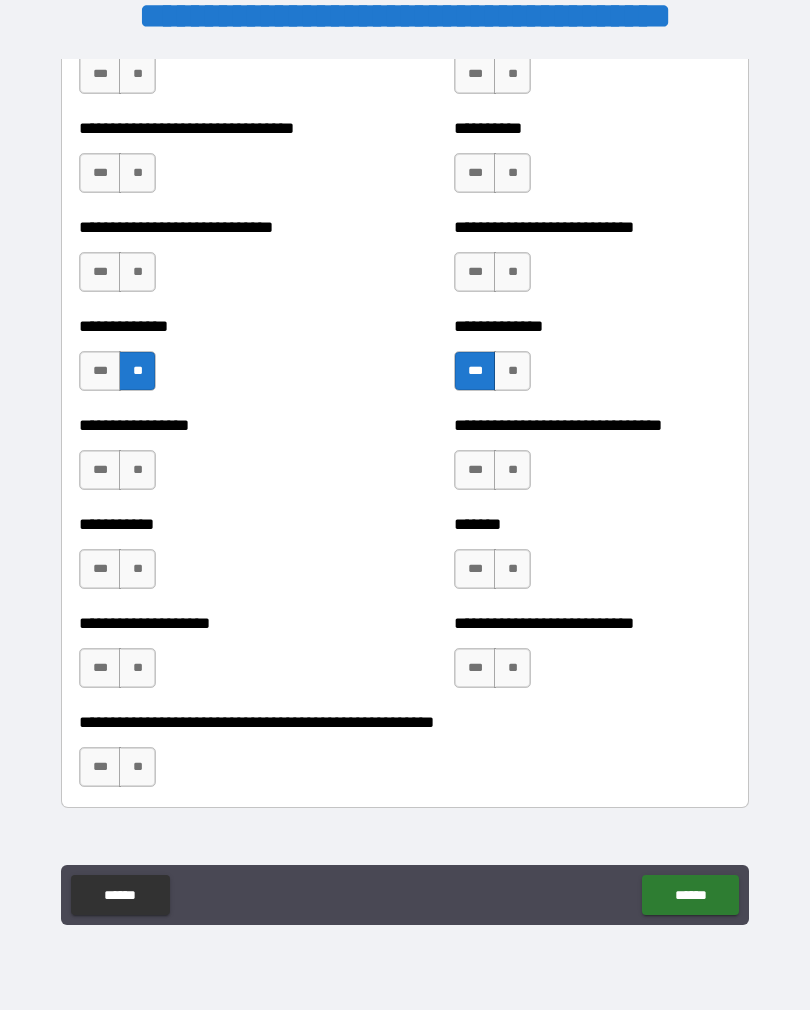 click on "**" at bounding box center (137, 569) 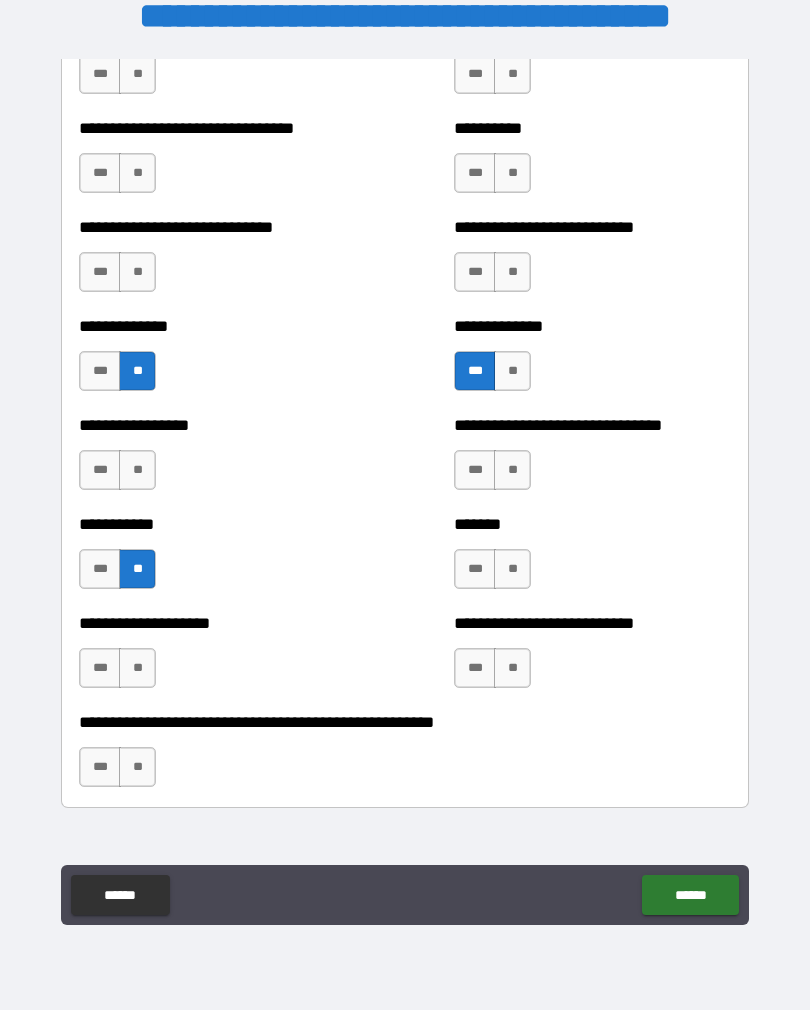 click on "**" at bounding box center [137, 668] 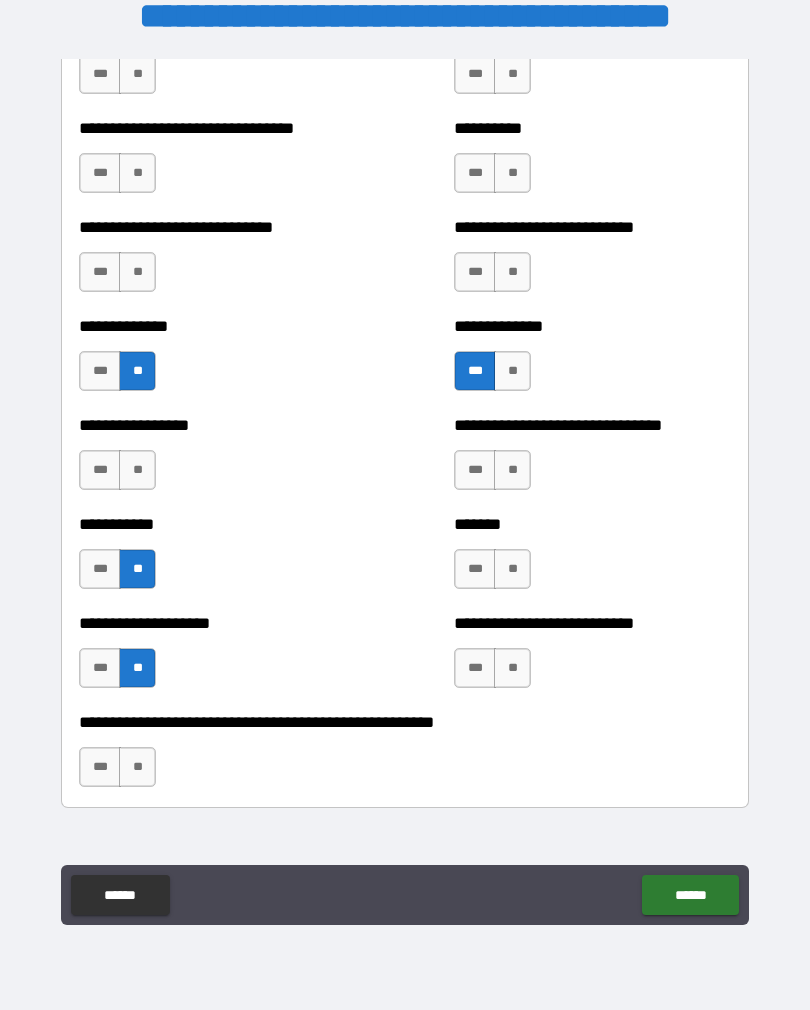 click on "**" at bounding box center (137, 470) 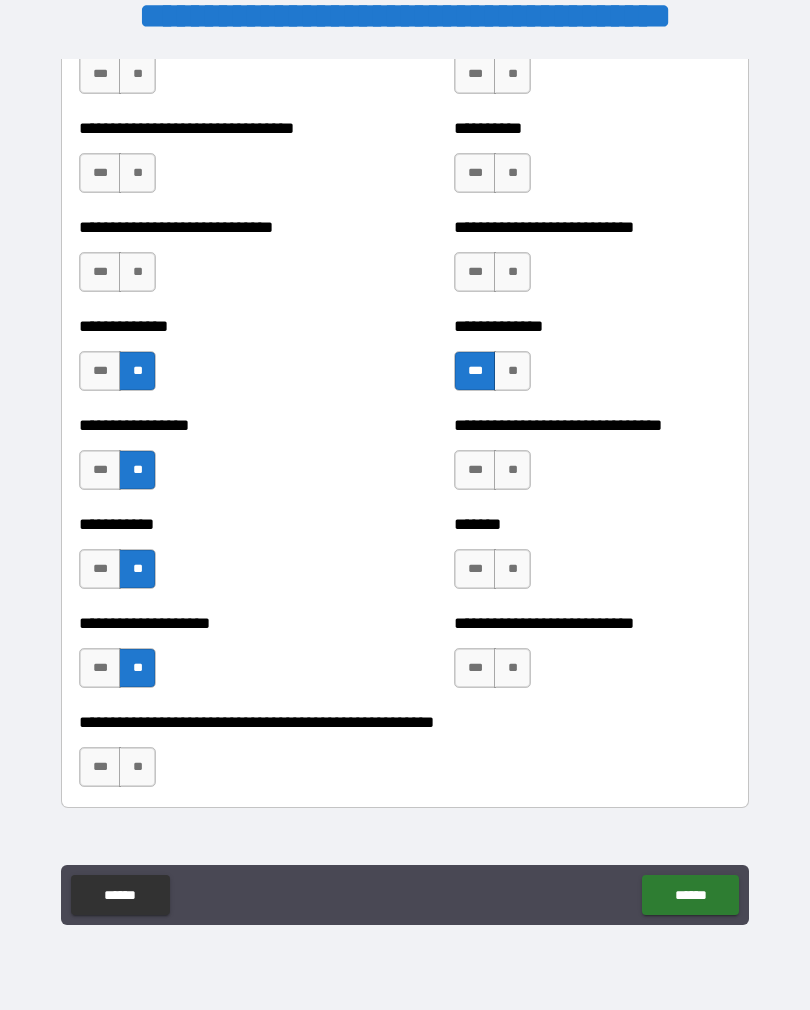 click on "**" at bounding box center (512, 668) 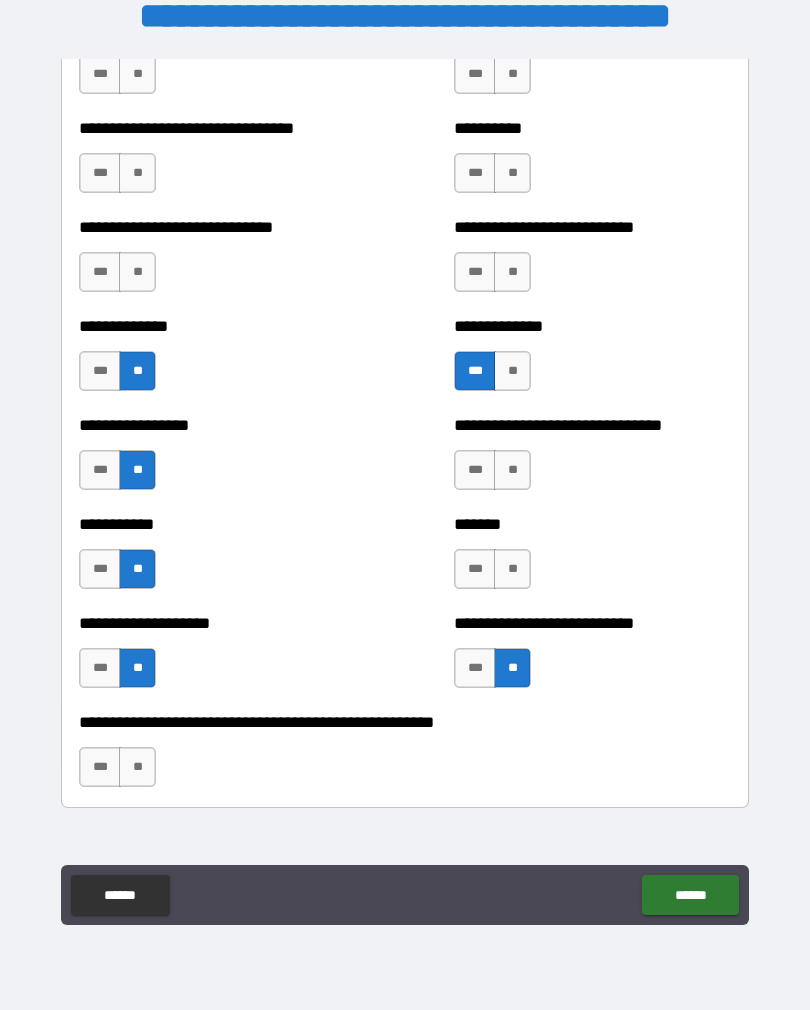 click on "**" at bounding box center [512, 569] 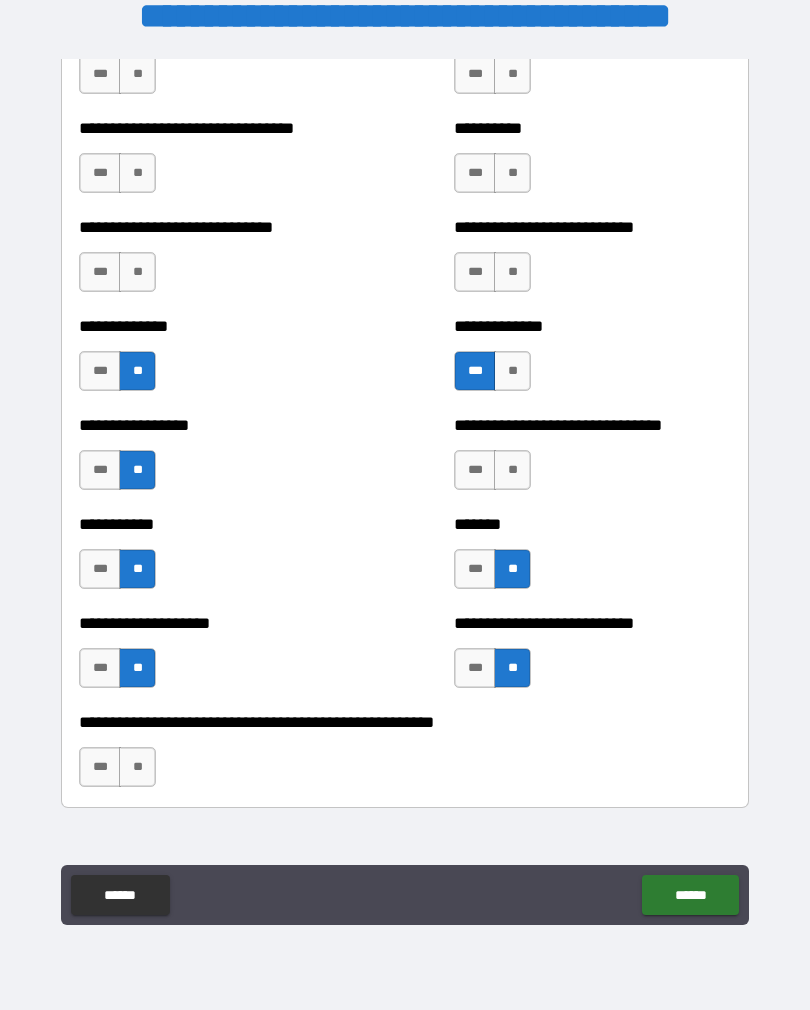 scroll, scrollTop: 7672, scrollLeft: 0, axis: vertical 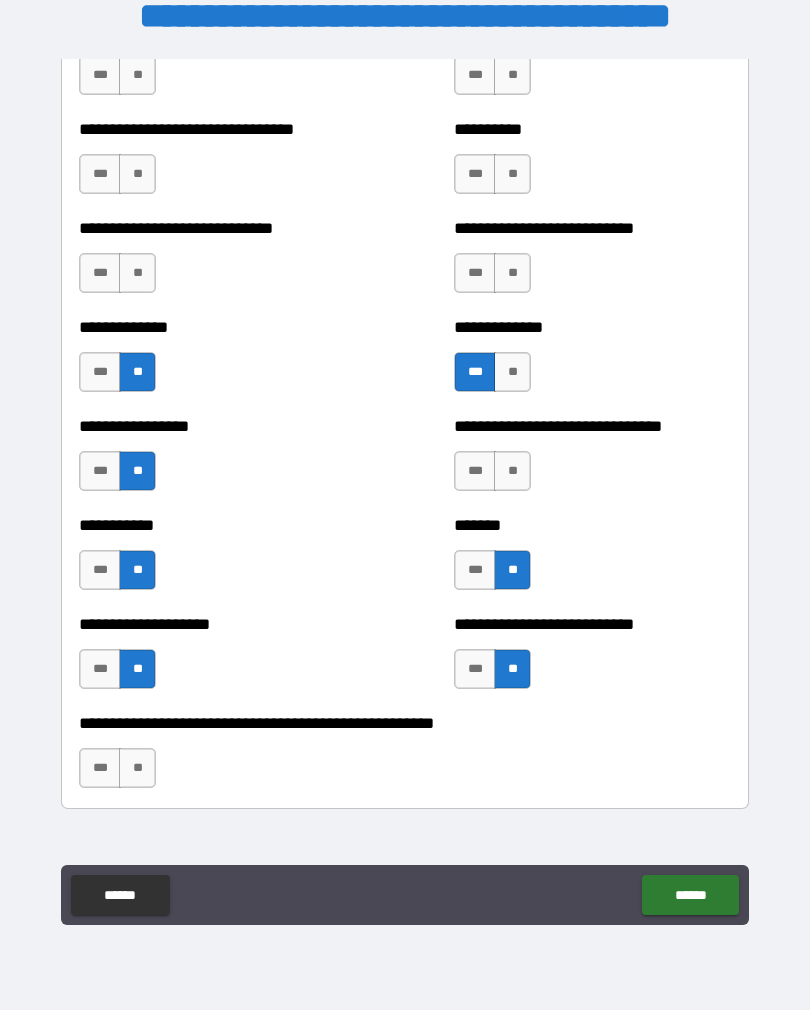 click on "**" at bounding box center (512, 471) 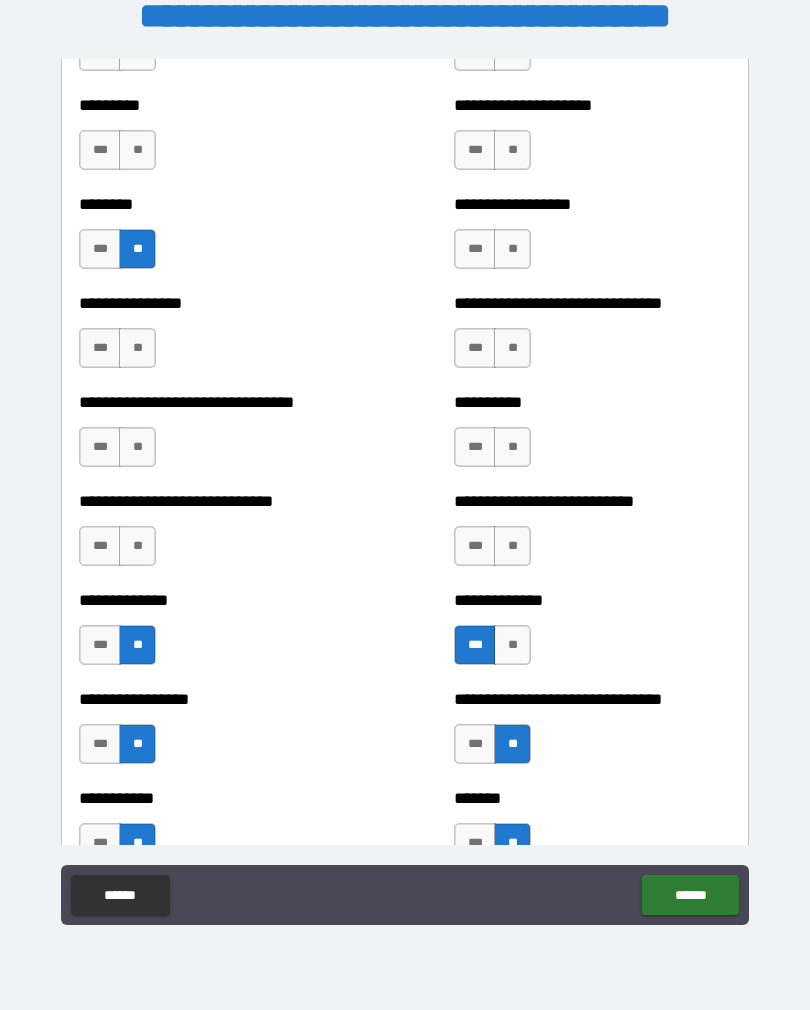 scroll, scrollTop: 7397, scrollLeft: 0, axis: vertical 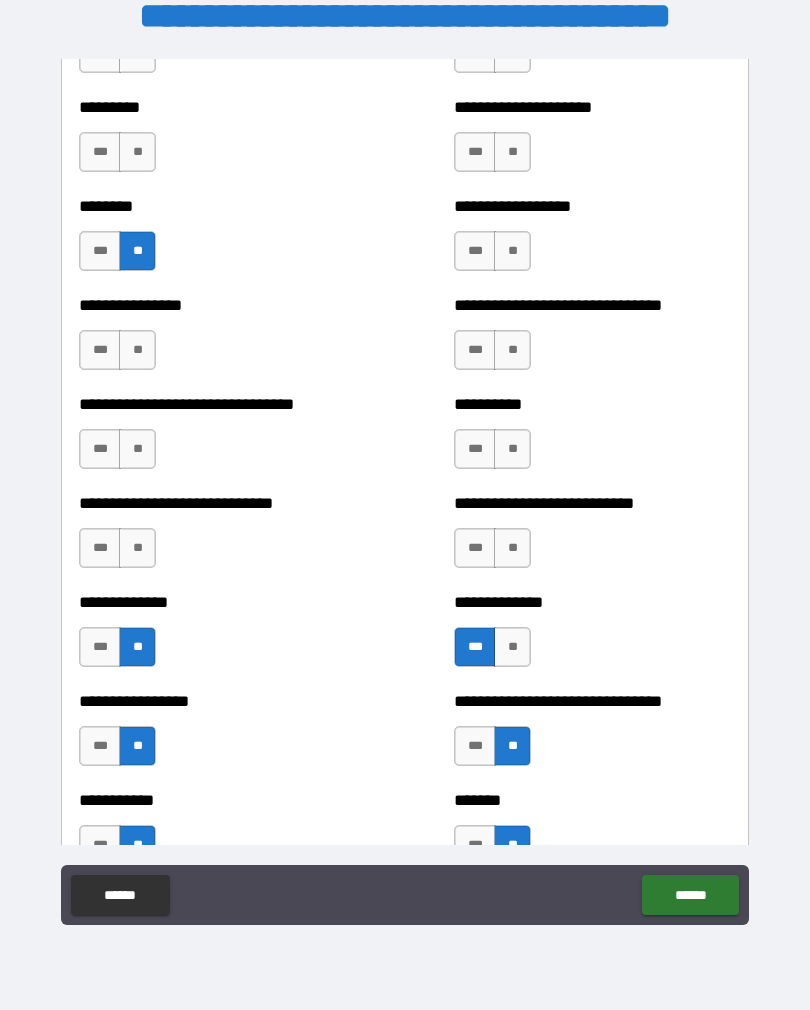 click on "**" at bounding box center [512, 548] 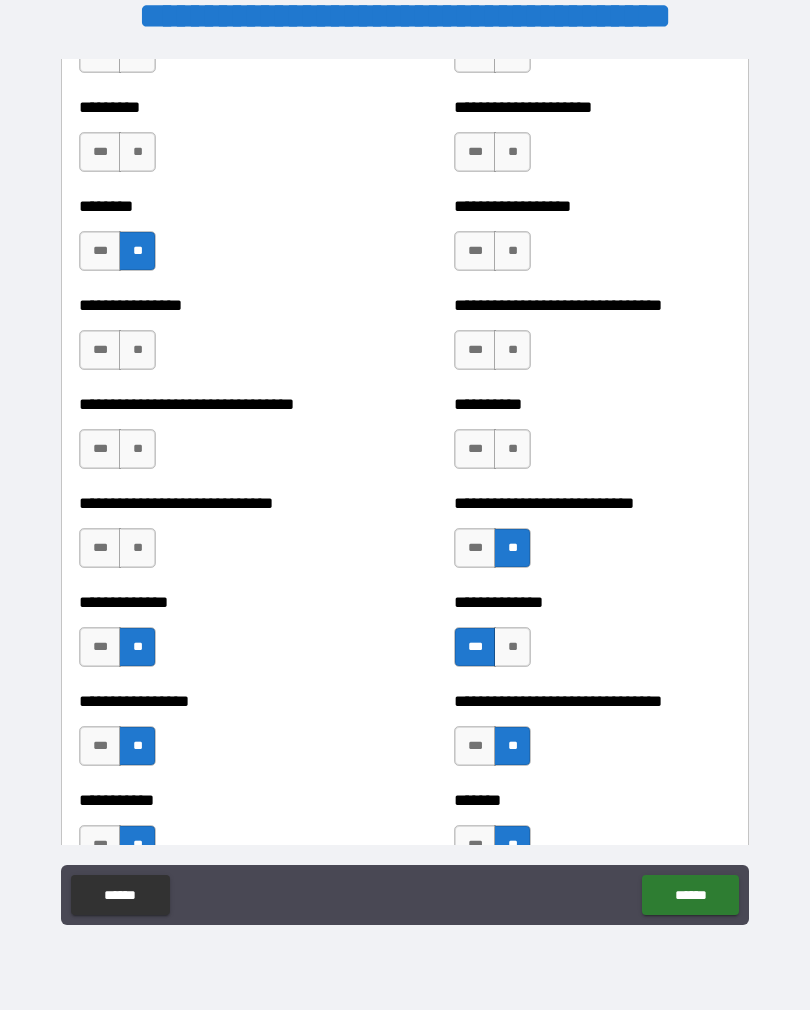 click on "**" at bounding box center [512, 449] 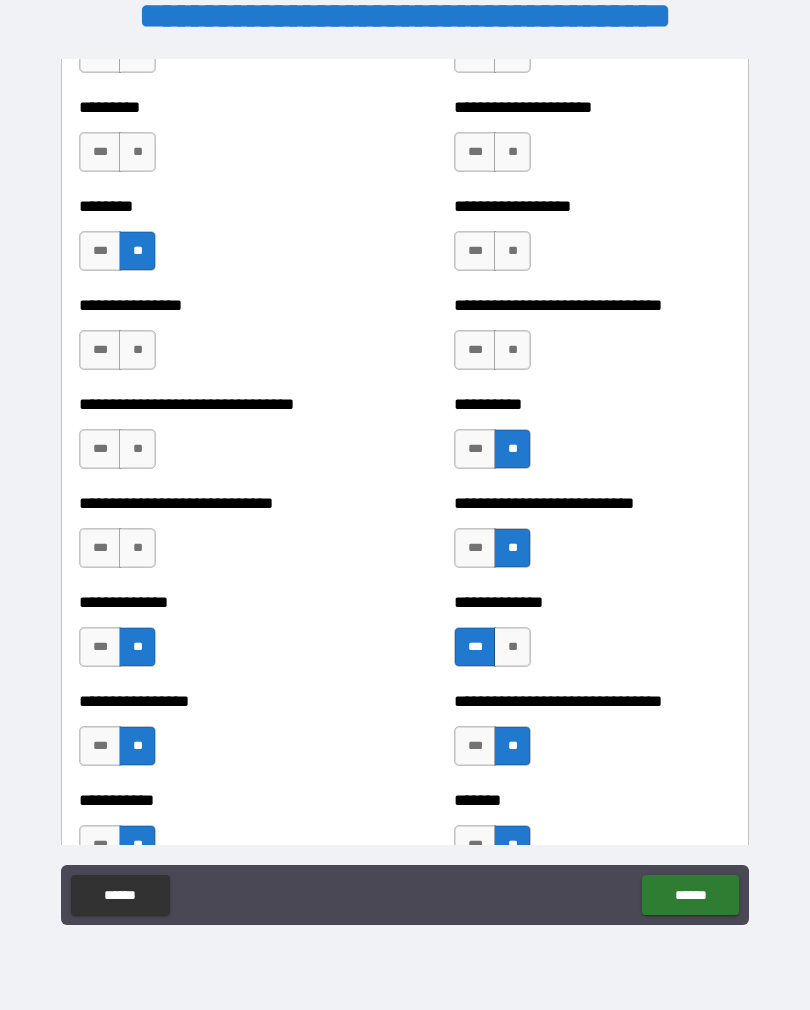 click on "**" at bounding box center [137, 548] 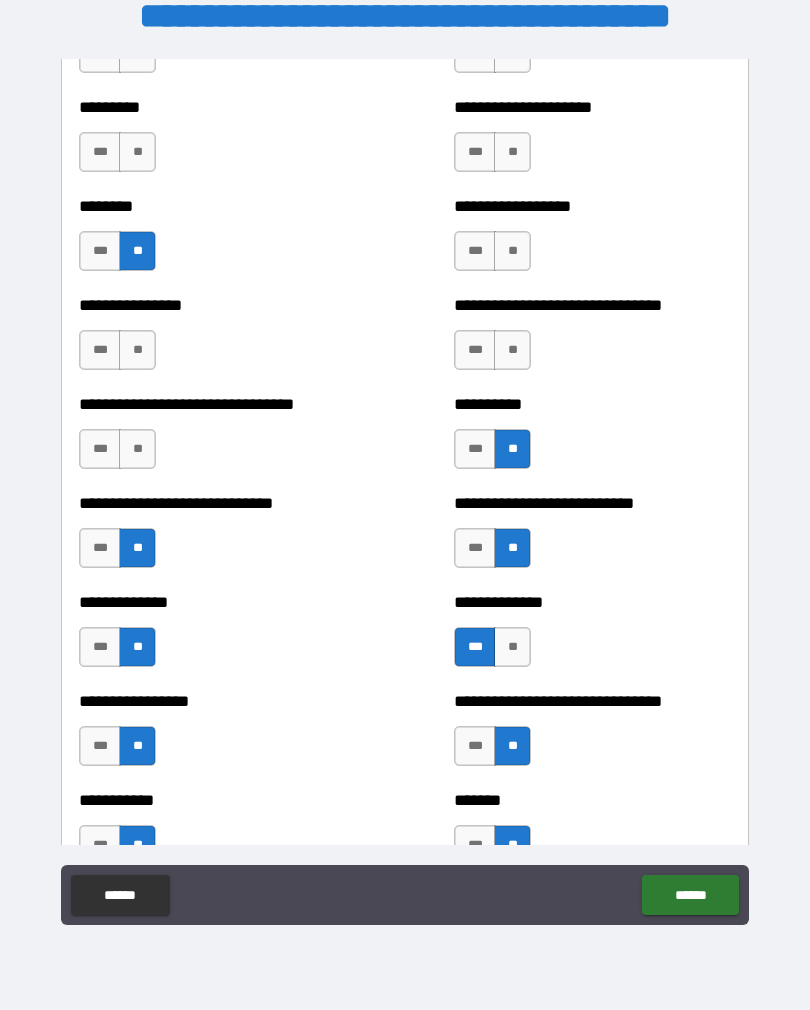 click on "**" at bounding box center (137, 449) 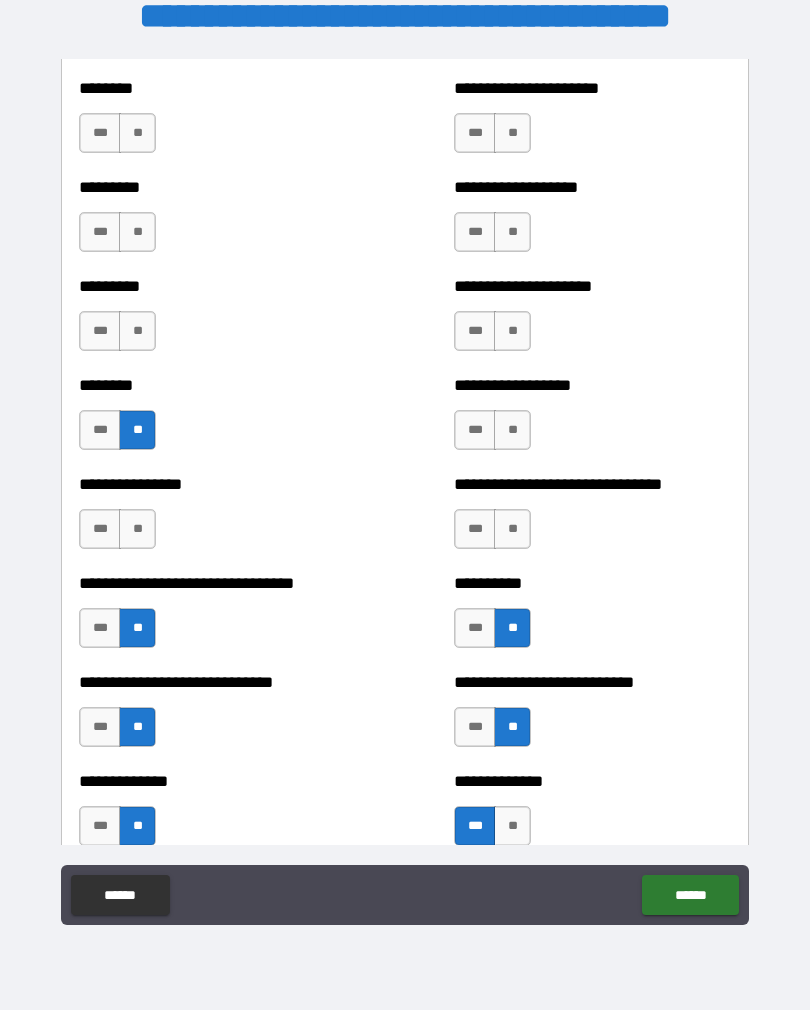 scroll, scrollTop: 7140, scrollLeft: 0, axis: vertical 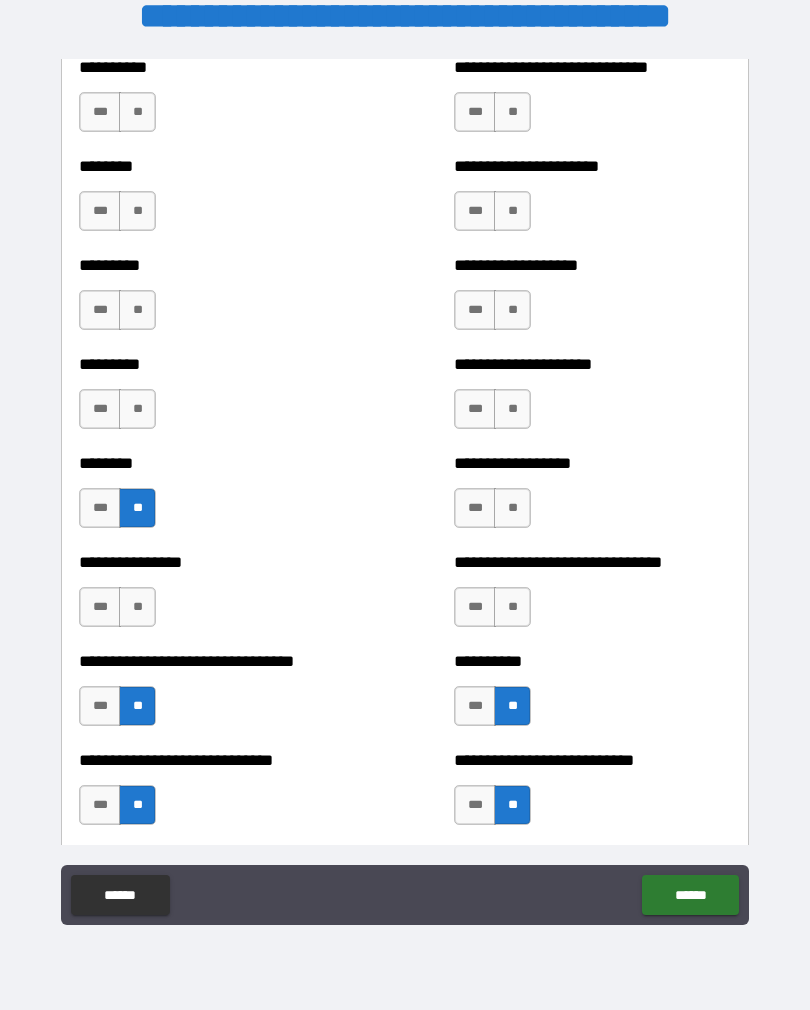 click on "**" at bounding box center (137, 607) 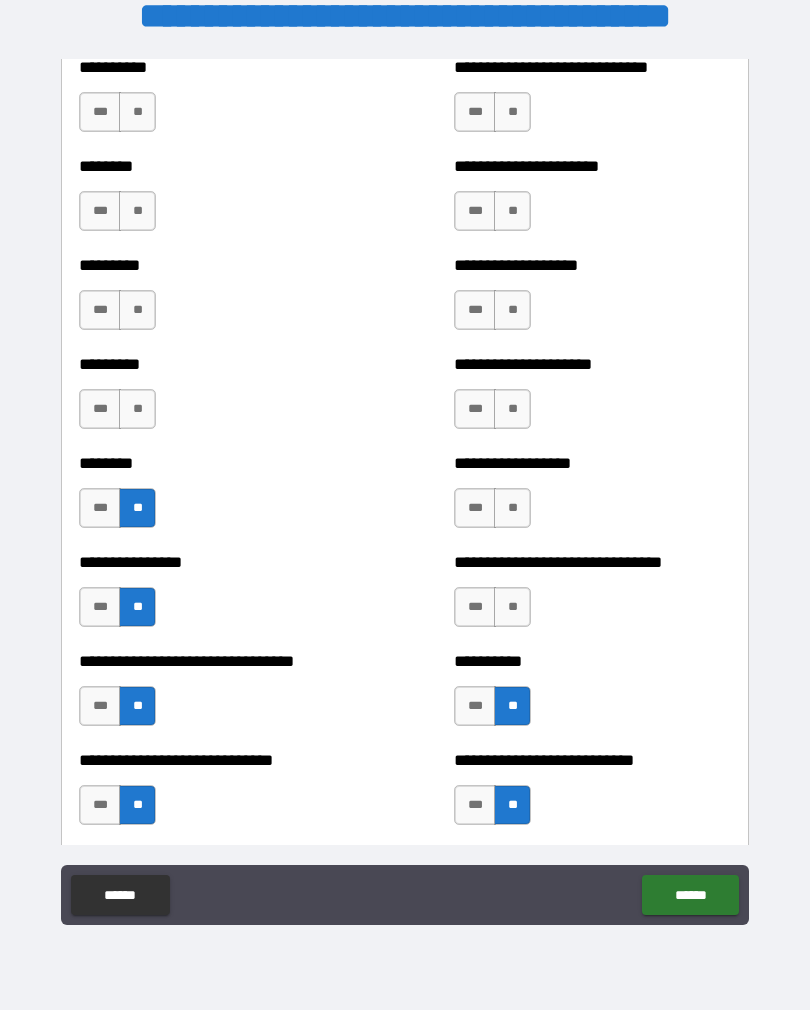 click on "**" at bounding box center [512, 607] 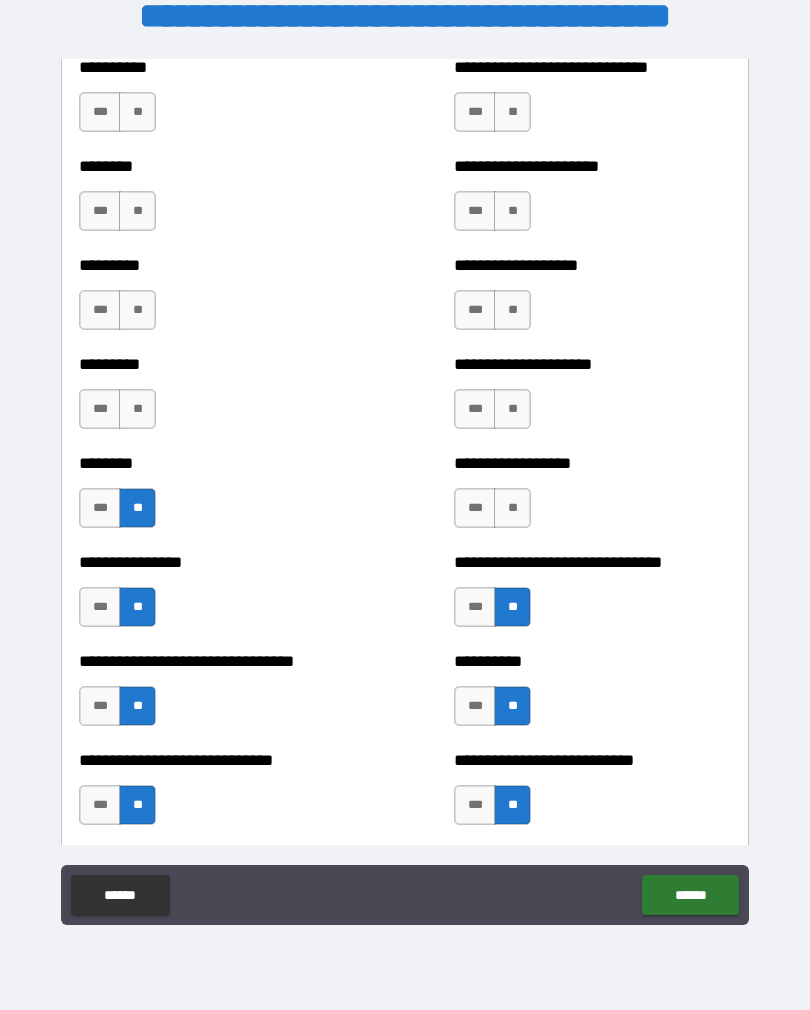 click on "**" at bounding box center (512, 508) 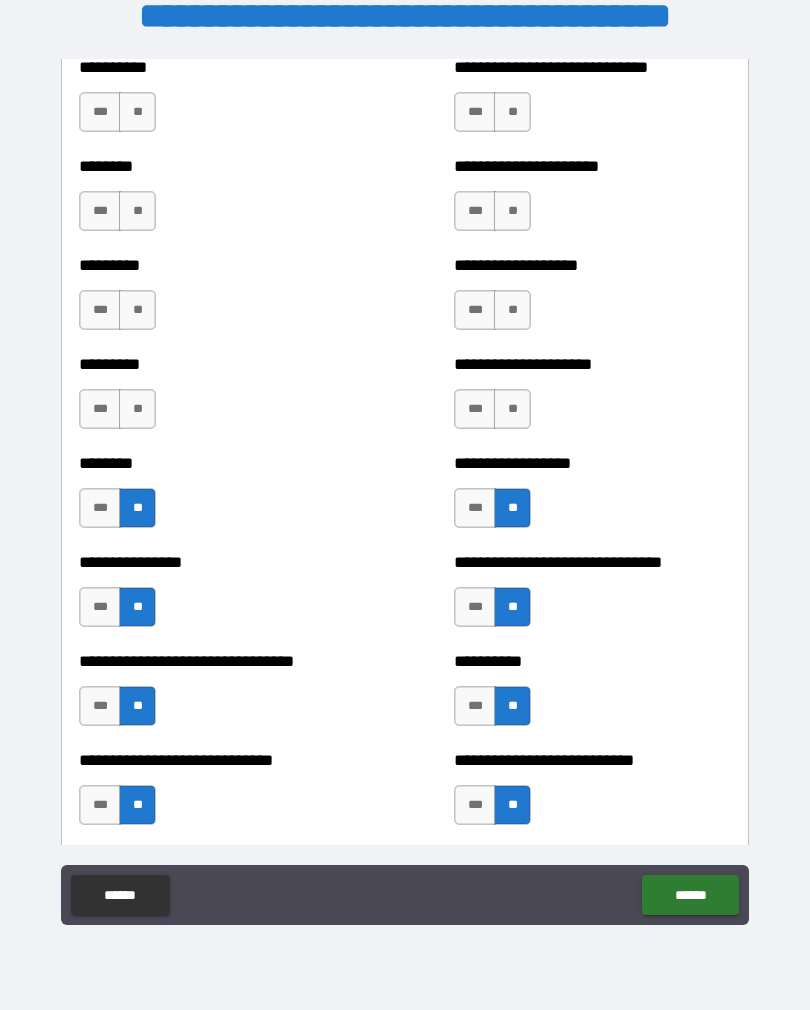 click on "**" at bounding box center [512, 409] 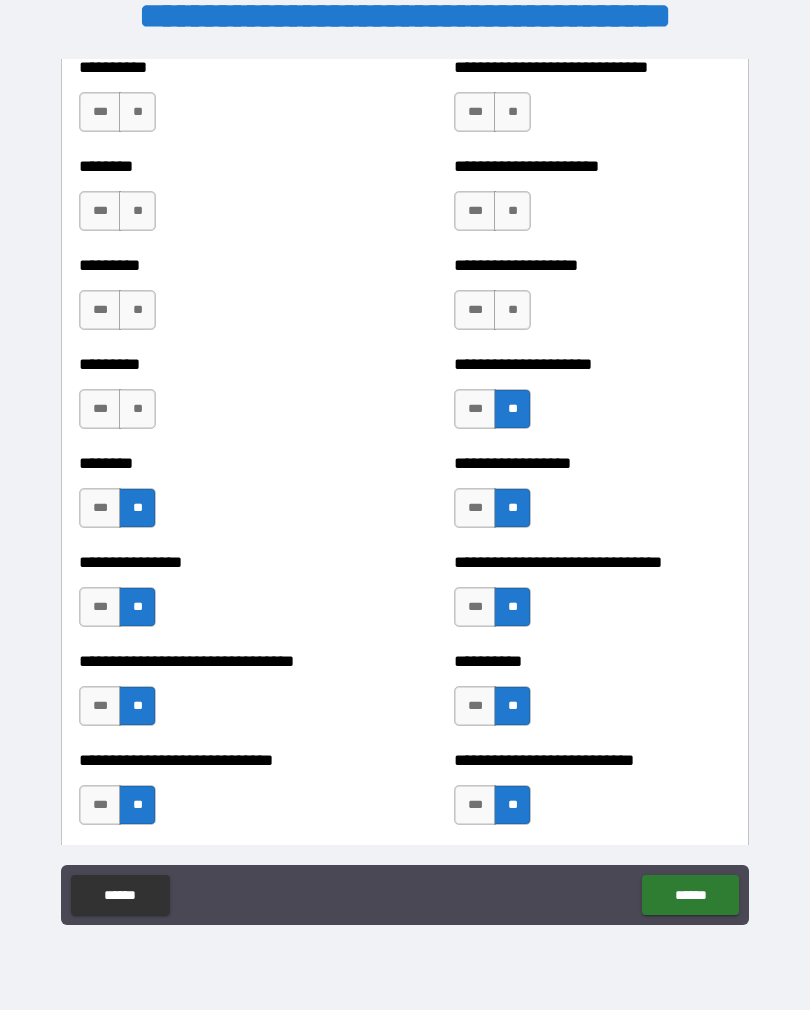 click on "***" at bounding box center [100, 409] 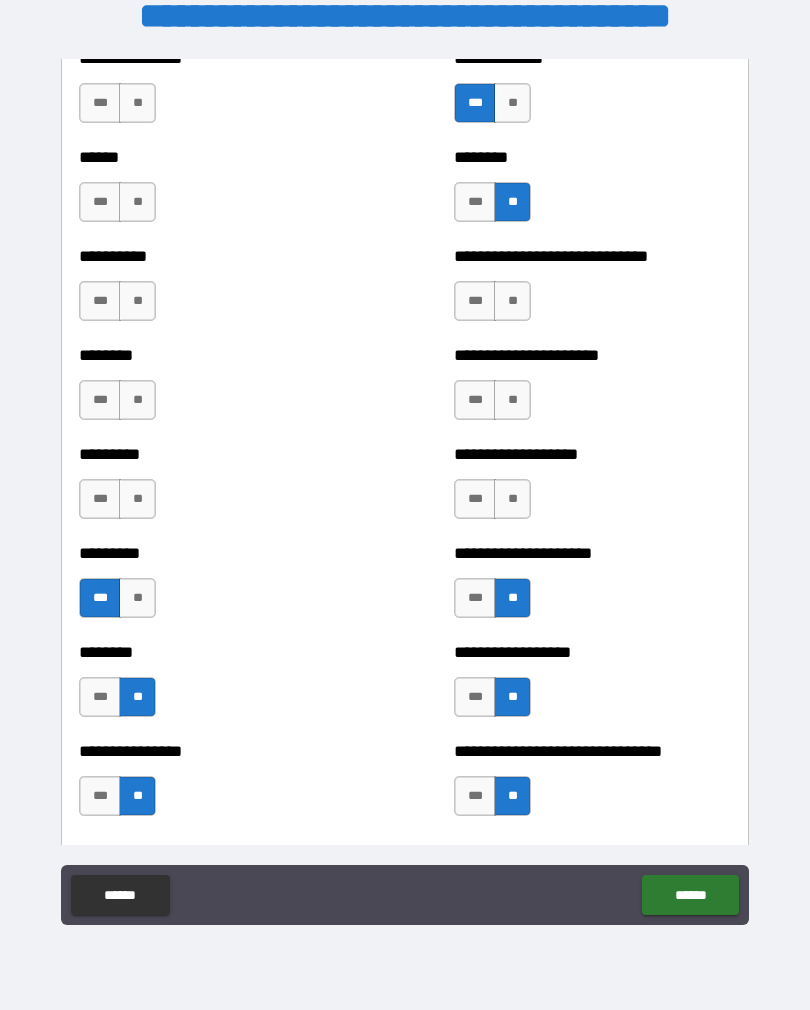 scroll, scrollTop: 6950, scrollLeft: 0, axis: vertical 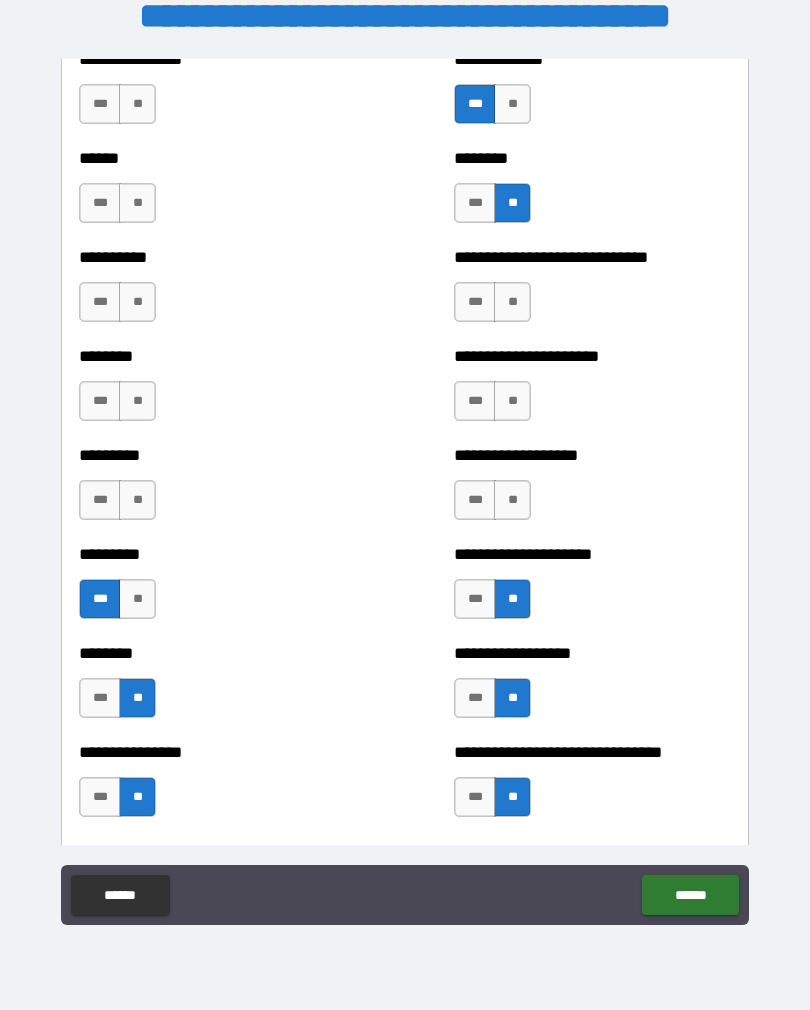 click on "**" at bounding box center (512, 500) 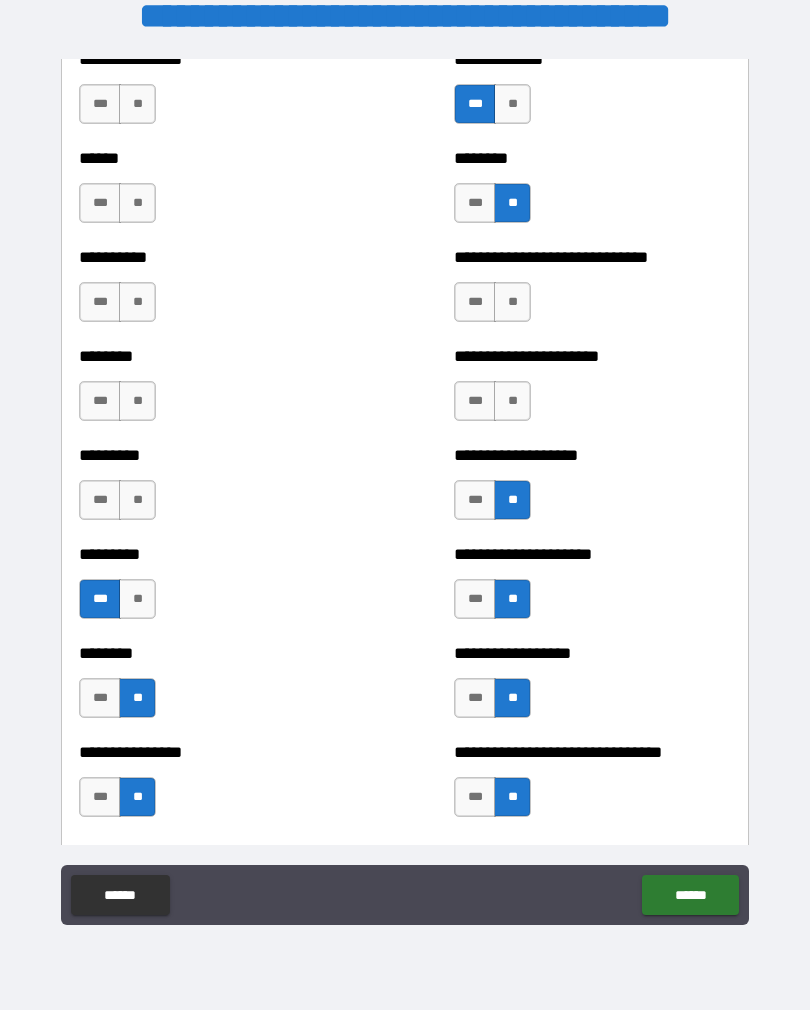 click on "**" at bounding box center (512, 401) 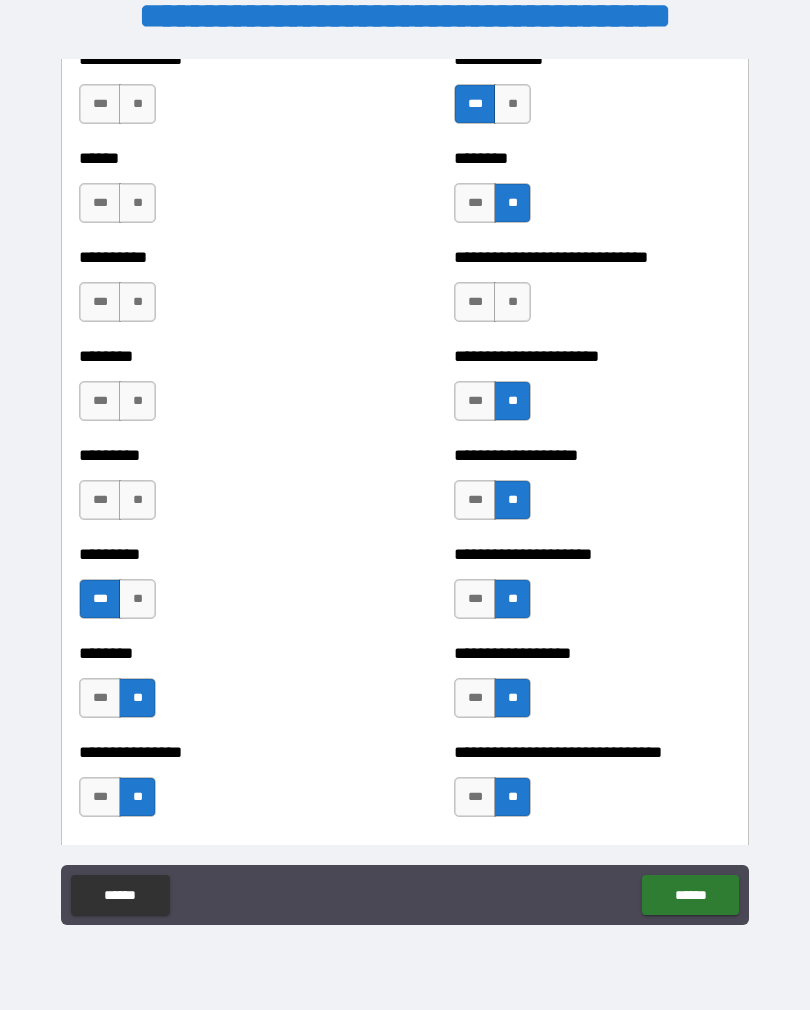 click on "**" at bounding box center (512, 302) 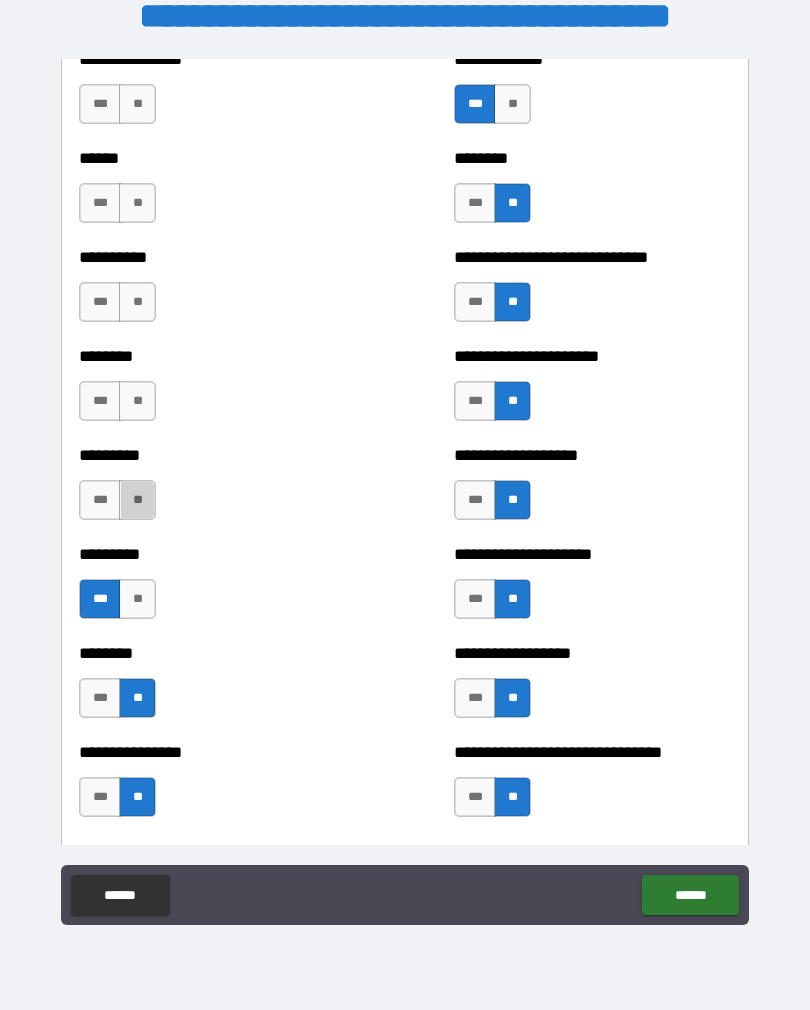 click on "**" at bounding box center (137, 500) 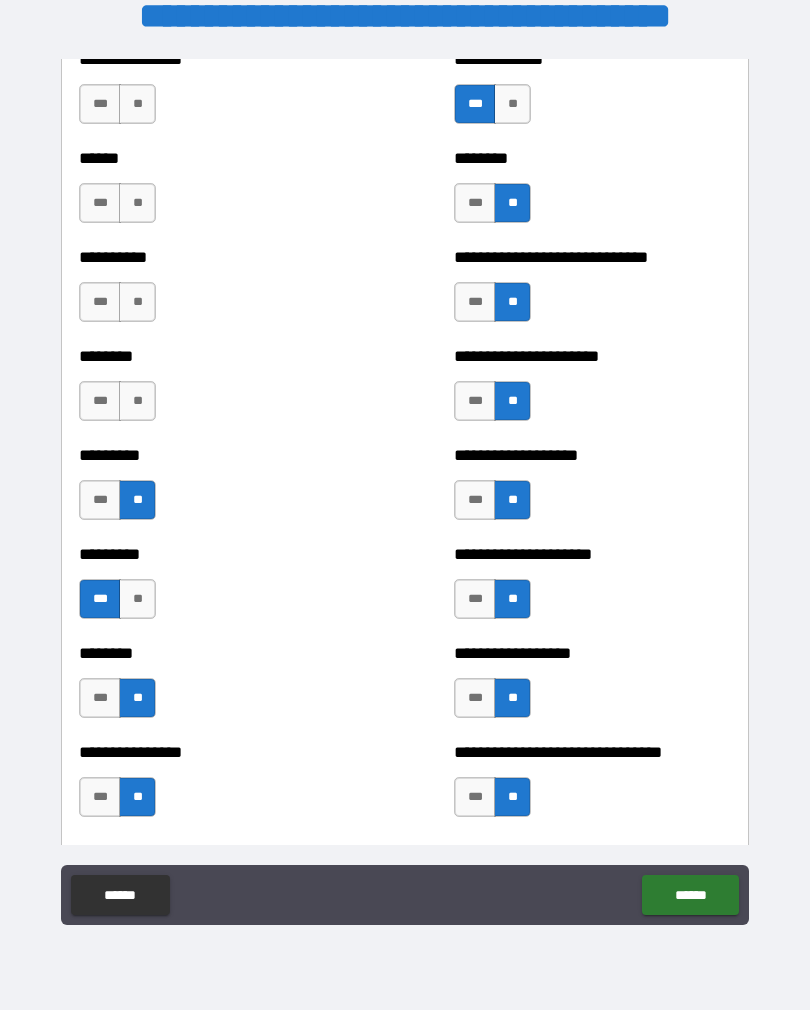 click on "**" at bounding box center (137, 401) 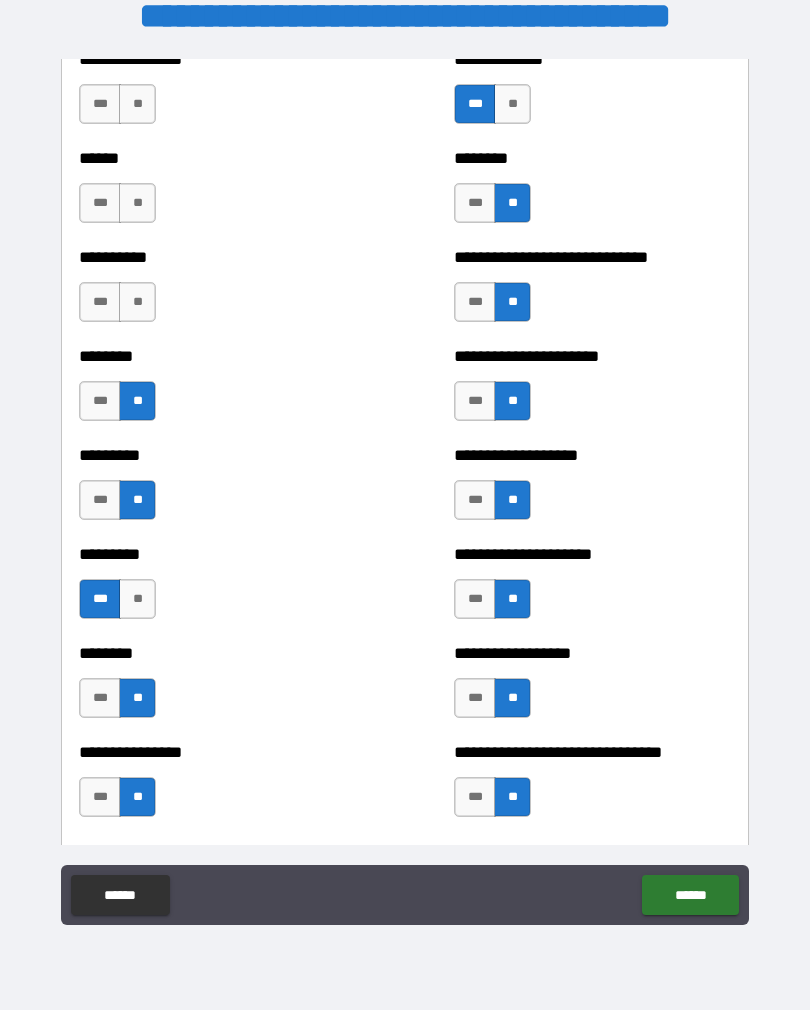 click on "**" at bounding box center [137, 302] 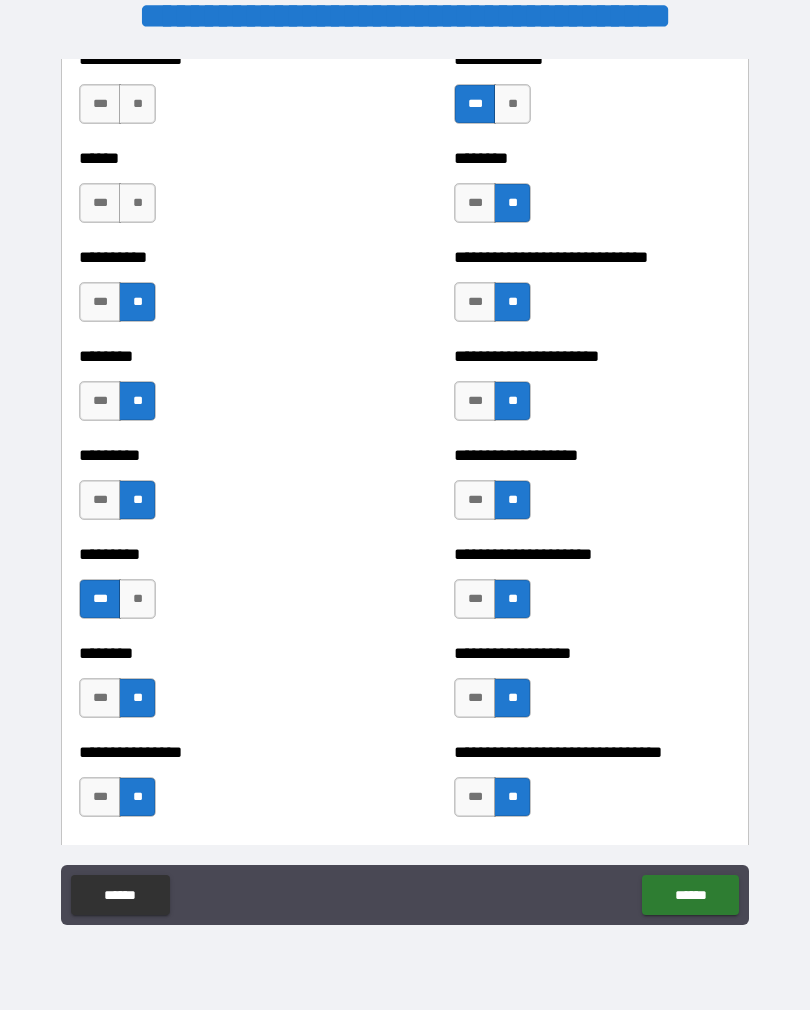 click on "**" at bounding box center [137, 203] 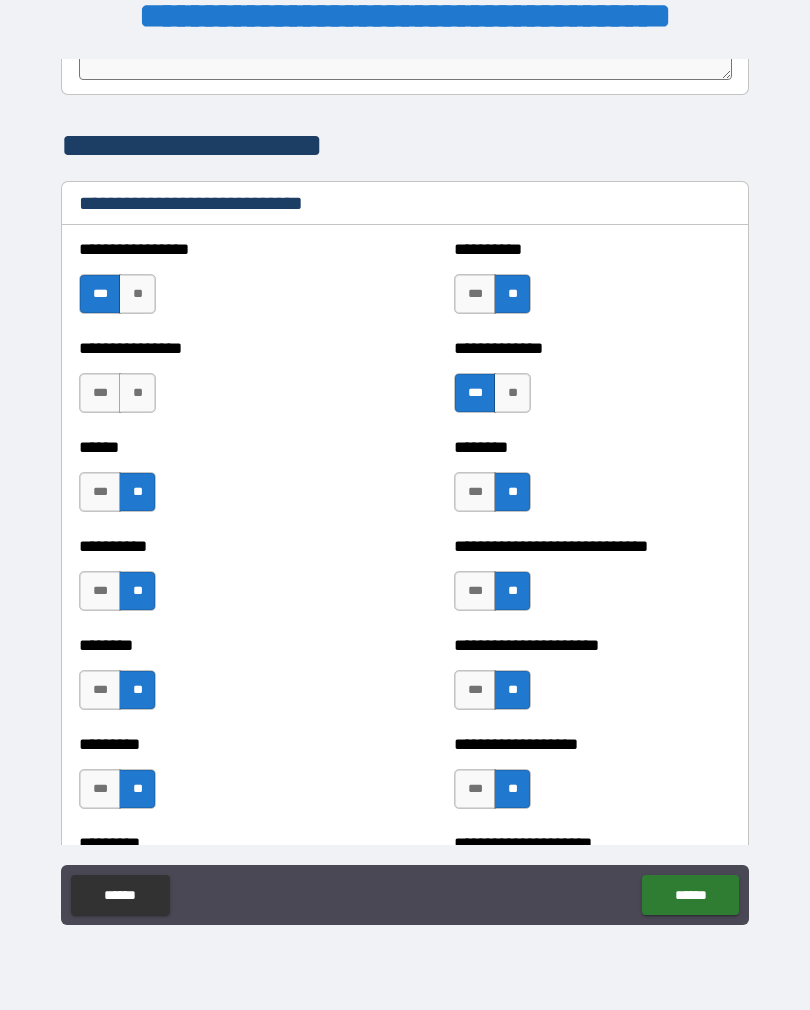 scroll, scrollTop: 6661, scrollLeft: 0, axis: vertical 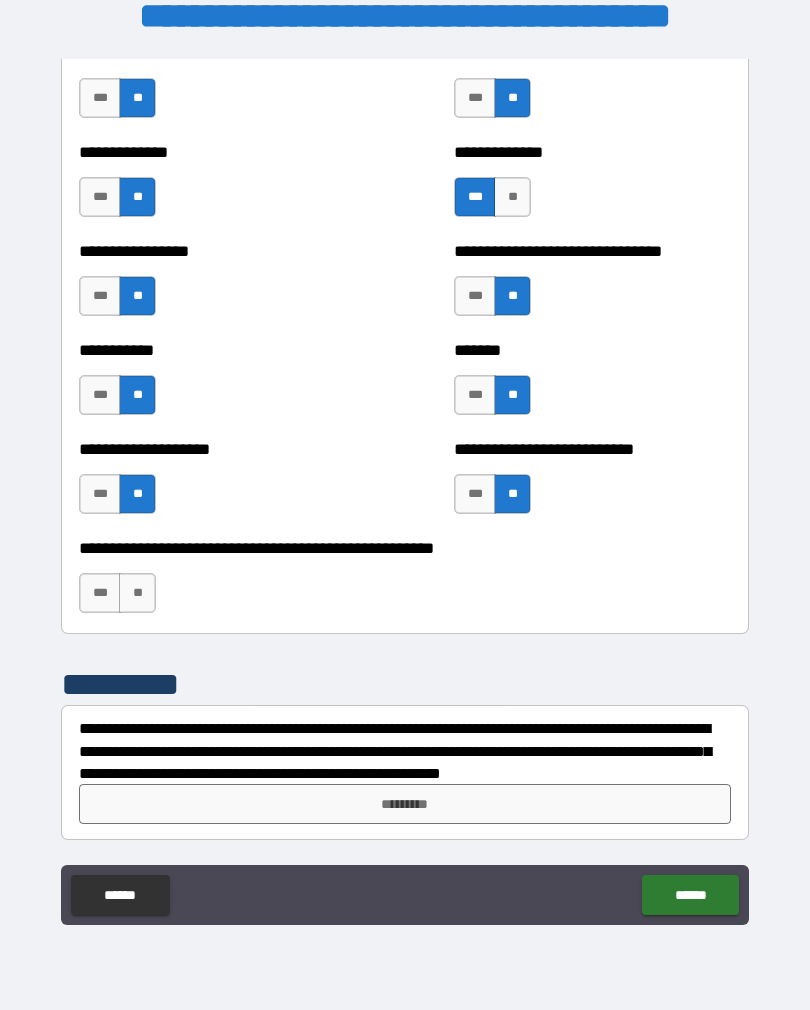 click on "**" at bounding box center (137, 593) 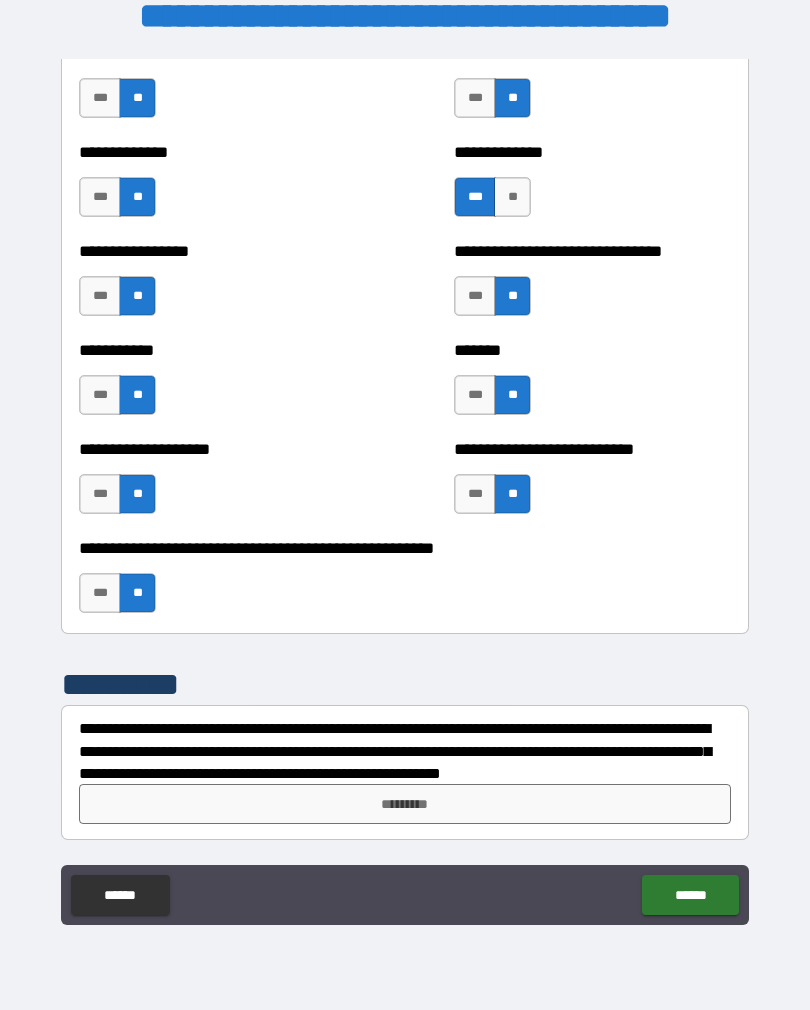 click on "*********" at bounding box center [405, 804] 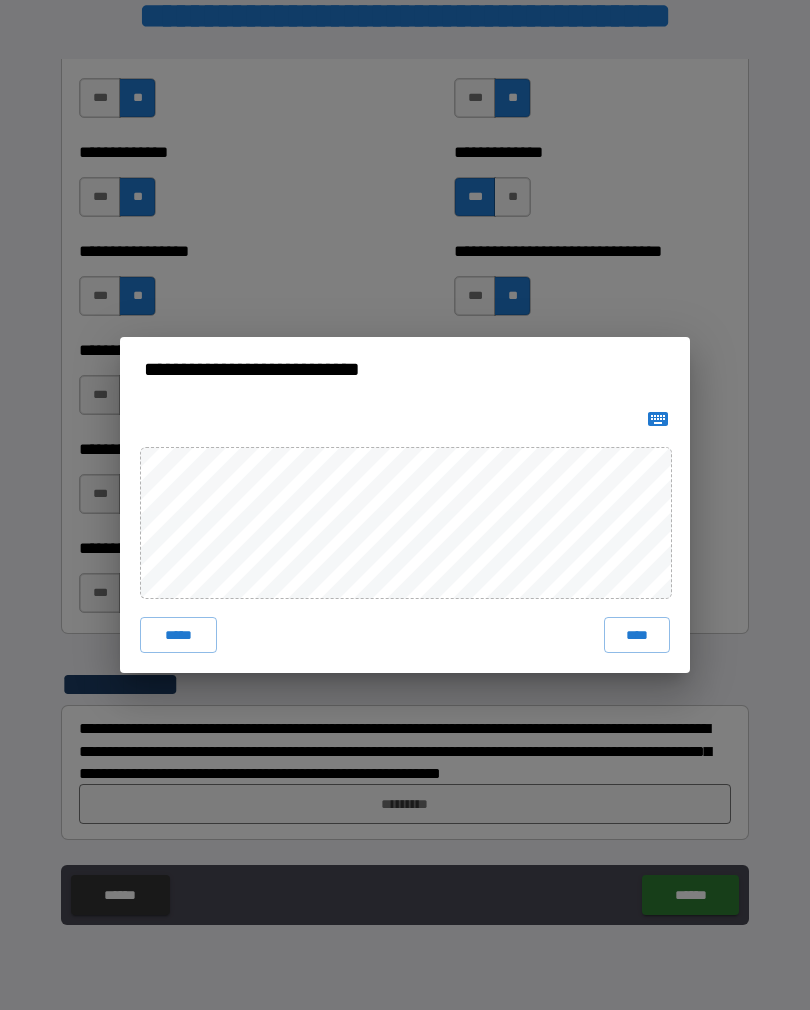 click on "****" at bounding box center (637, 635) 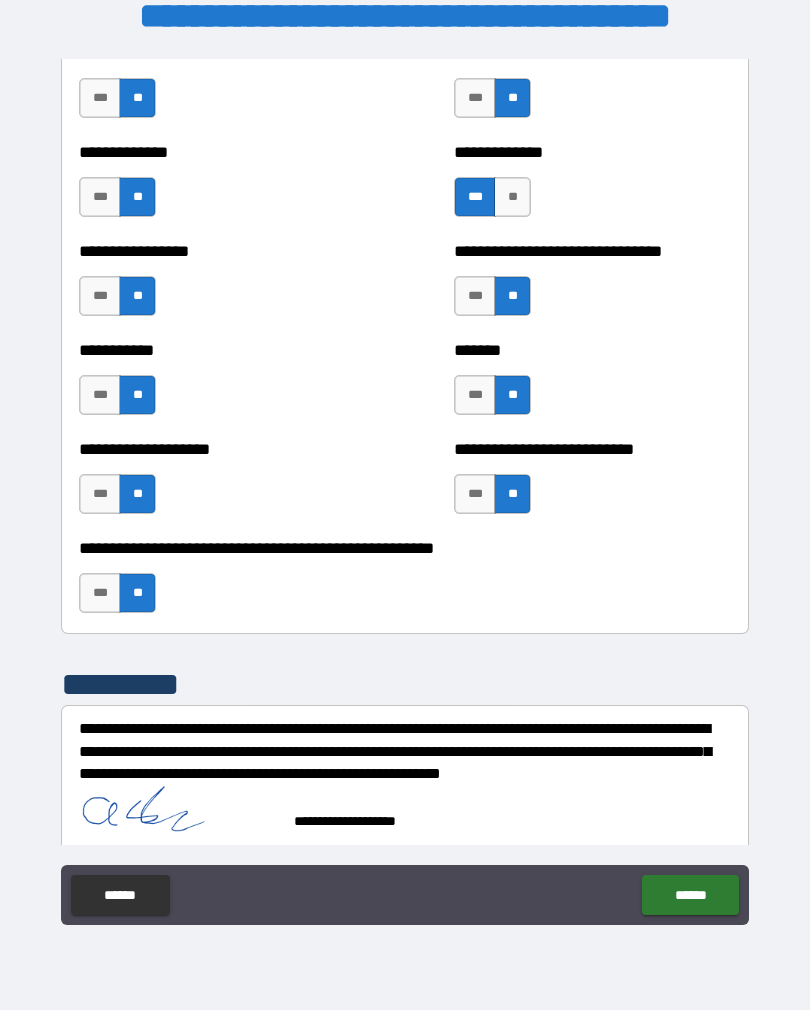 scroll, scrollTop: 7837, scrollLeft: 0, axis: vertical 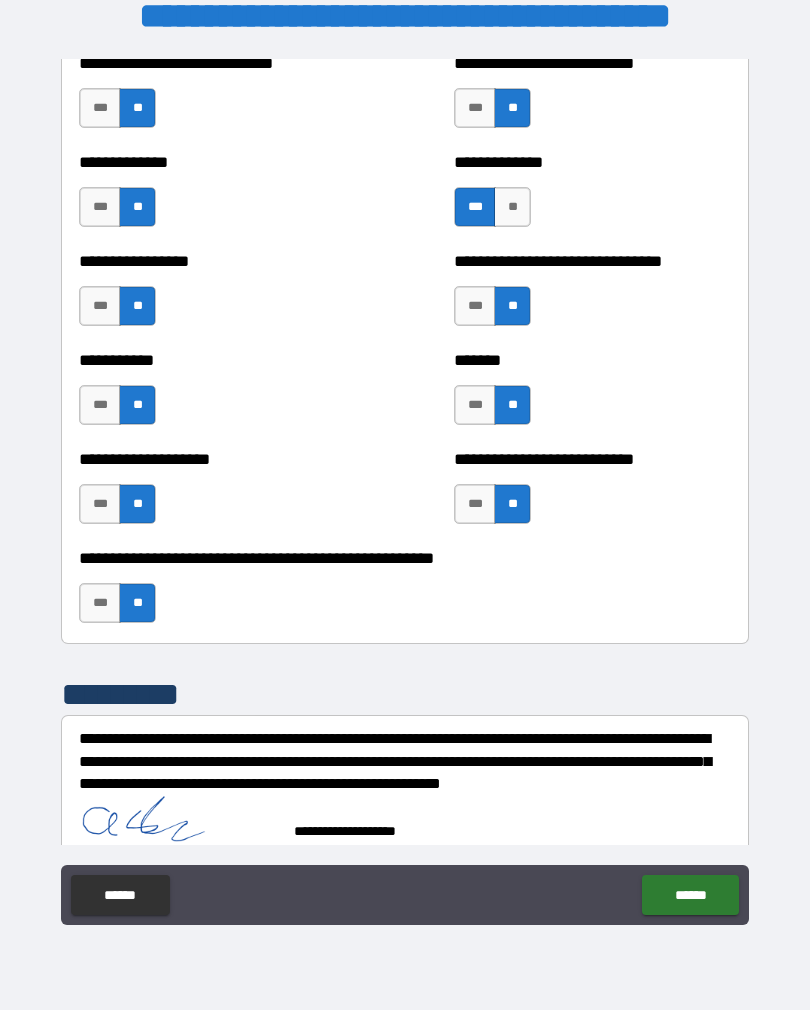 click on "******" at bounding box center (690, 895) 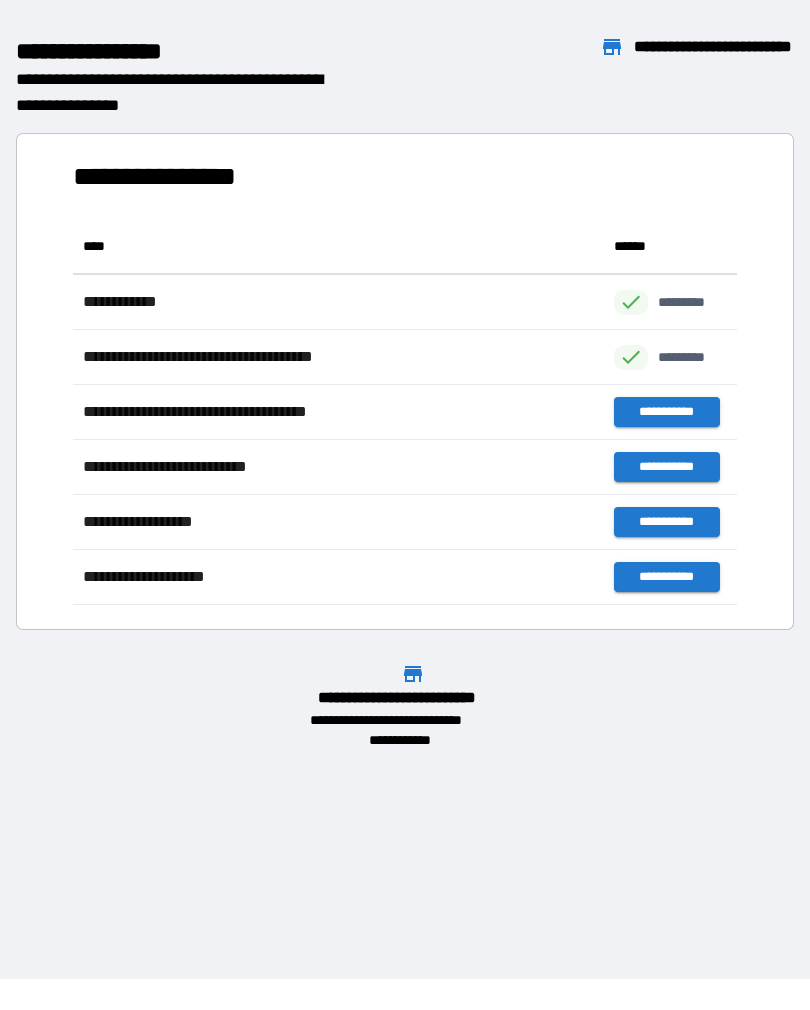 scroll, scrollTop: 1, scrollLeft: 1, axis: both 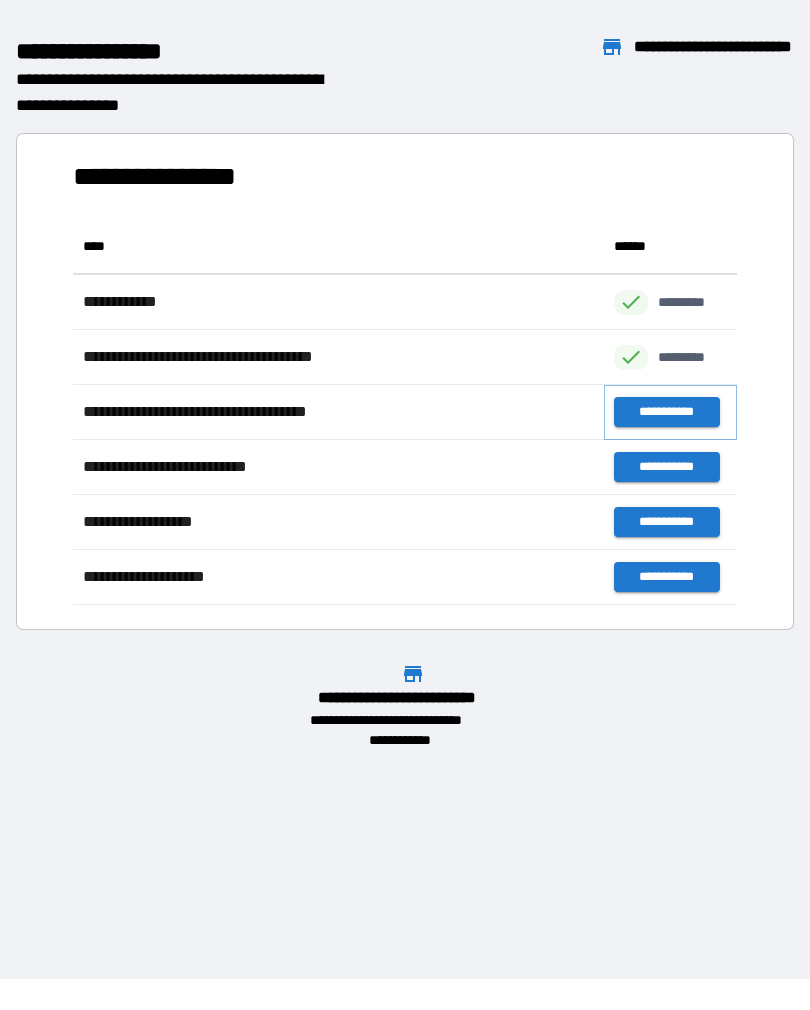 click on "**********" at bounding box center [666, 412] 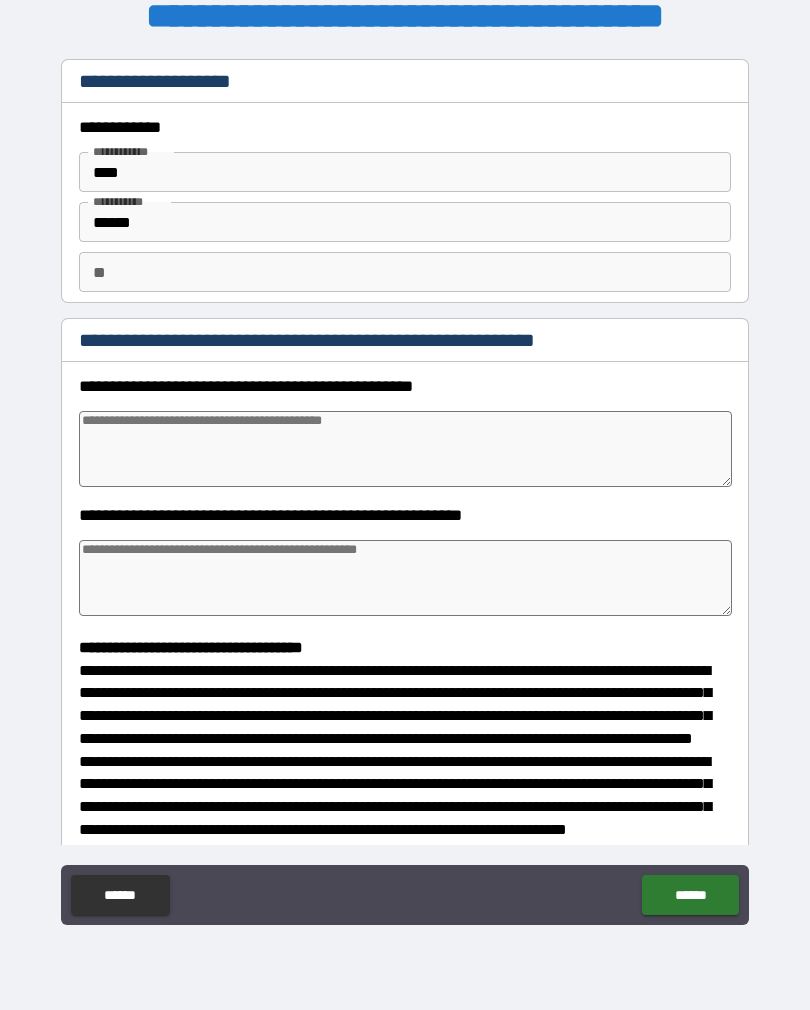 type on "*" 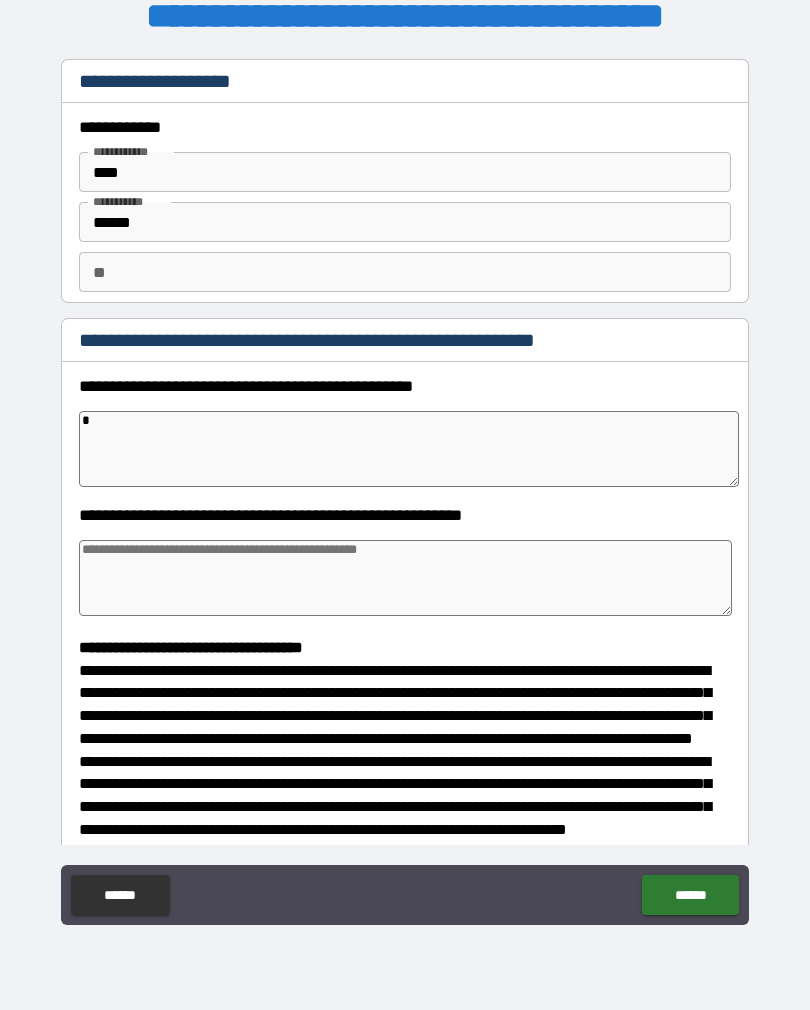 type on "*" 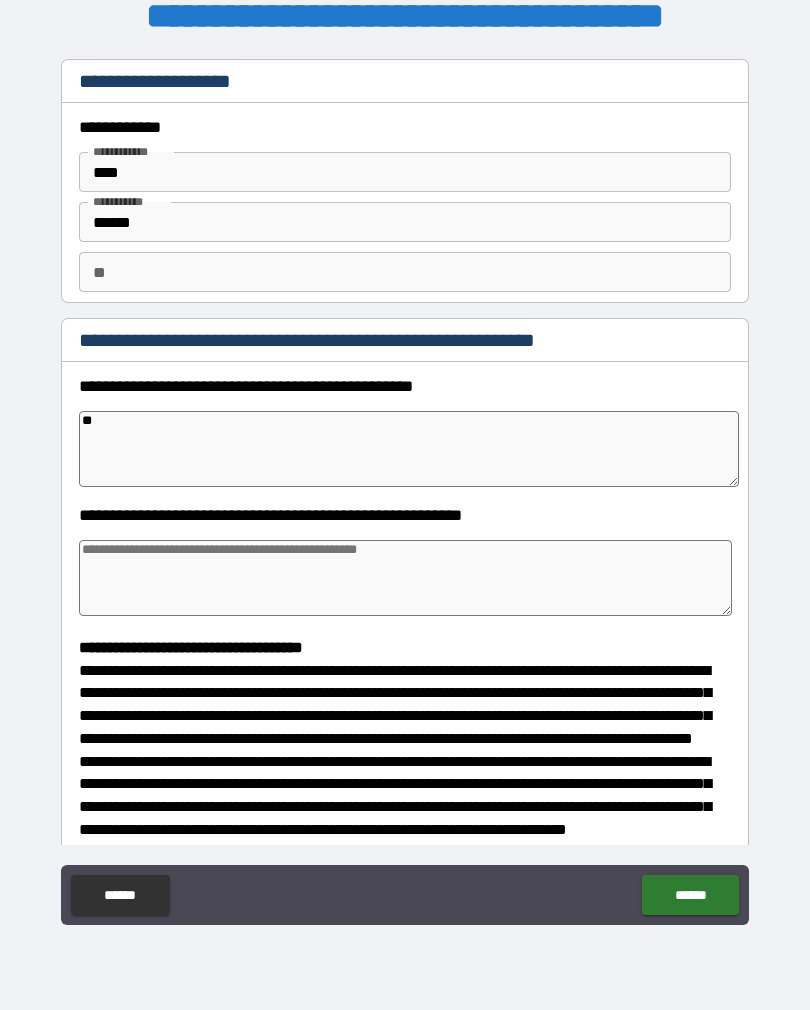 type on "*" 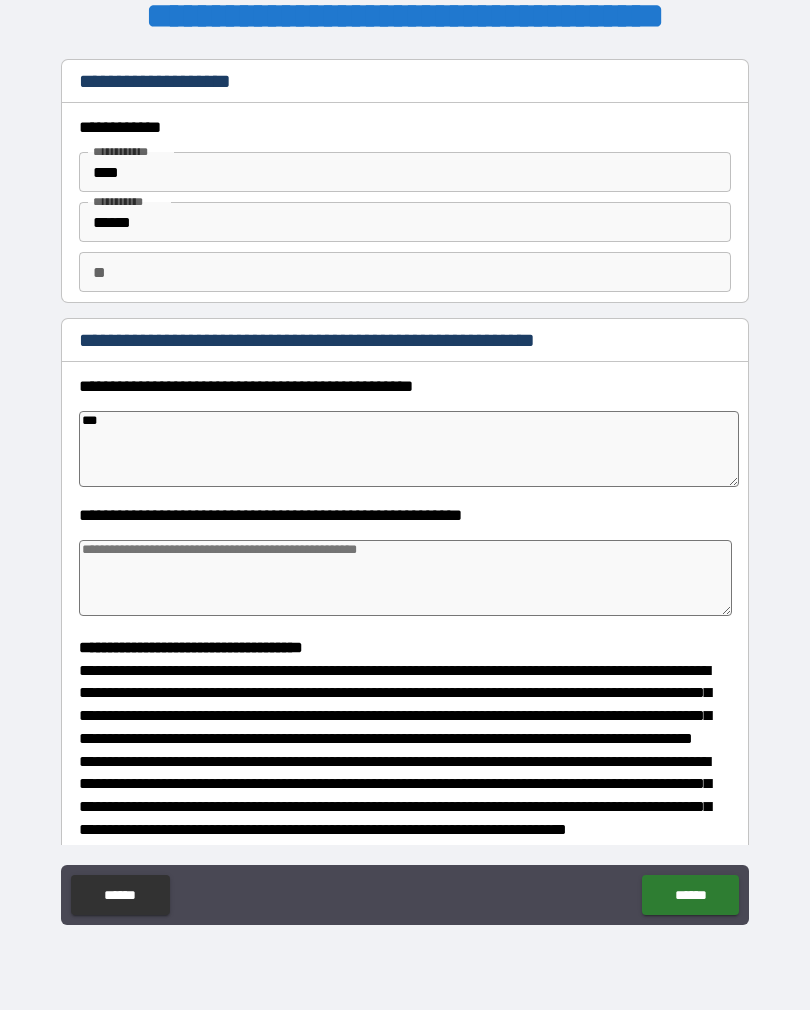 type on "*" 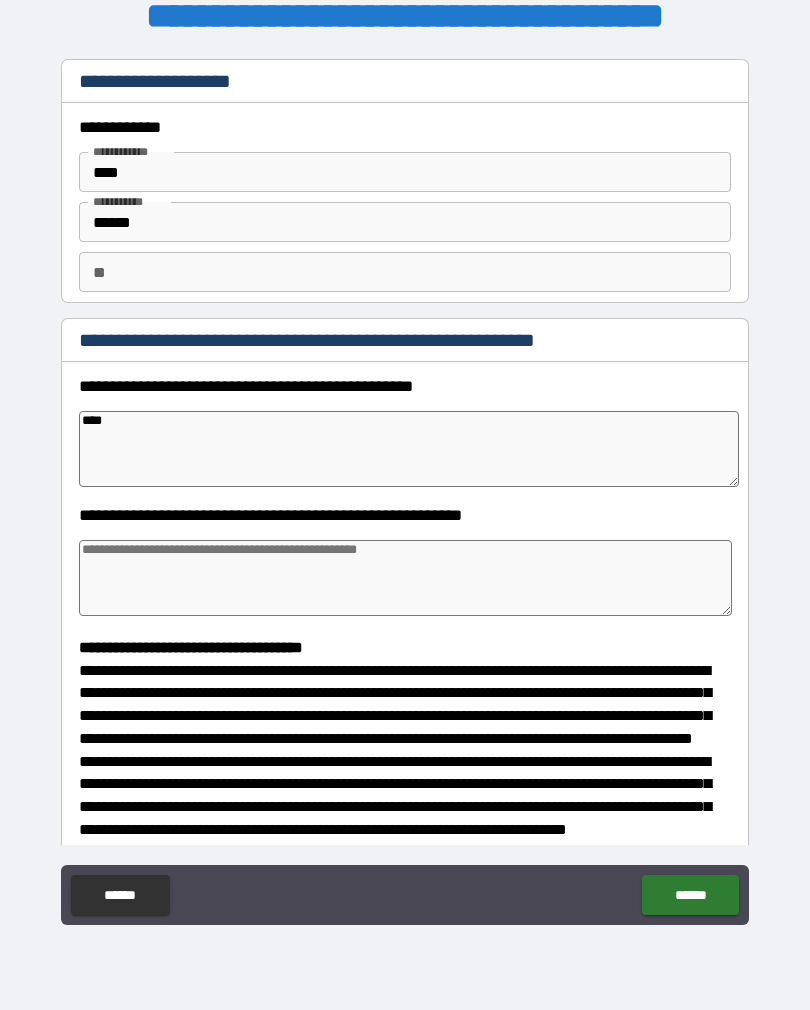 type on "*" 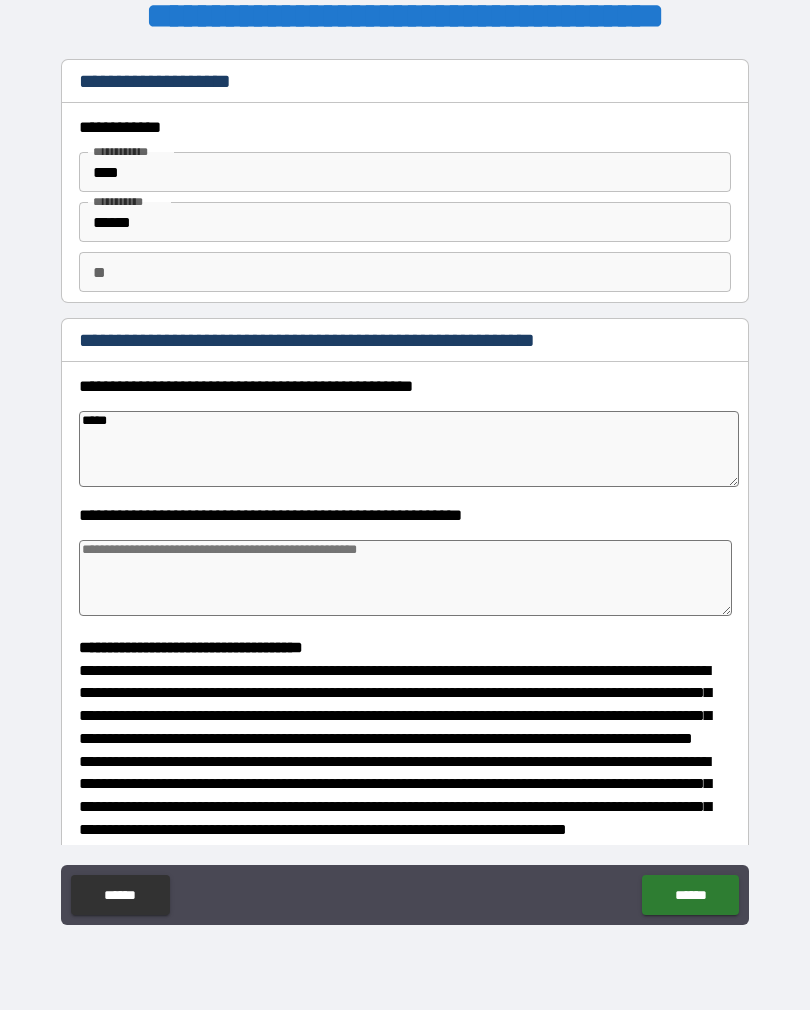 type on "*" 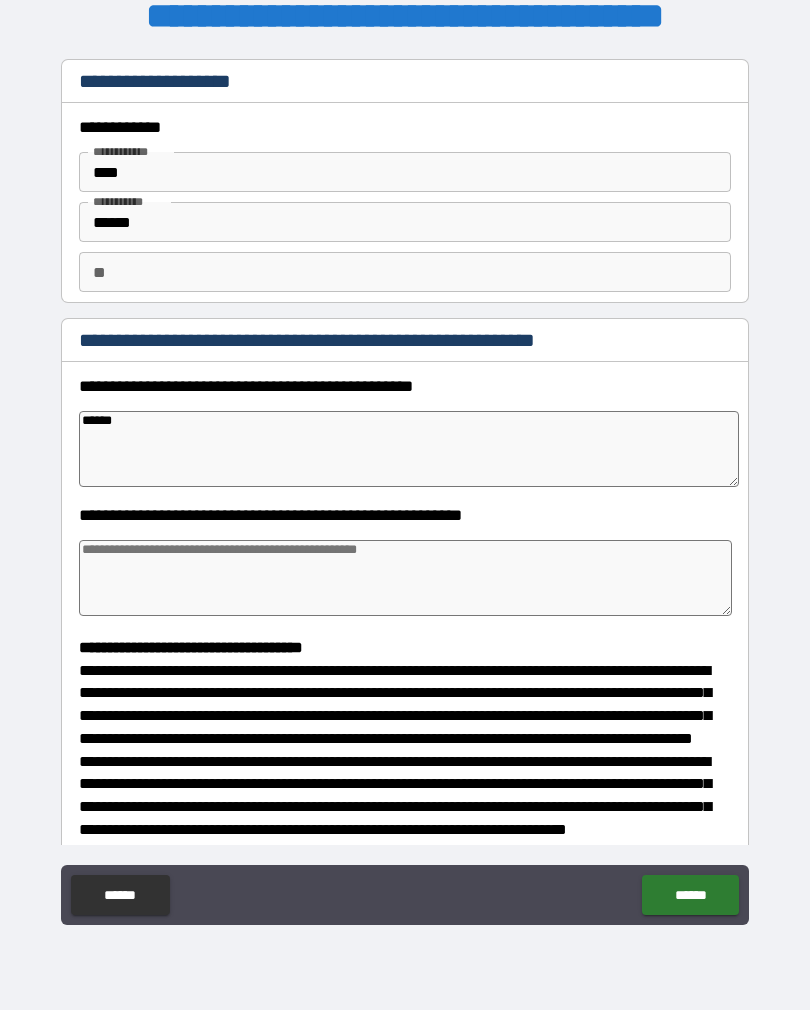 type on "*" 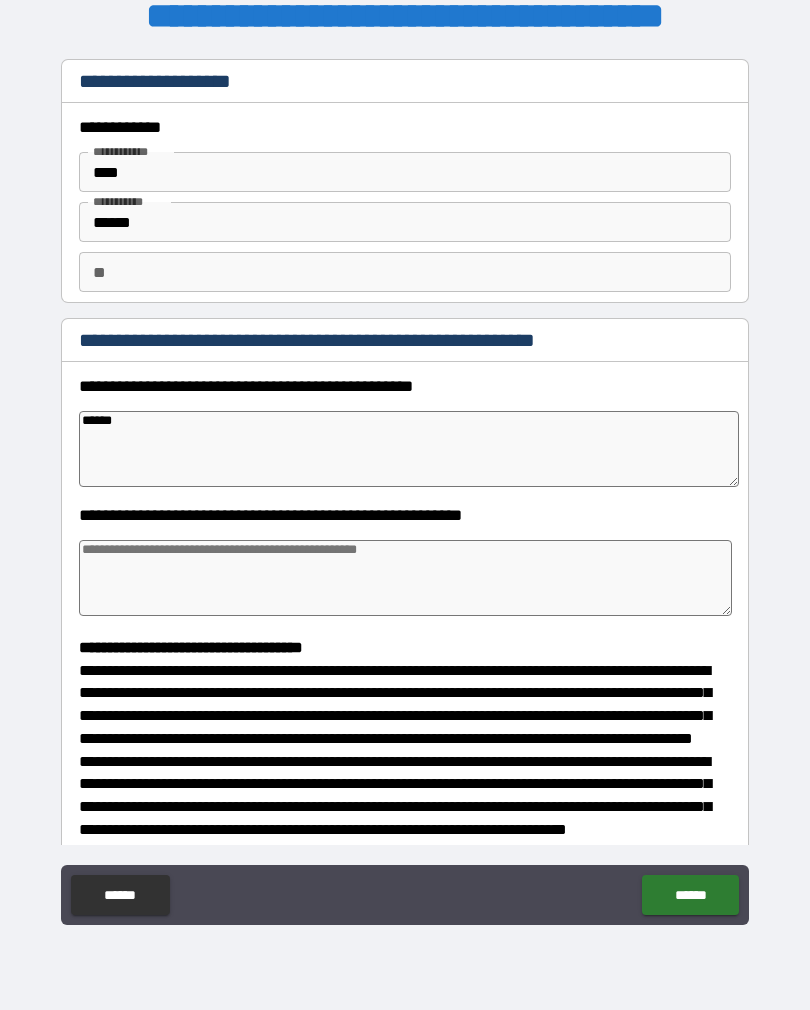 type on "******" 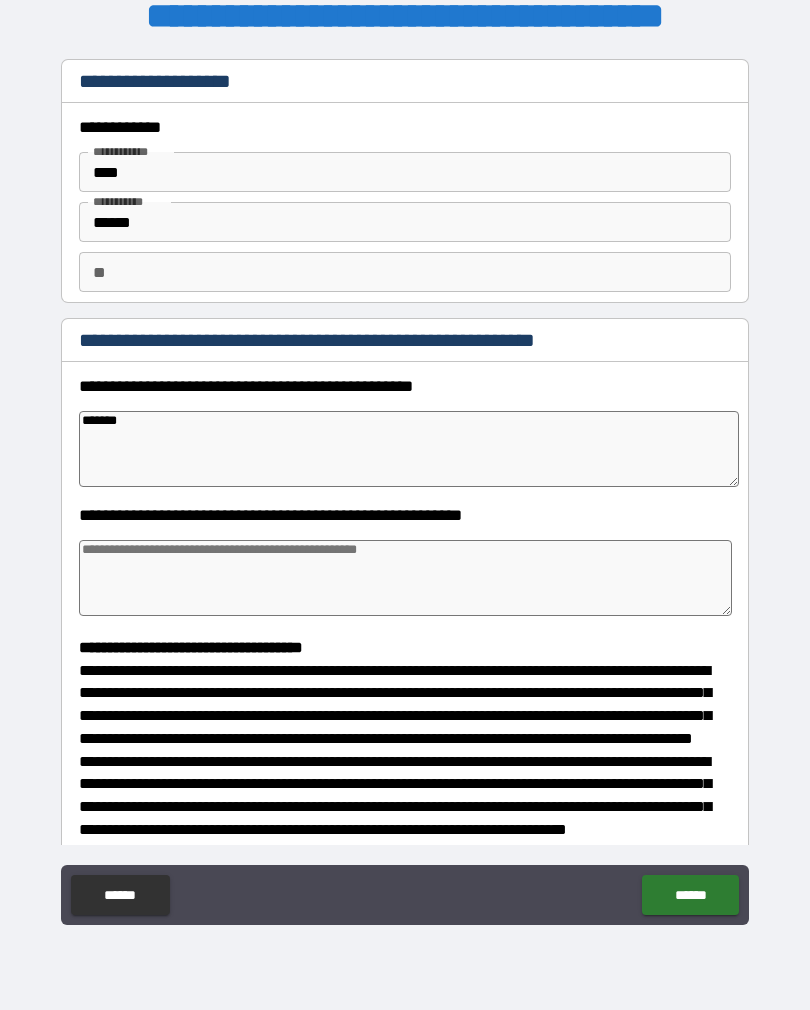 type on "*" 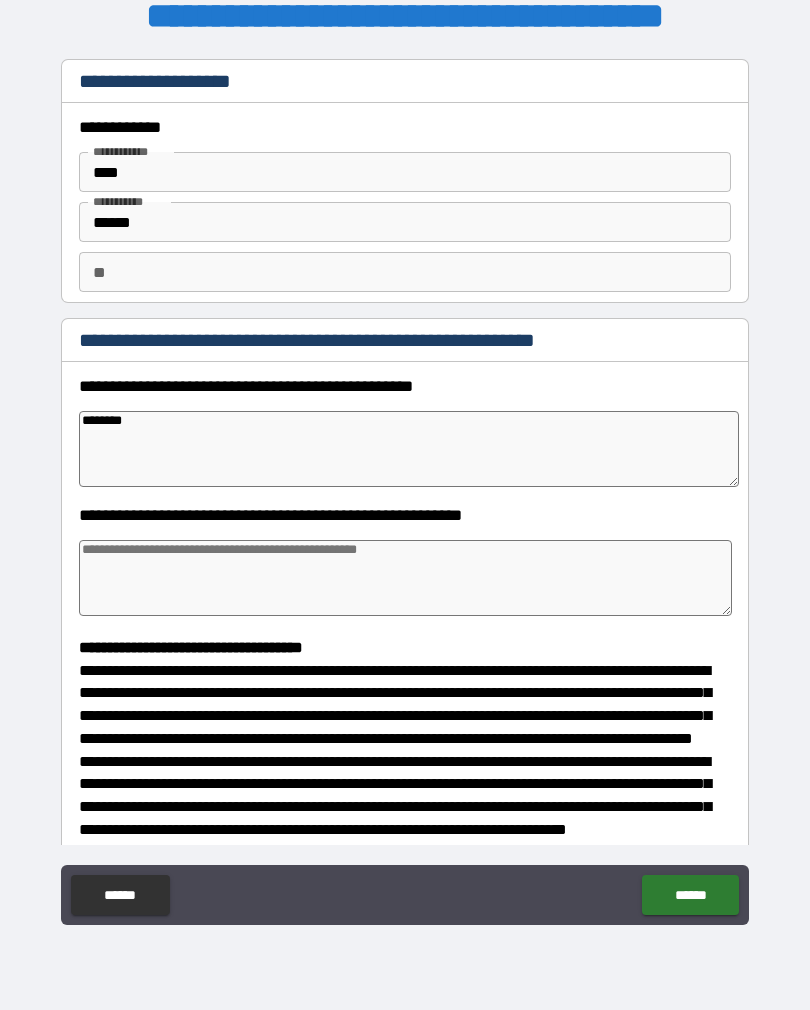 type on "*" 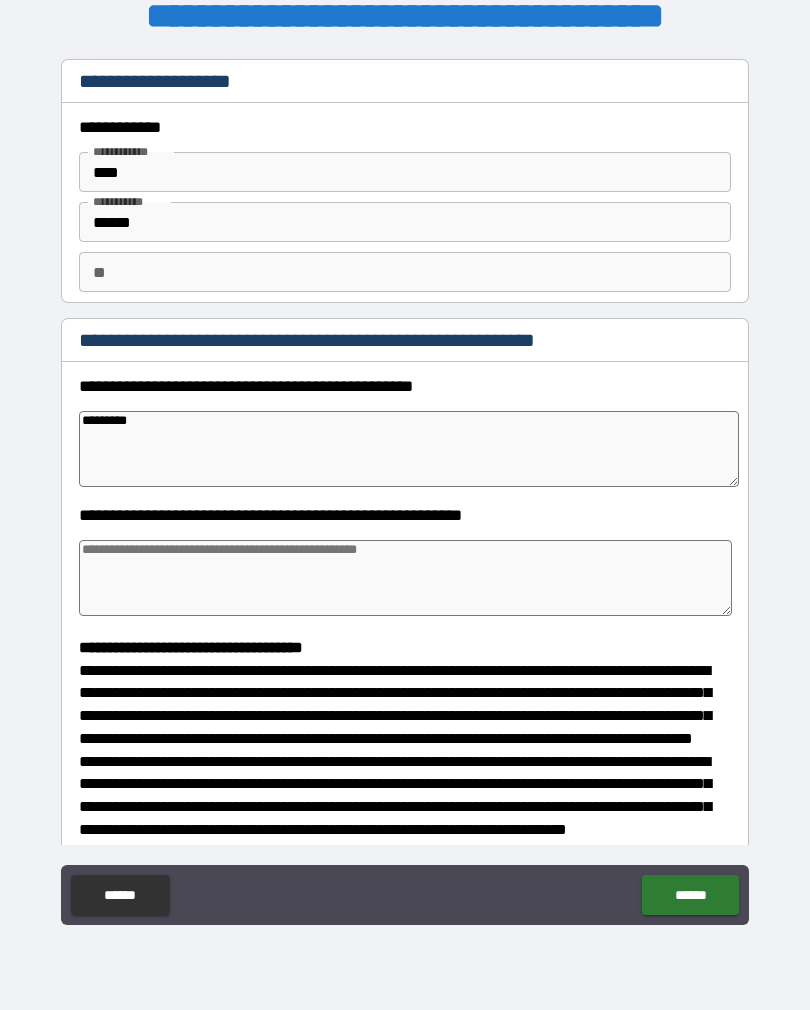 type on "*" 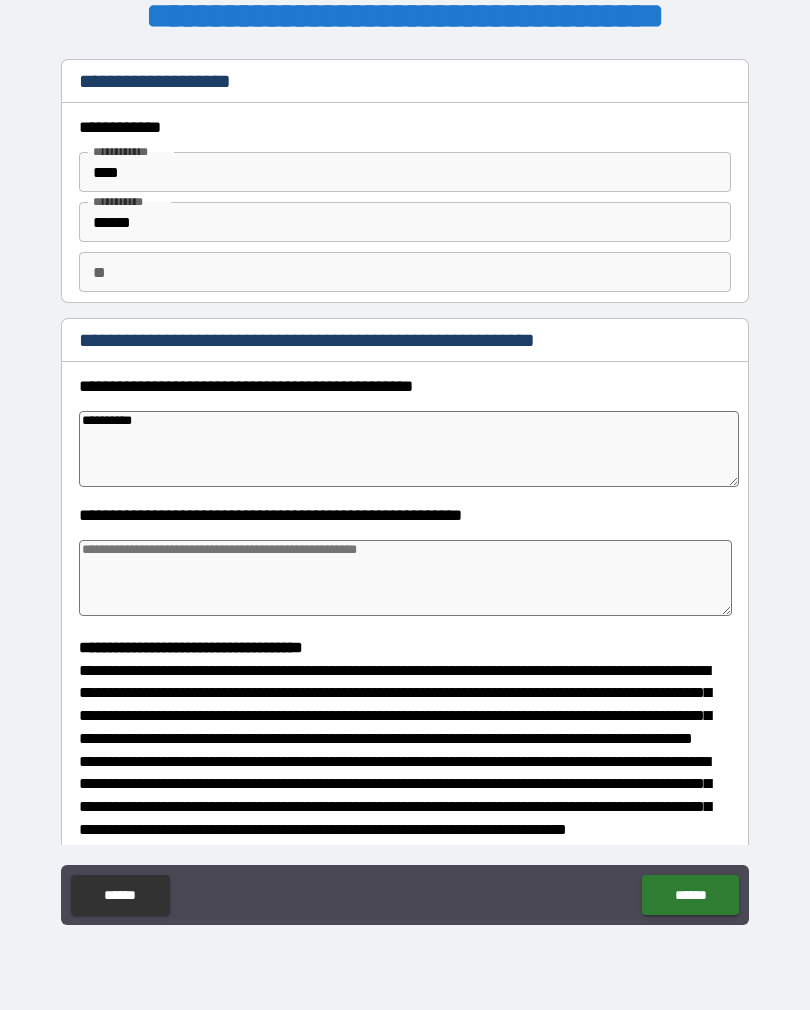 type on "*" 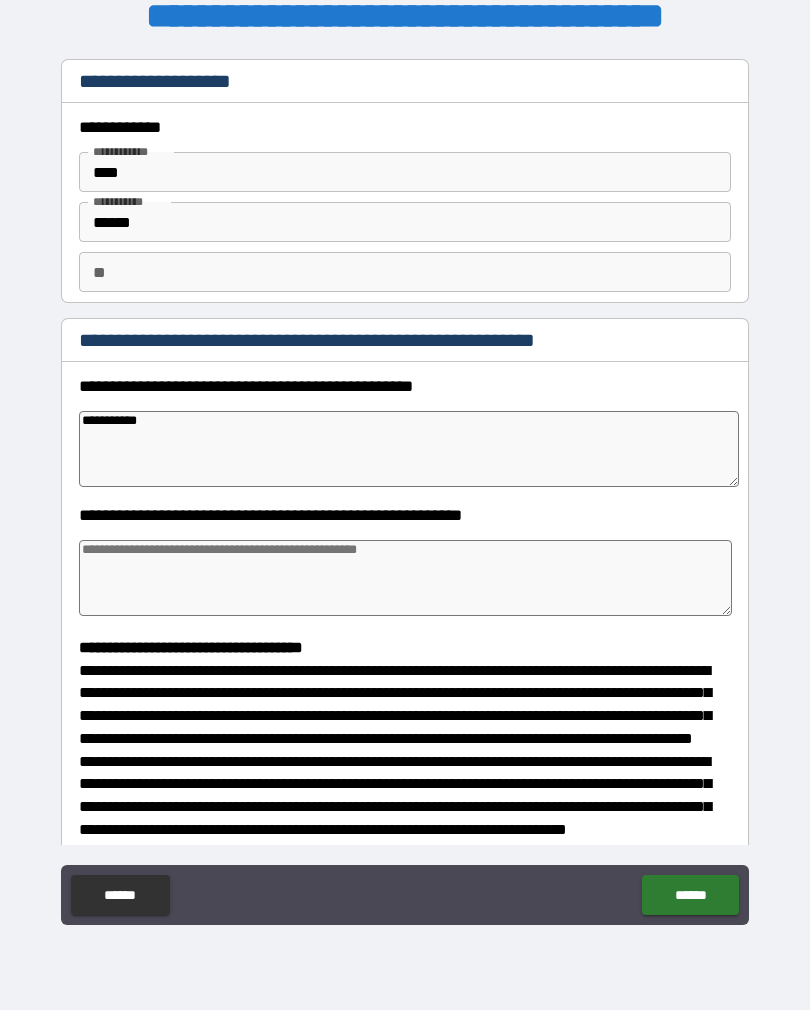 type on "**********" 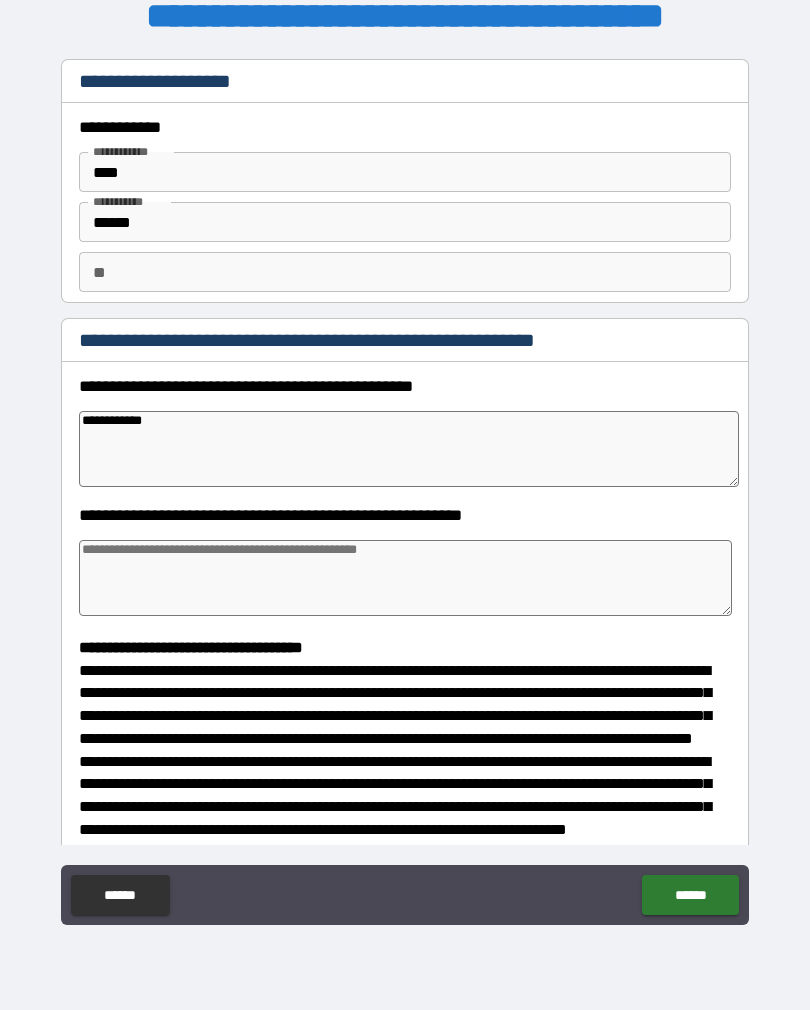 type on "*" 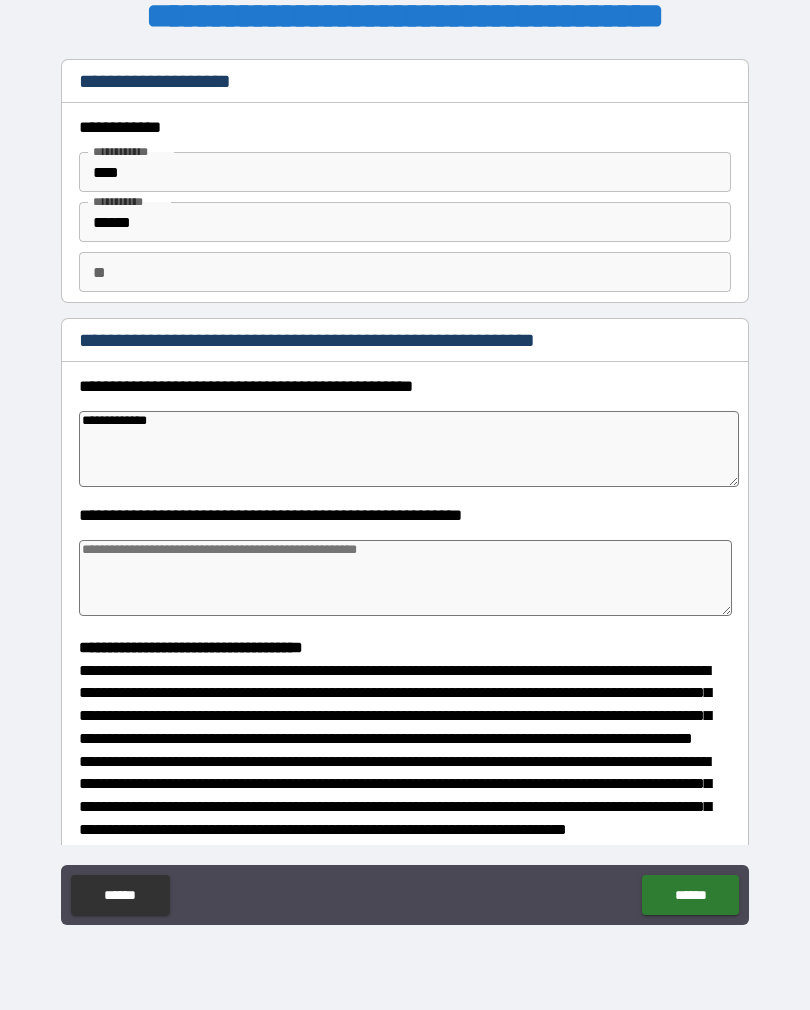 type on "*" 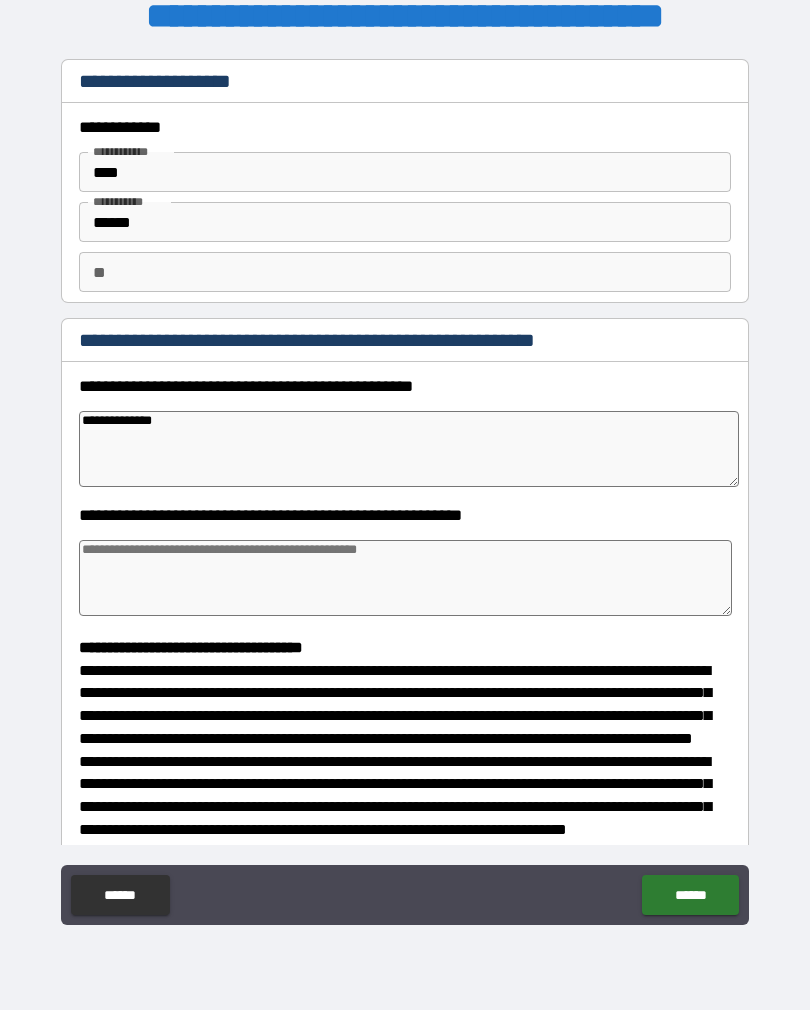 type on "*" 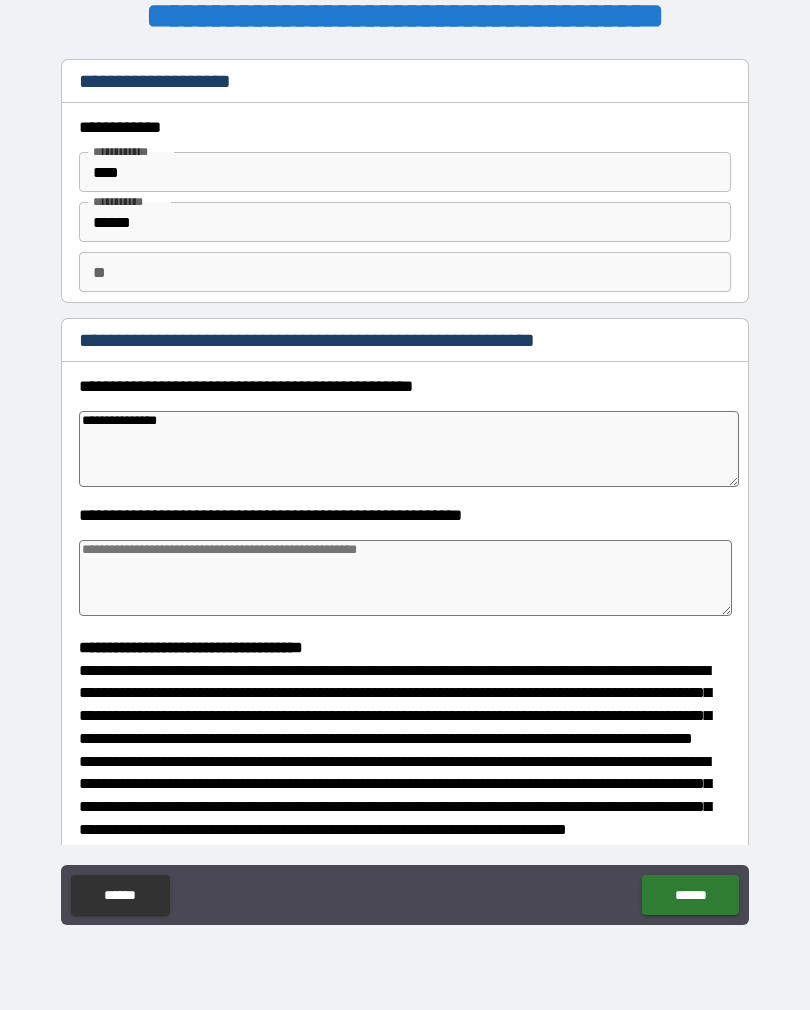 type on "*" 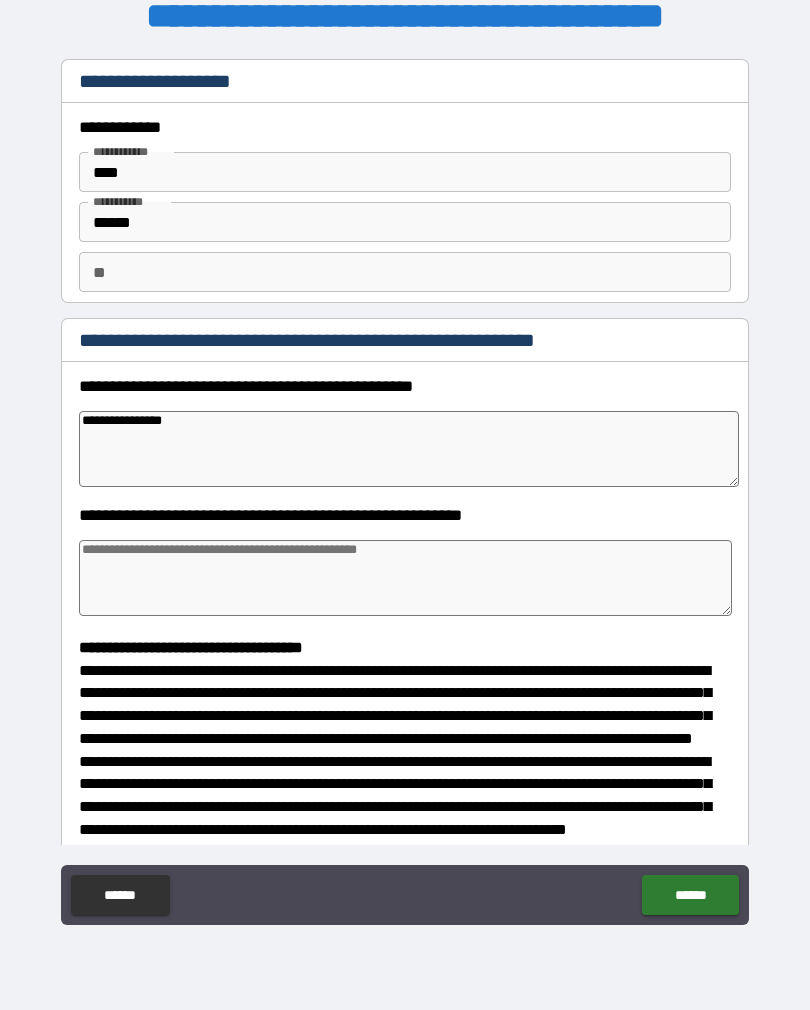 type on "*" 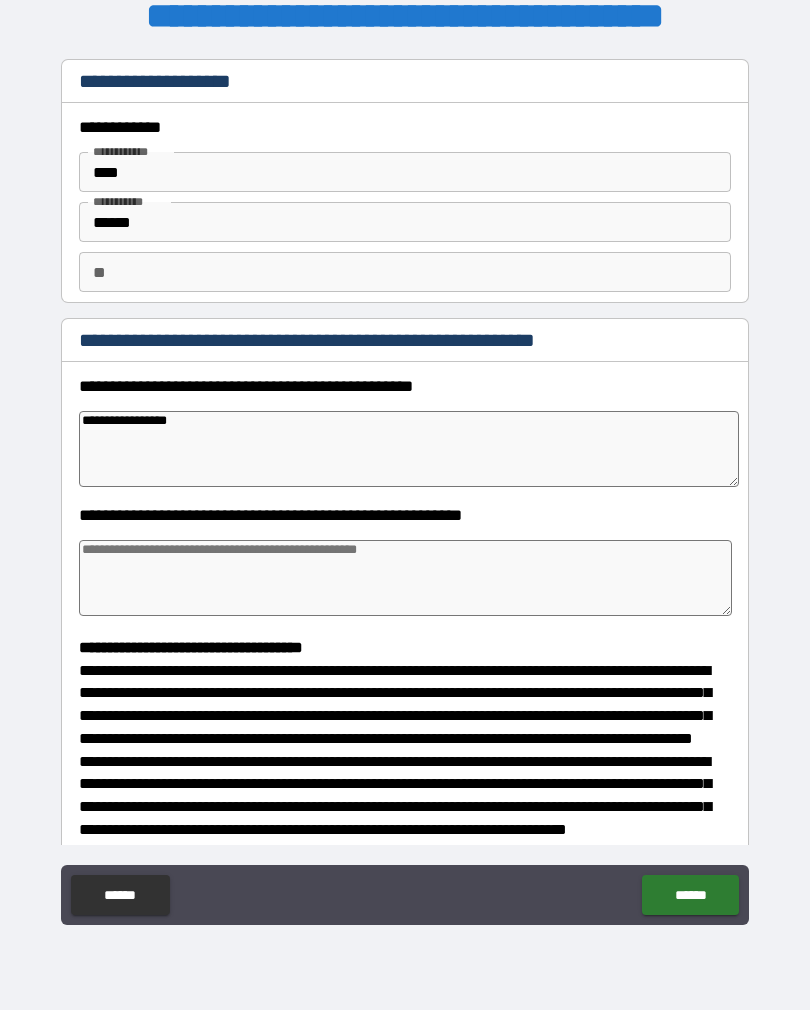type on "*" 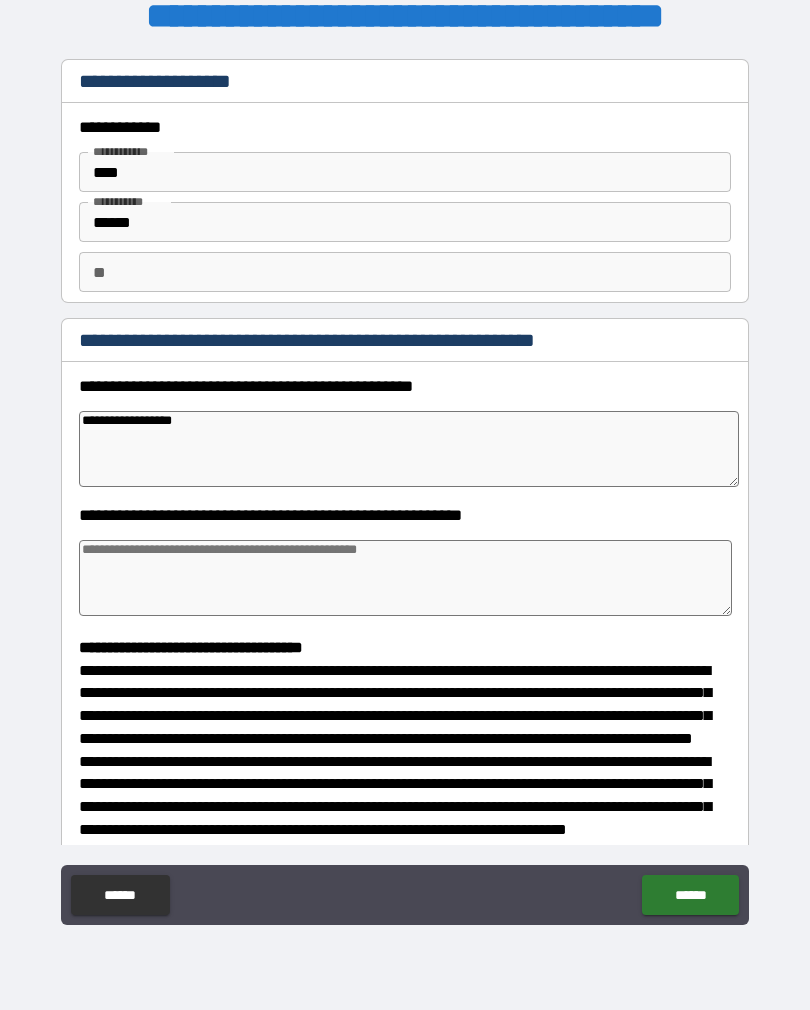 type on "*" 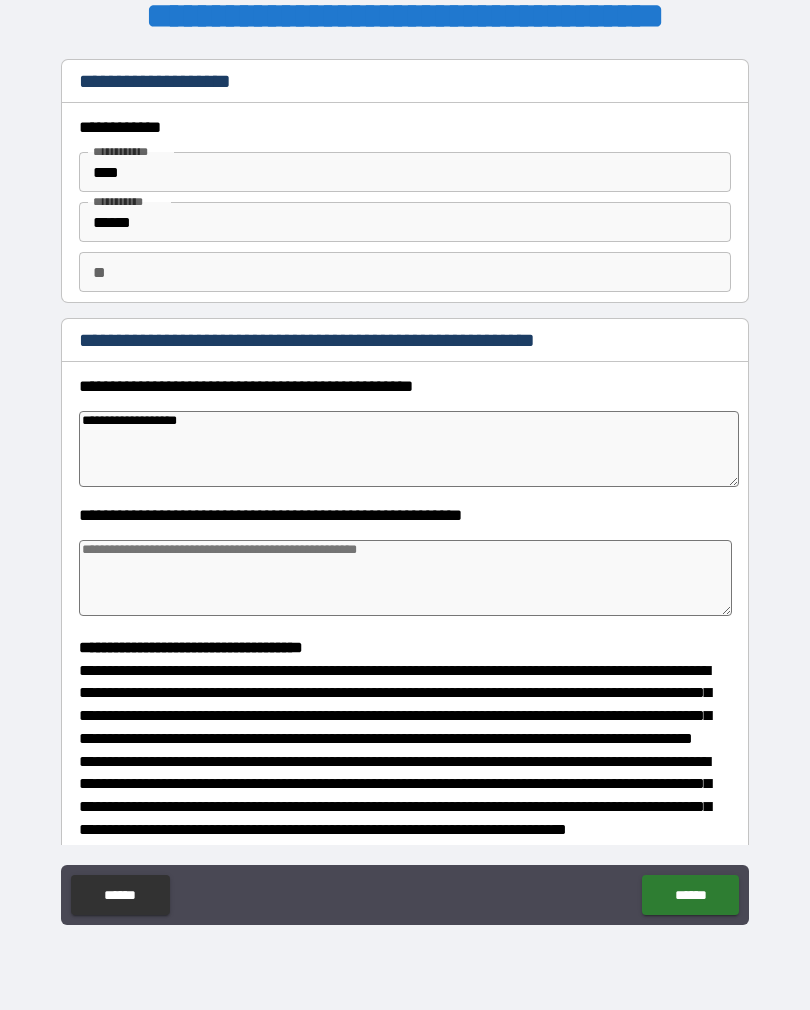 type on "*" 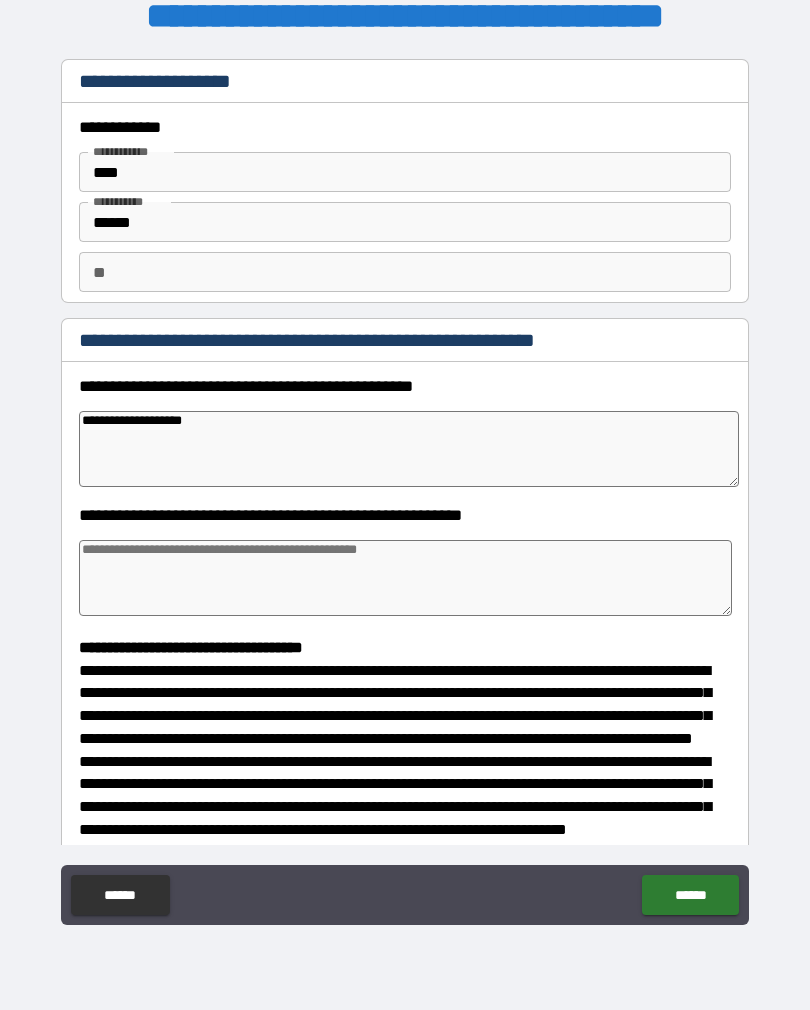 type on "*" 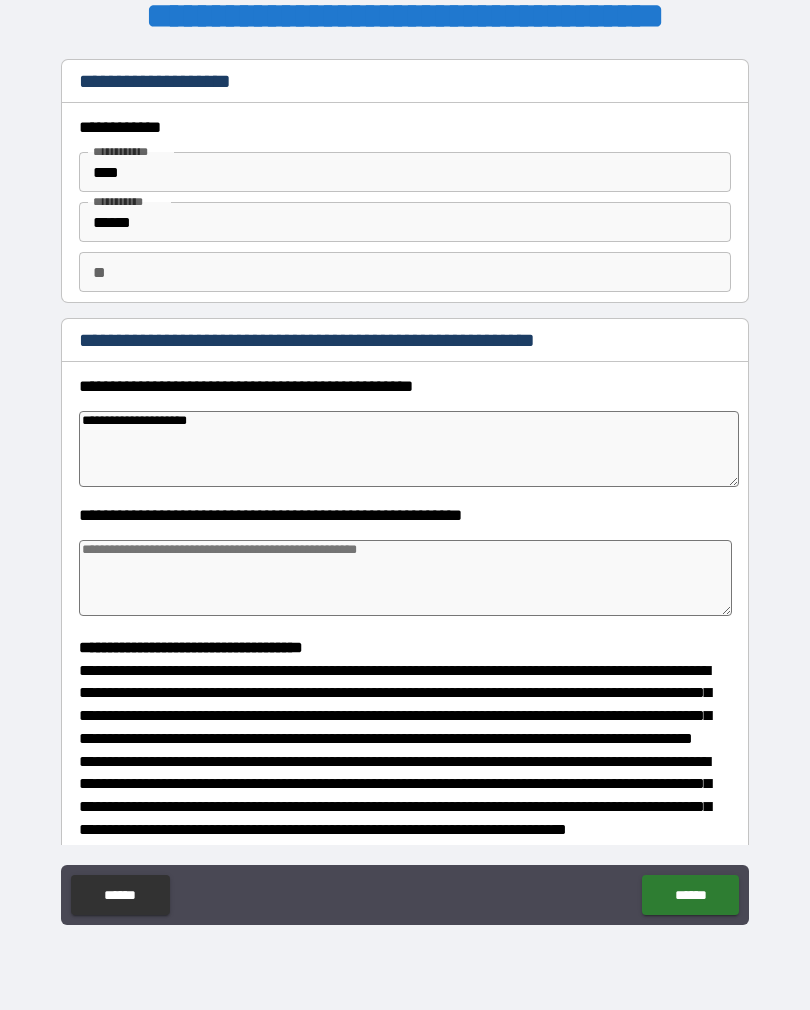 type on "*" 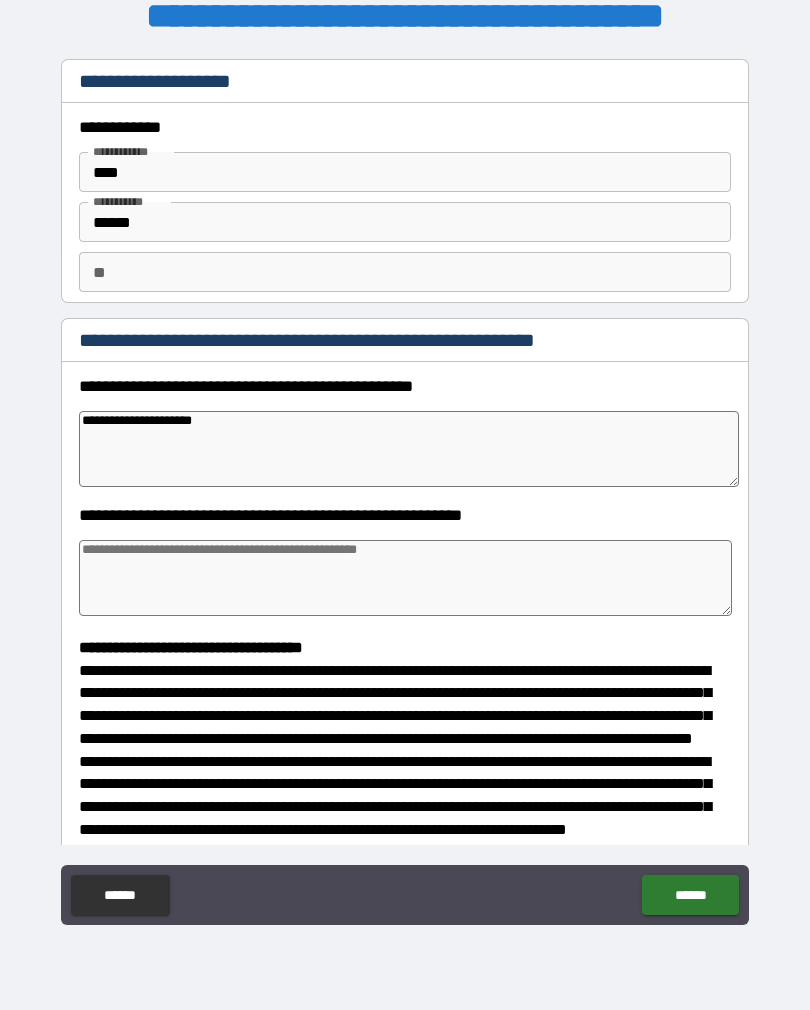 type on "*" 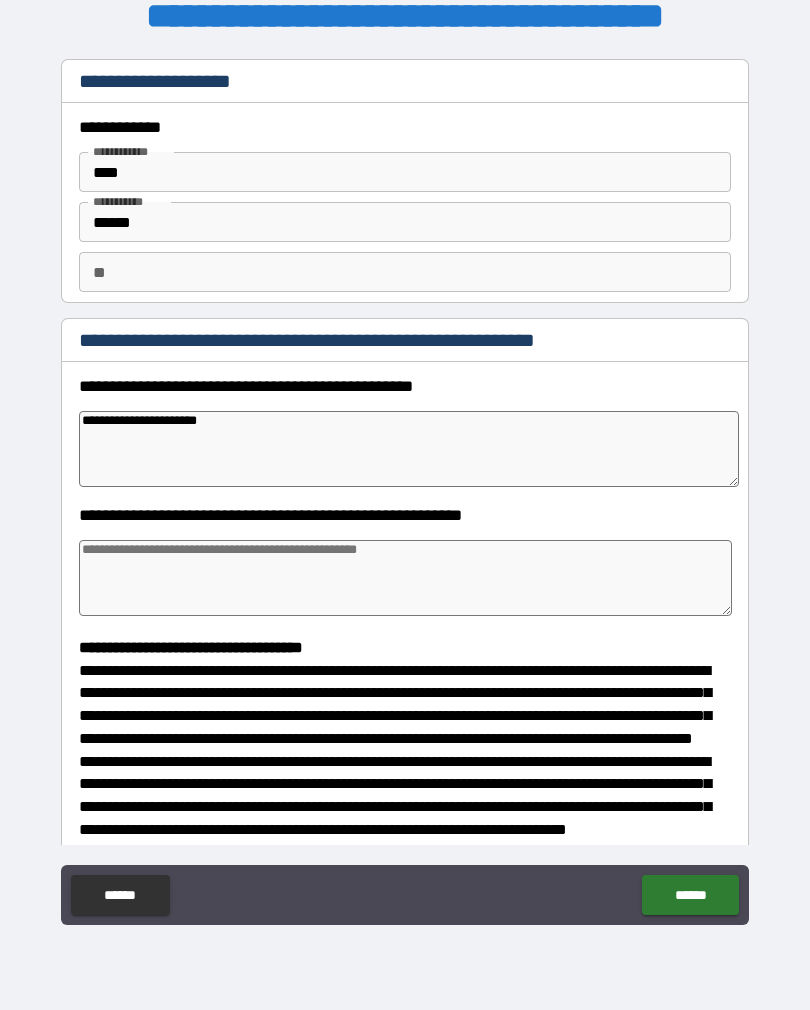 type on "*" 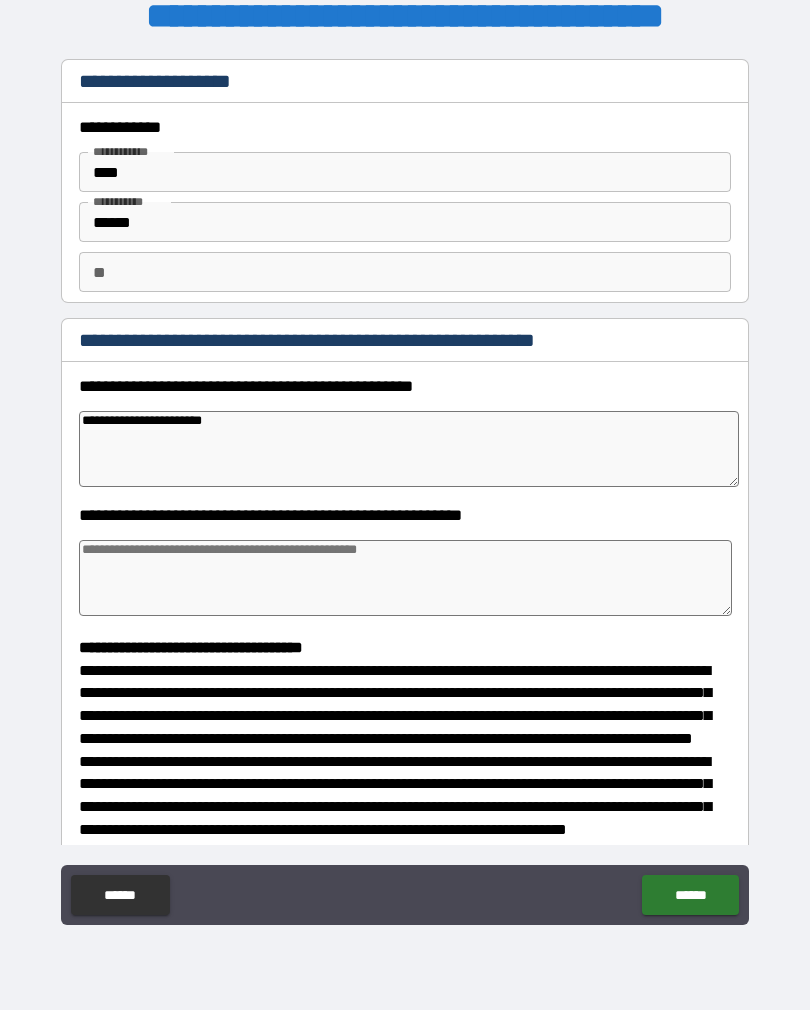 type on "*" 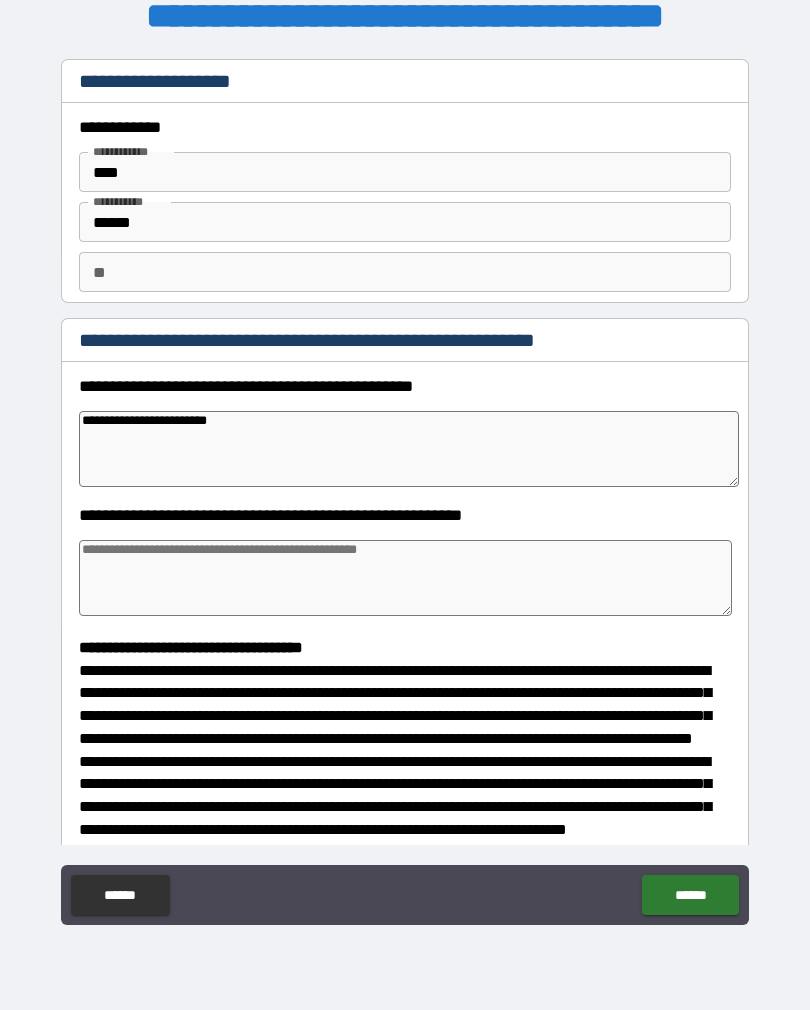 type on "*" 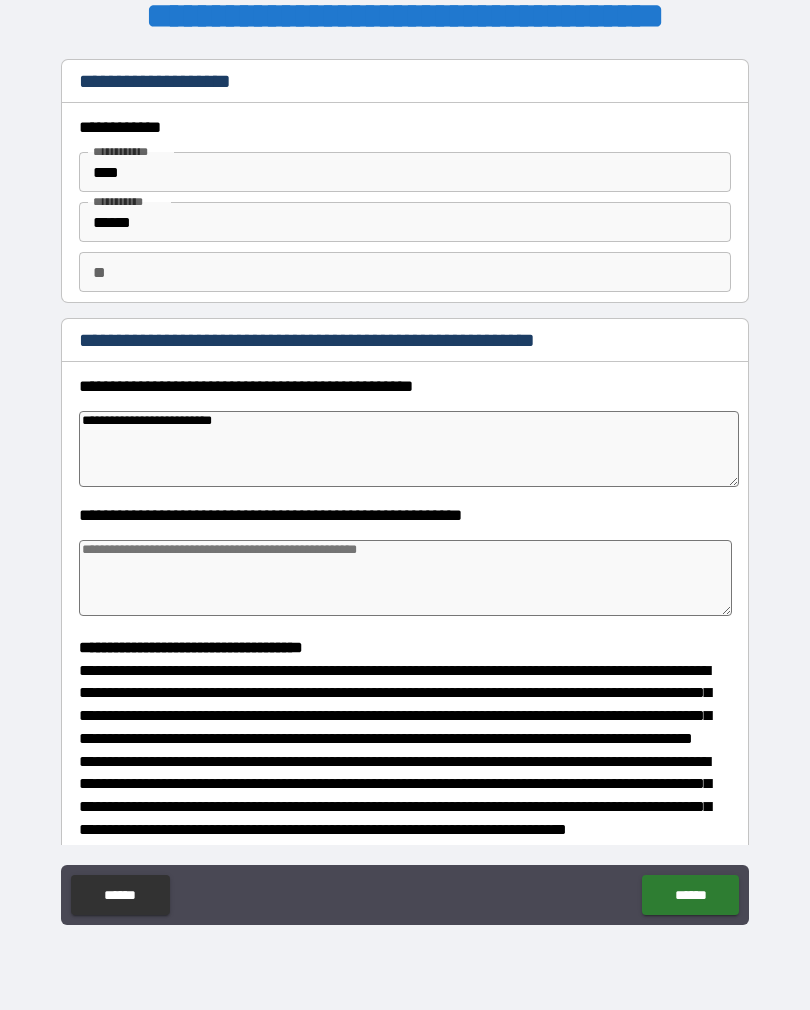 type on "*" 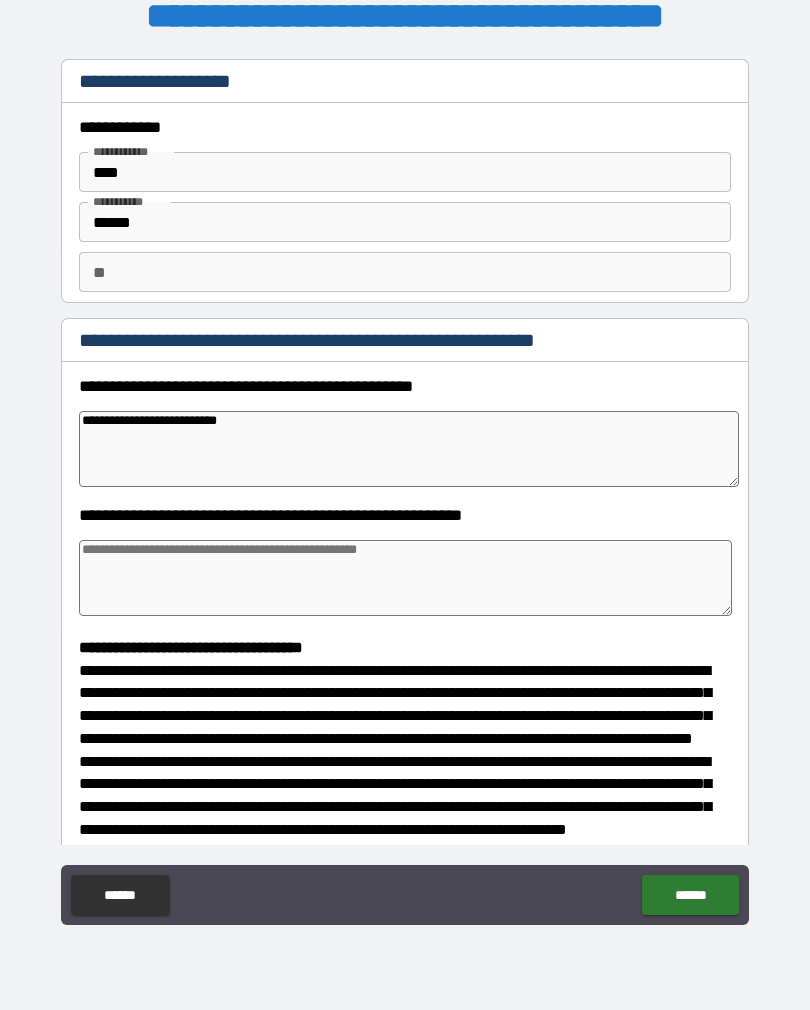 type on "*" 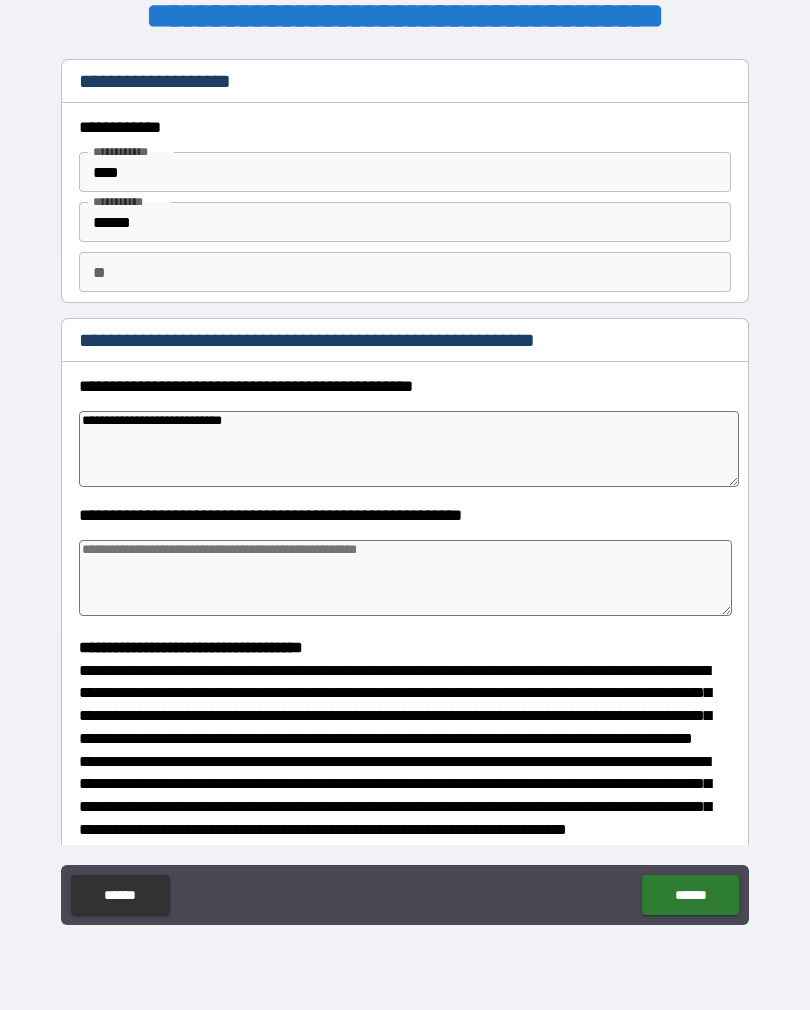 type on "*" 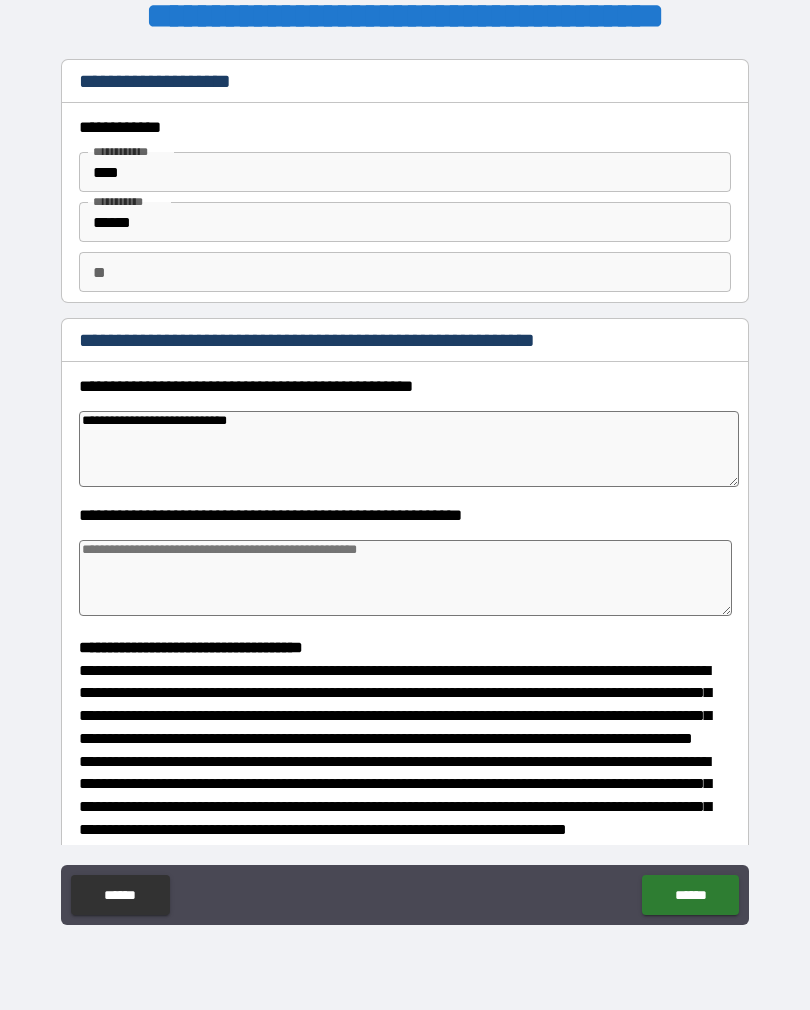 type on "*" 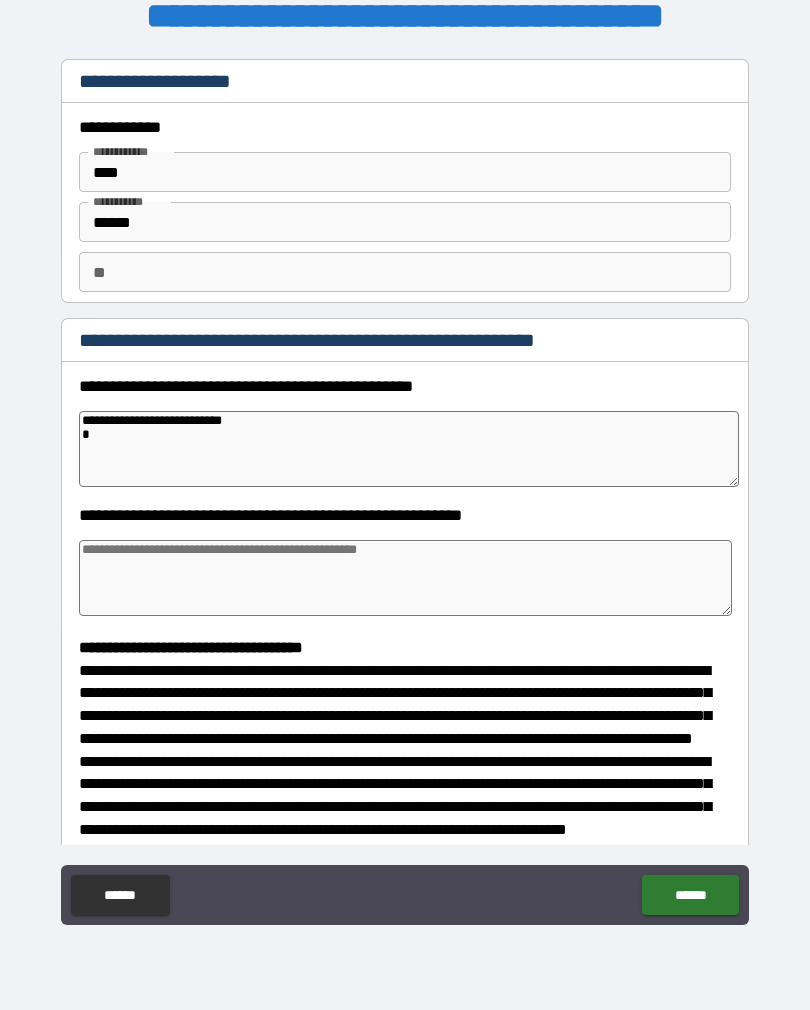 type on "*" 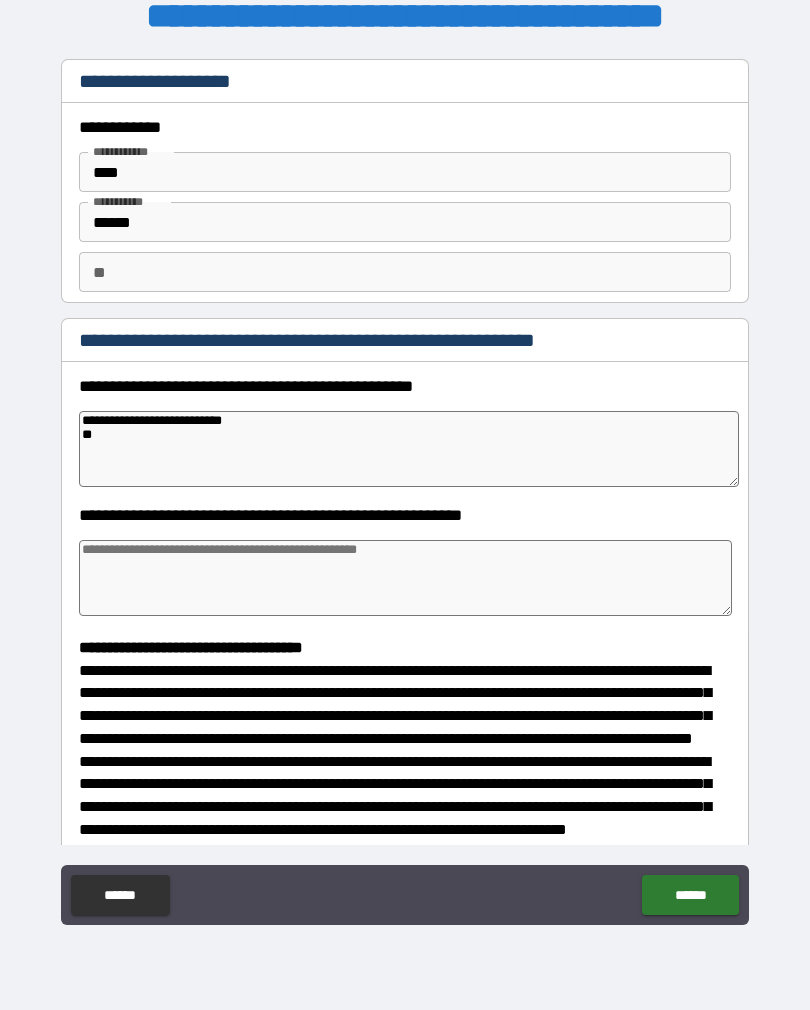 type on "*" 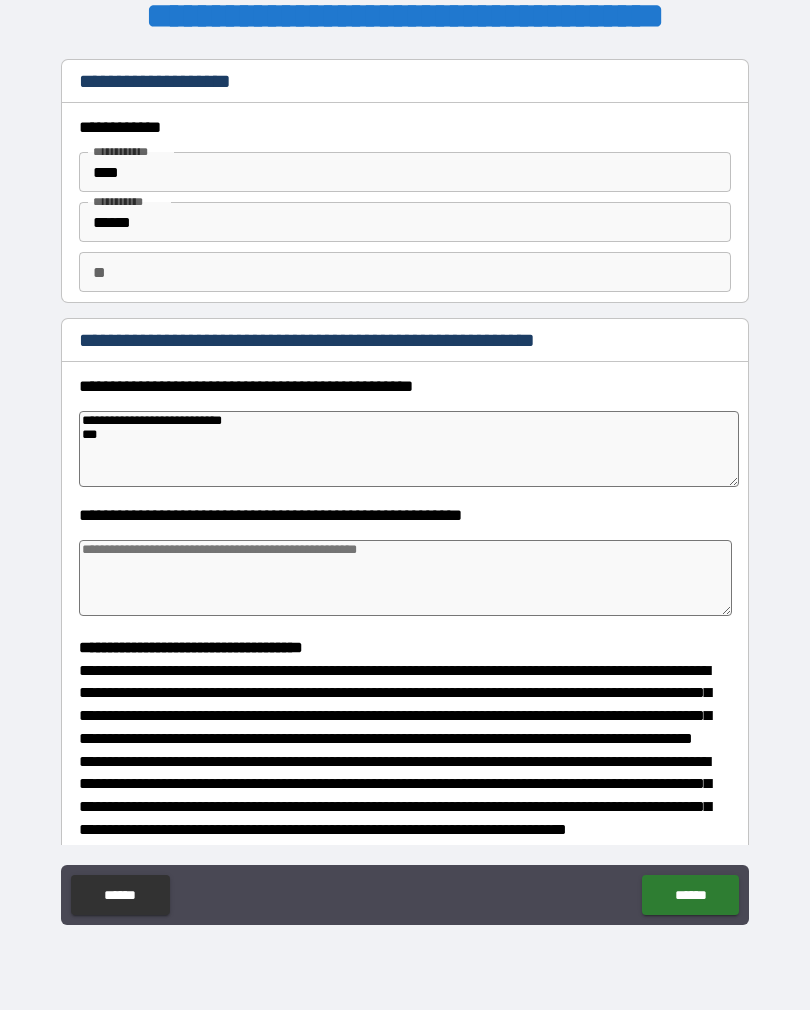 type on "*" 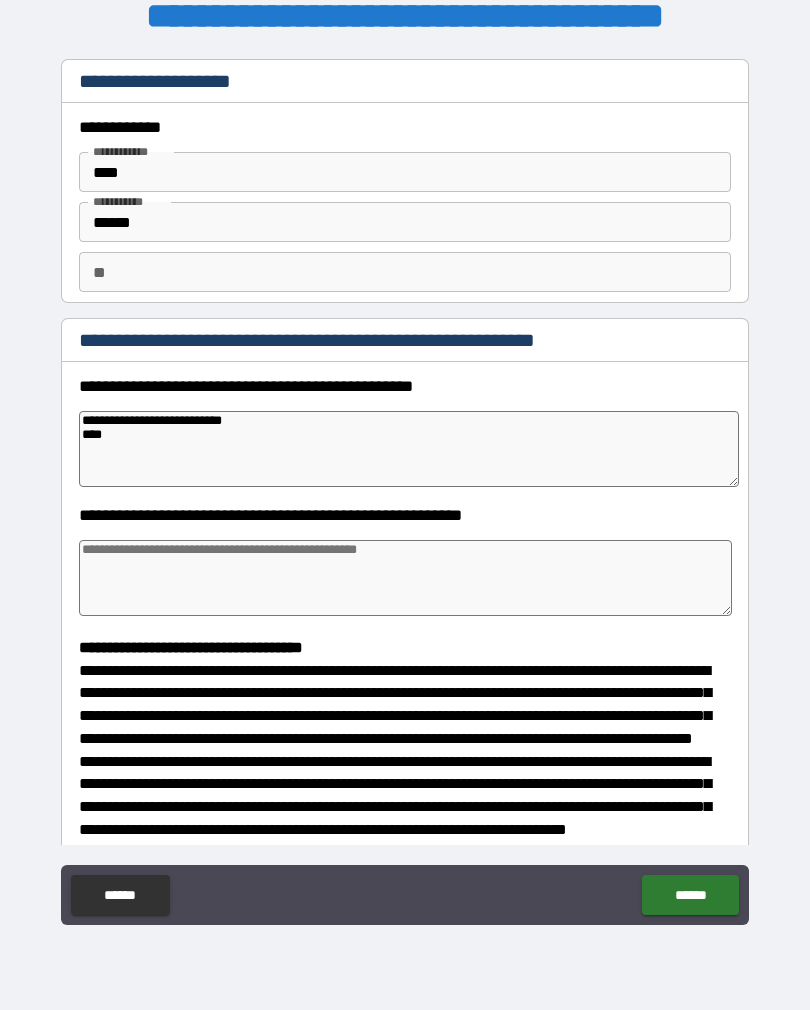 type on "*" 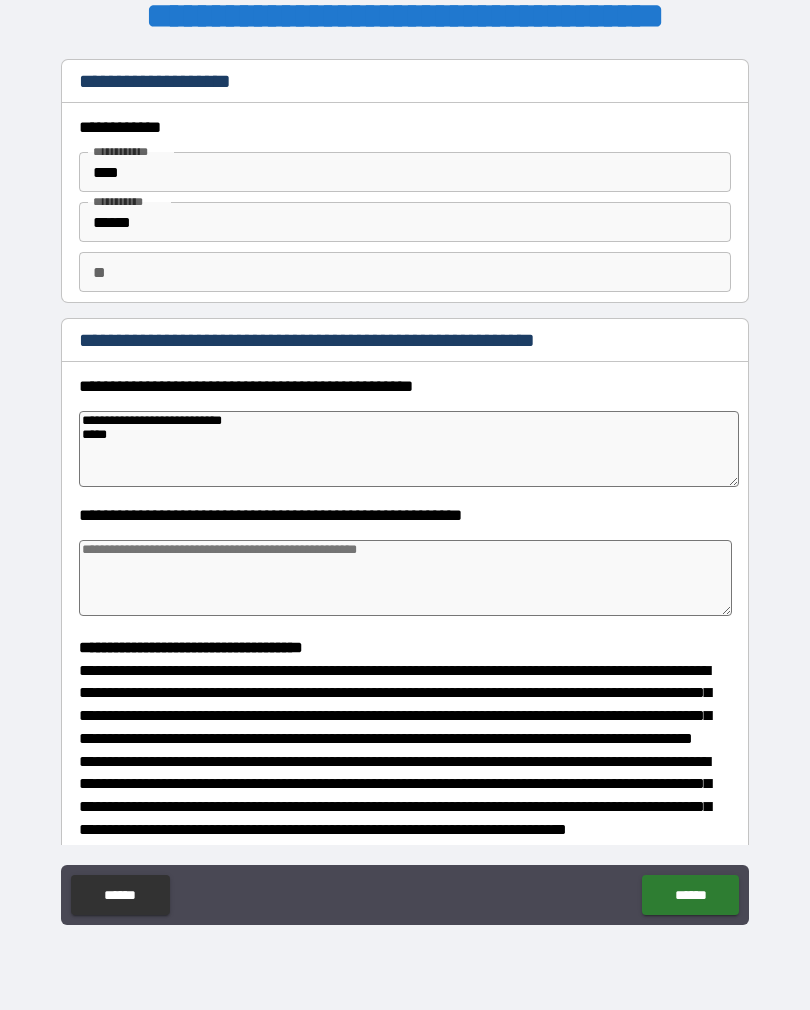 type on "*" 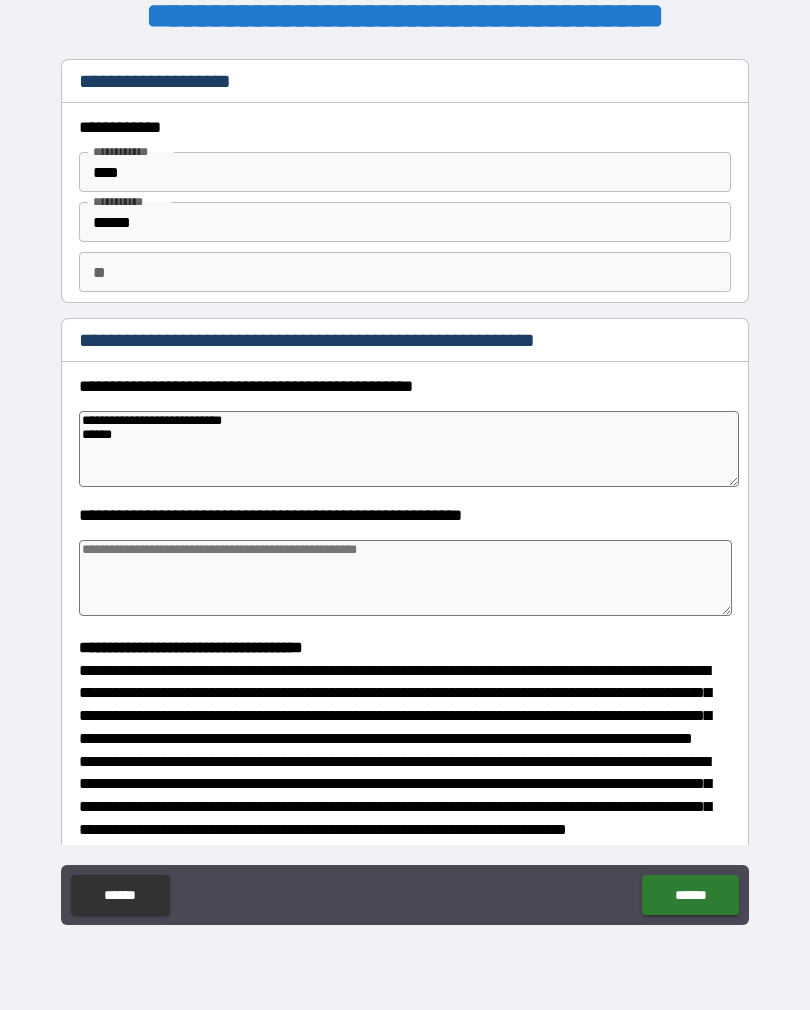 type on "*" 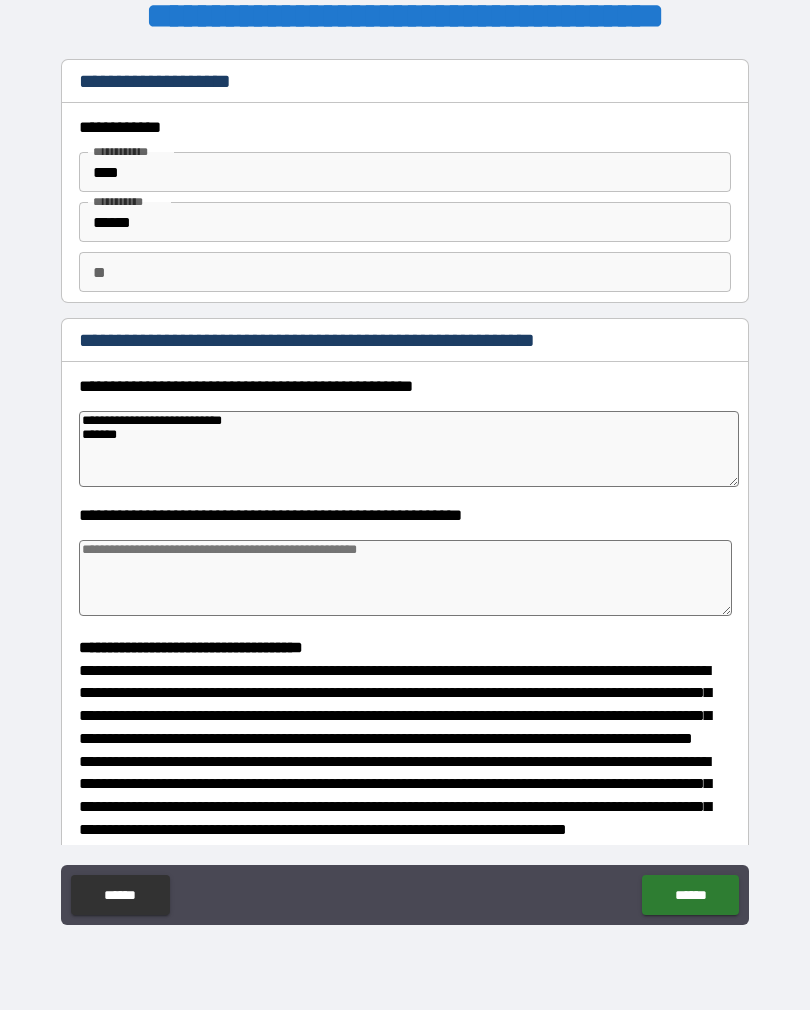 type on "*" 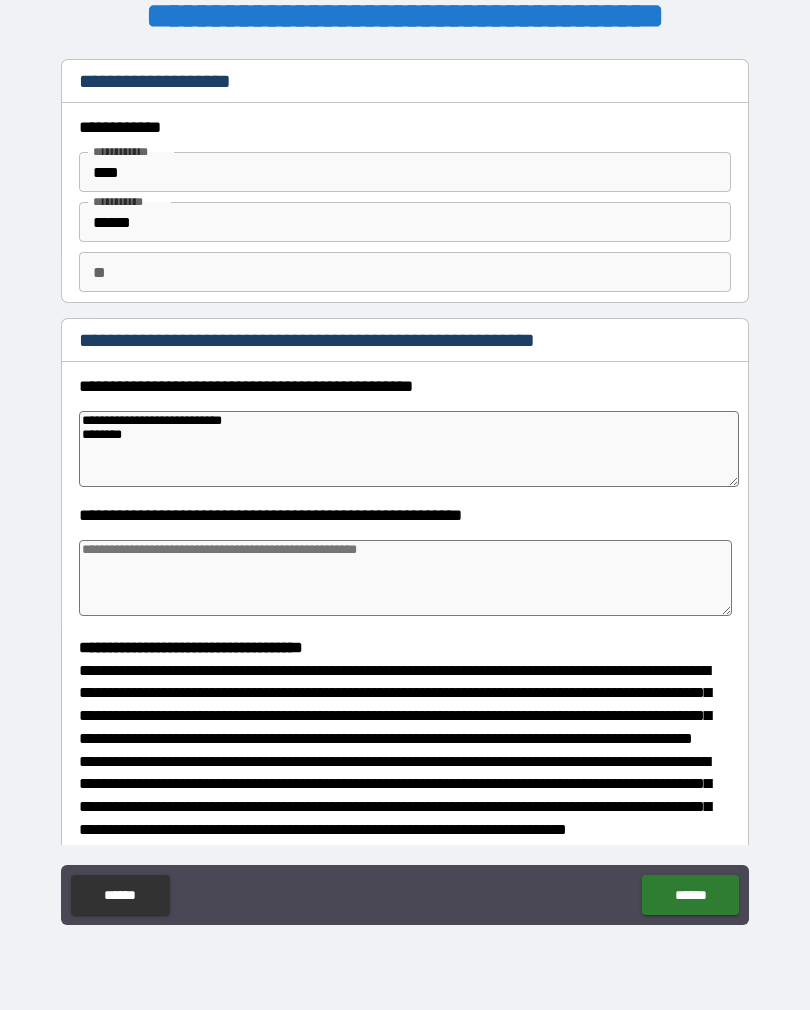 type on "*" 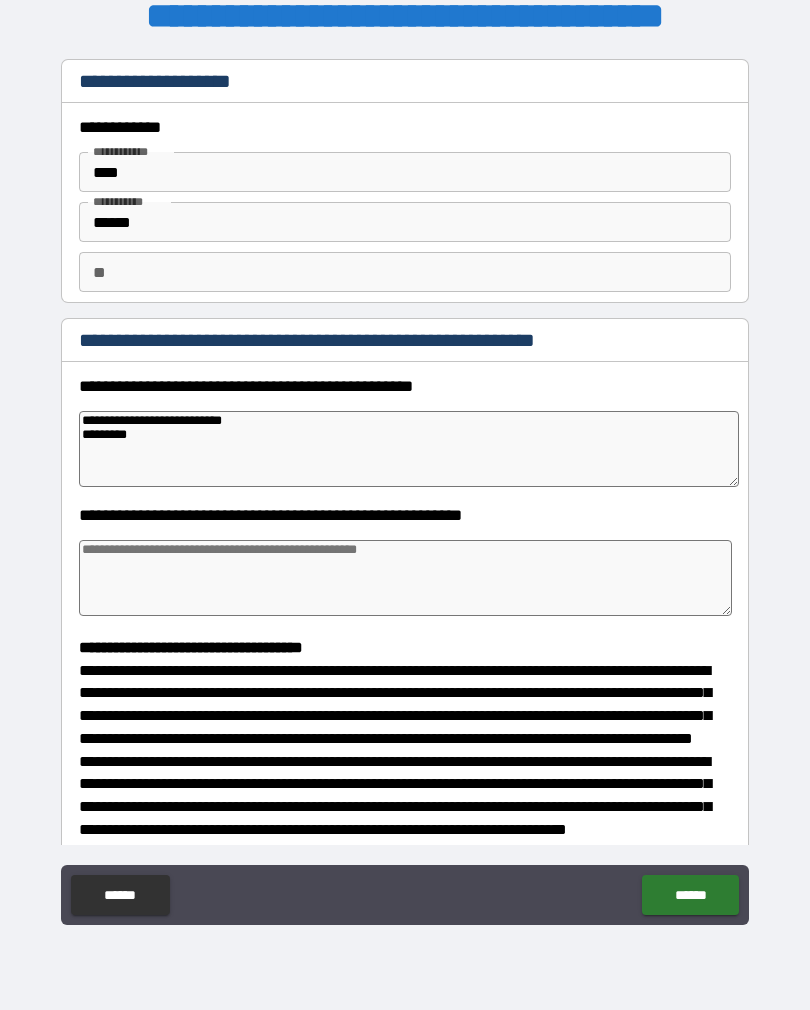 type on "*" 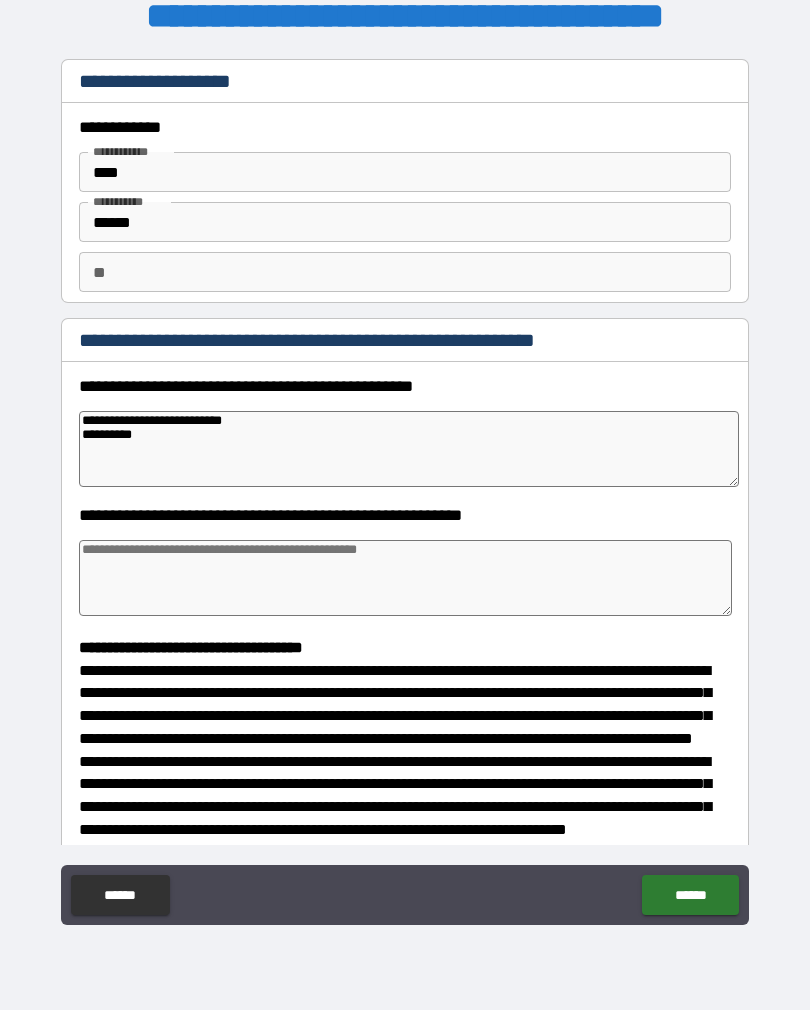 type on "*" 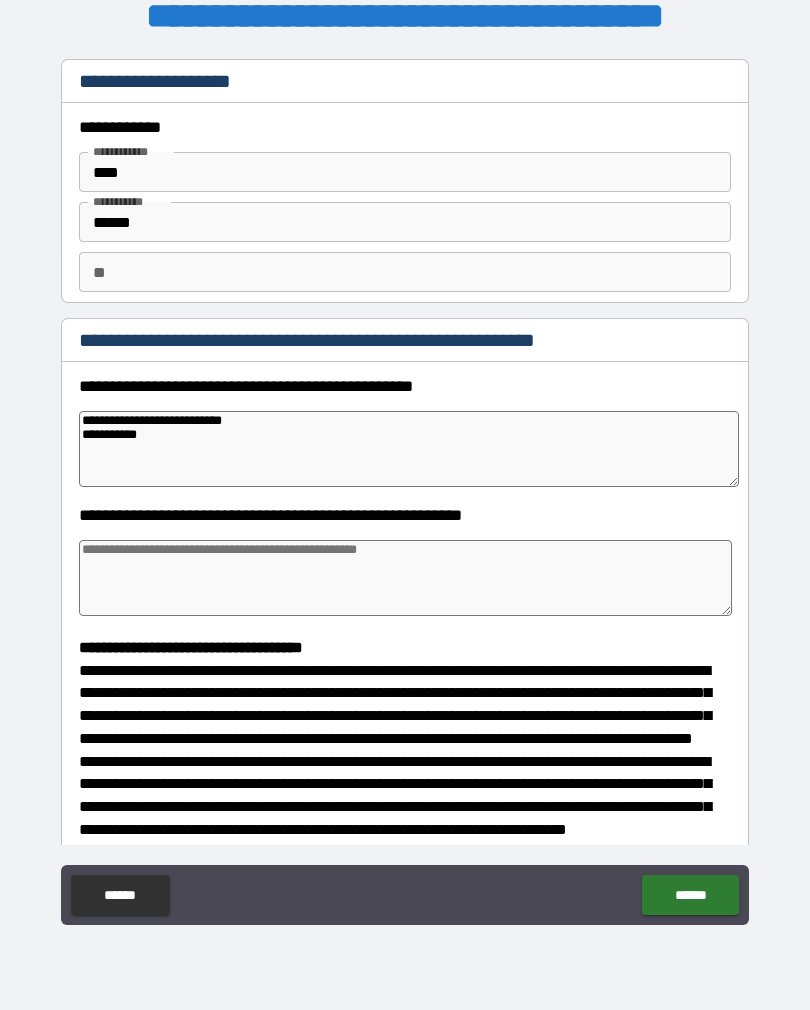 type on "*" 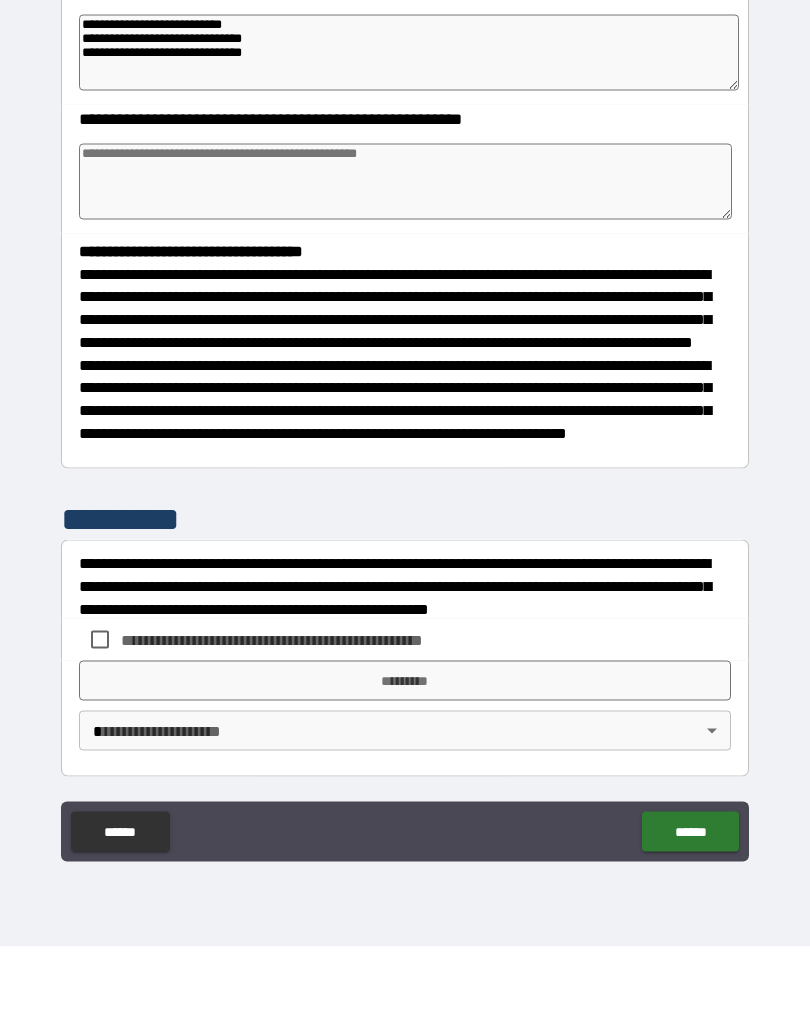 scroll, scrollTop: 370, scrollLeft: 0, axis: vertical 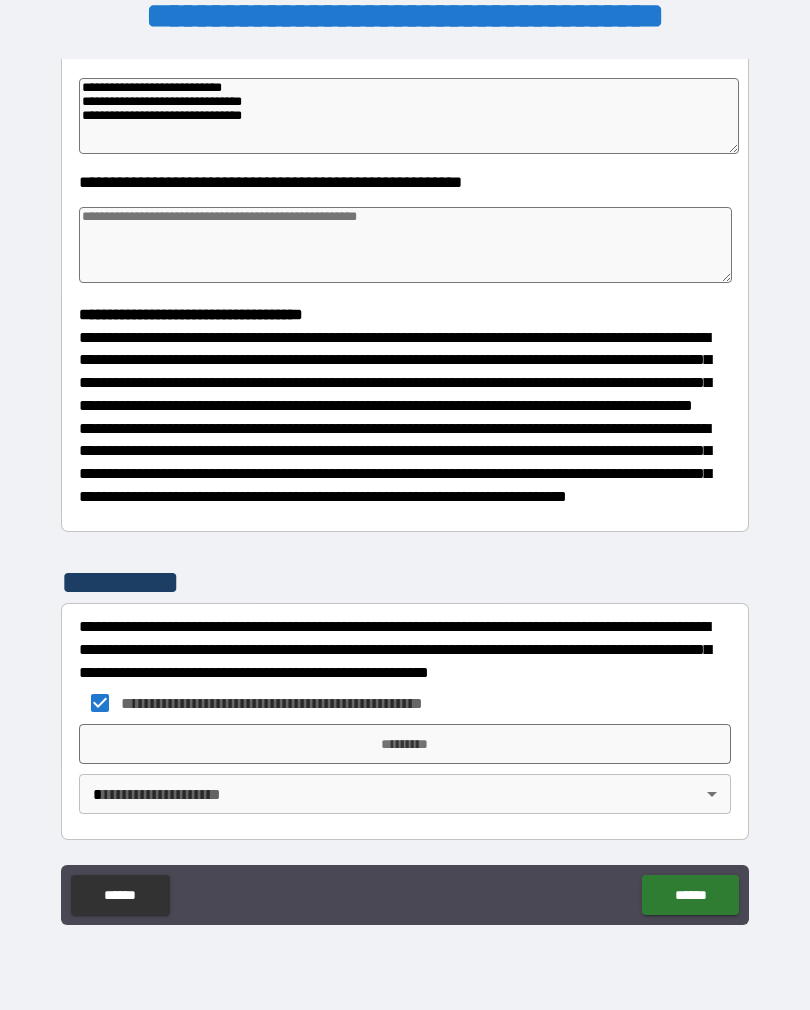 click on "*********" at bounding box center (405, 744) 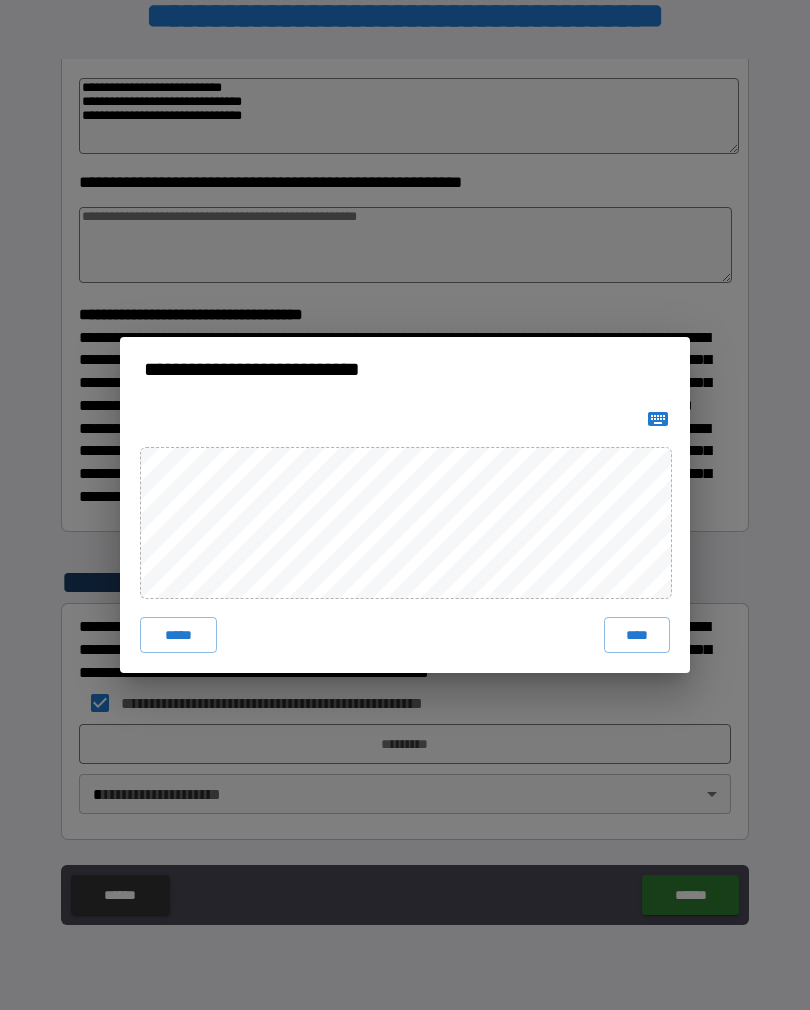 click on "****" at bounding box center (637, 635) 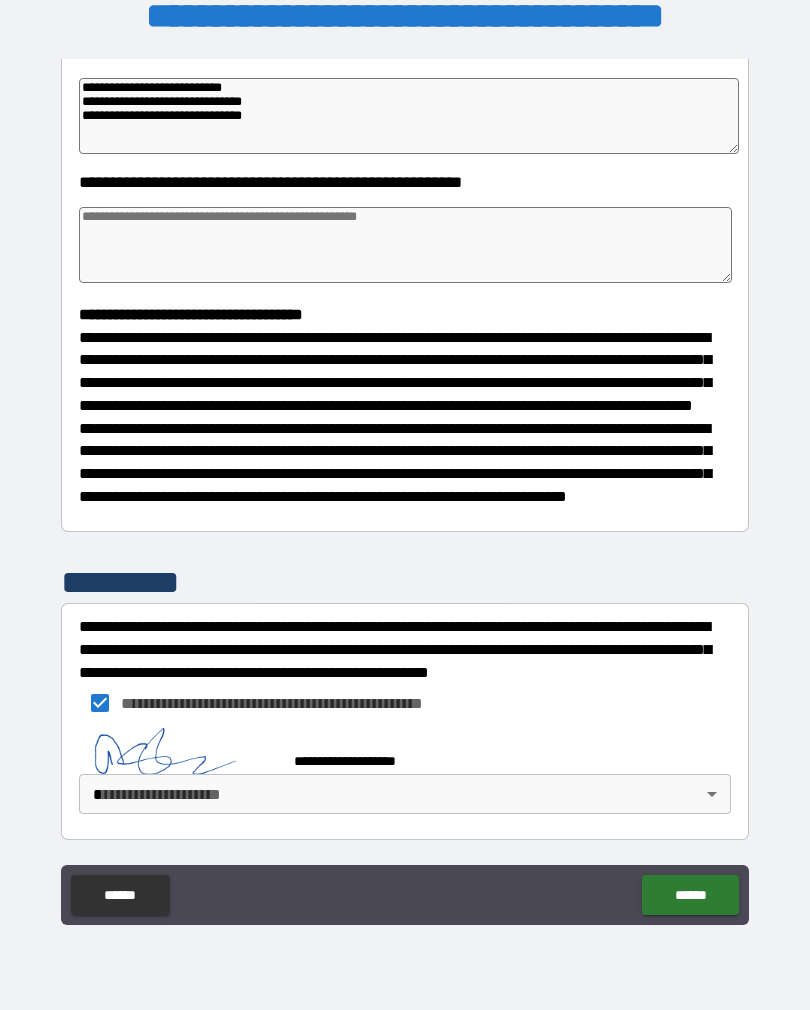 scroll, scrollTop: 360, scrollLeft: 0, axis: vertical 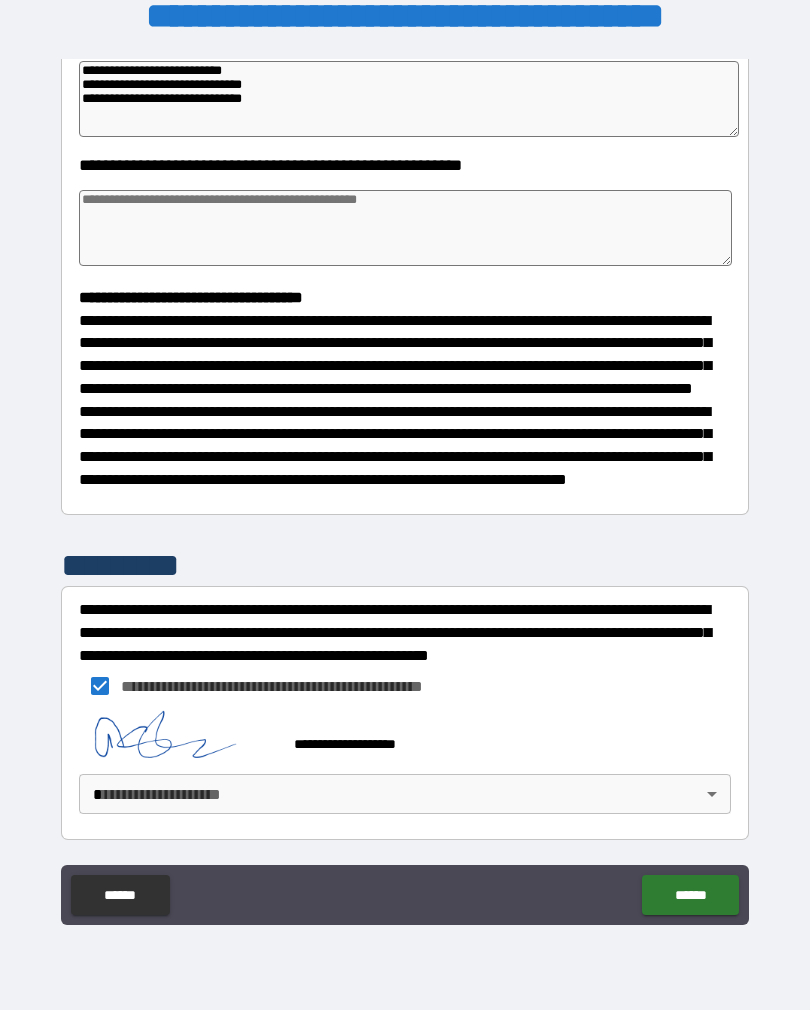 click on "[FIRST] [LAST] [POSTAL_CODE] [COUNTRY] [STATE] [CITY] [STREET] [NUMBER] [PHONE] [EMAIL] [CREDIT_CARD] [PASSPORT] [LICENSE] [SSN] [BIRTH_DATE] [AGE]" at bounding box center [405, 489] 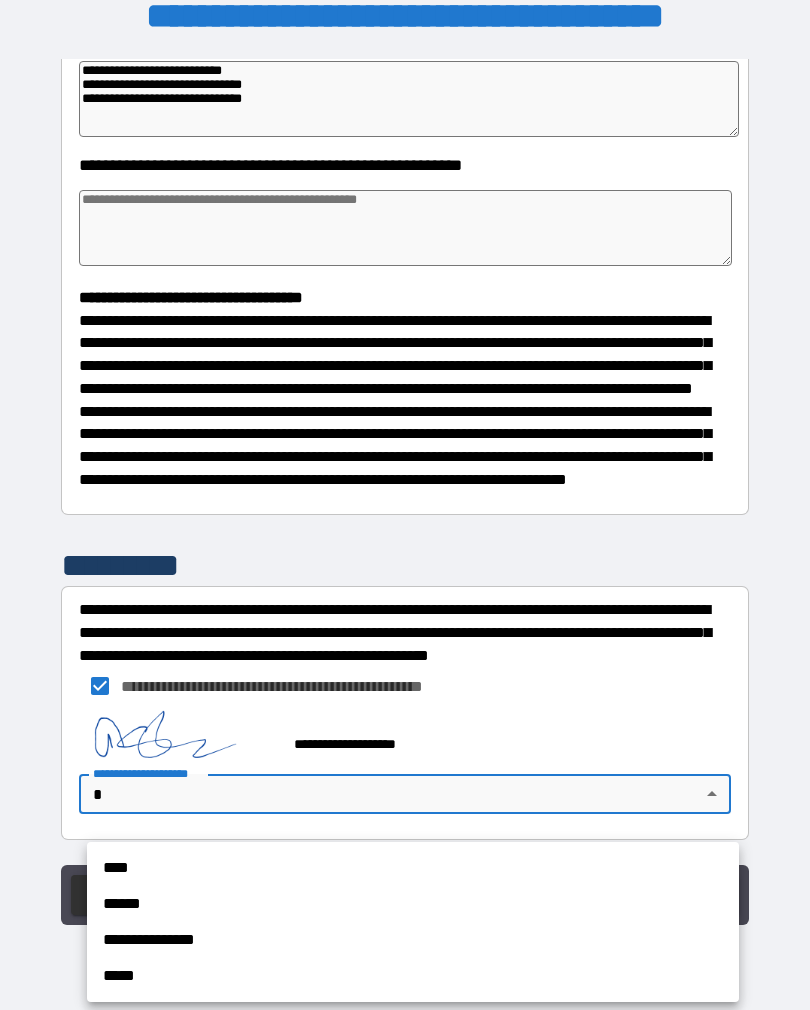 click on "**********" at bounding box center [413, 940] 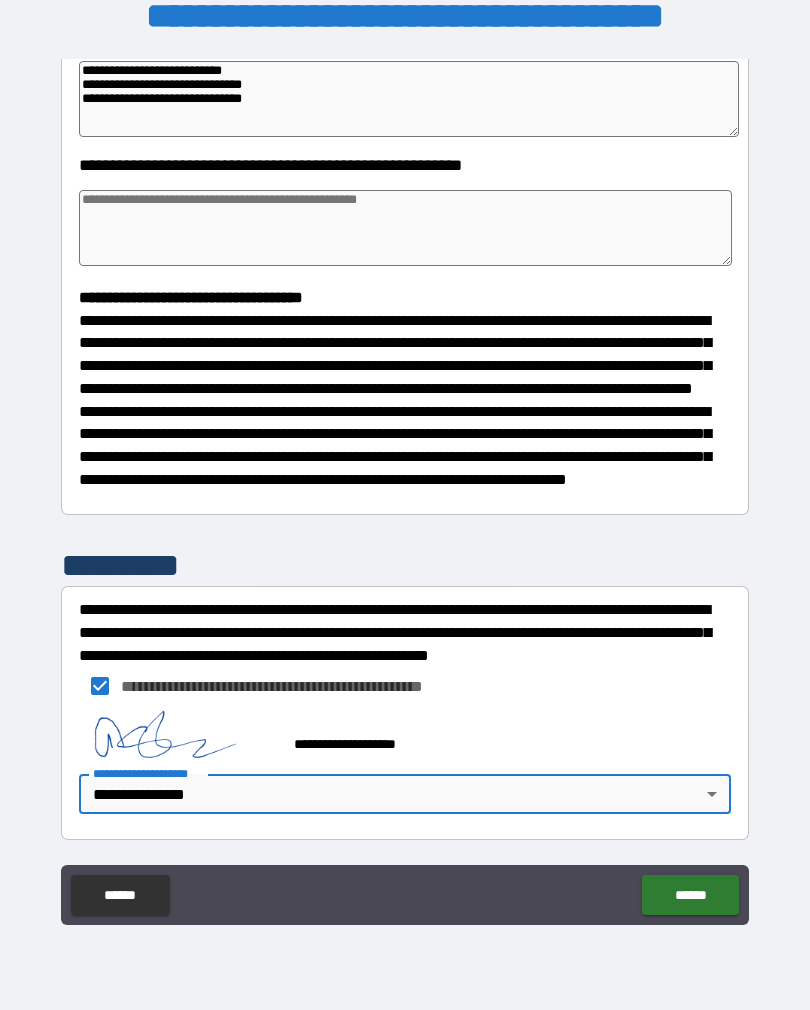 click on "******" at bounding box center (690, 895) 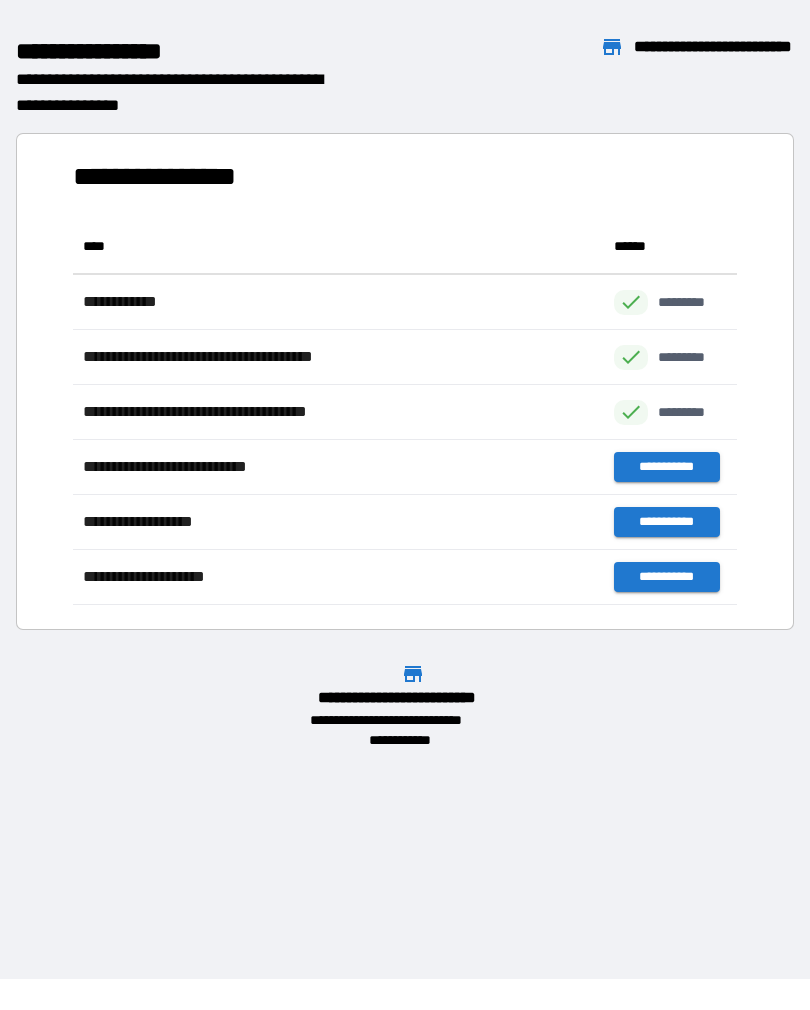 scroll, scrollTop: 1, scrollLeft: 1, axis: both 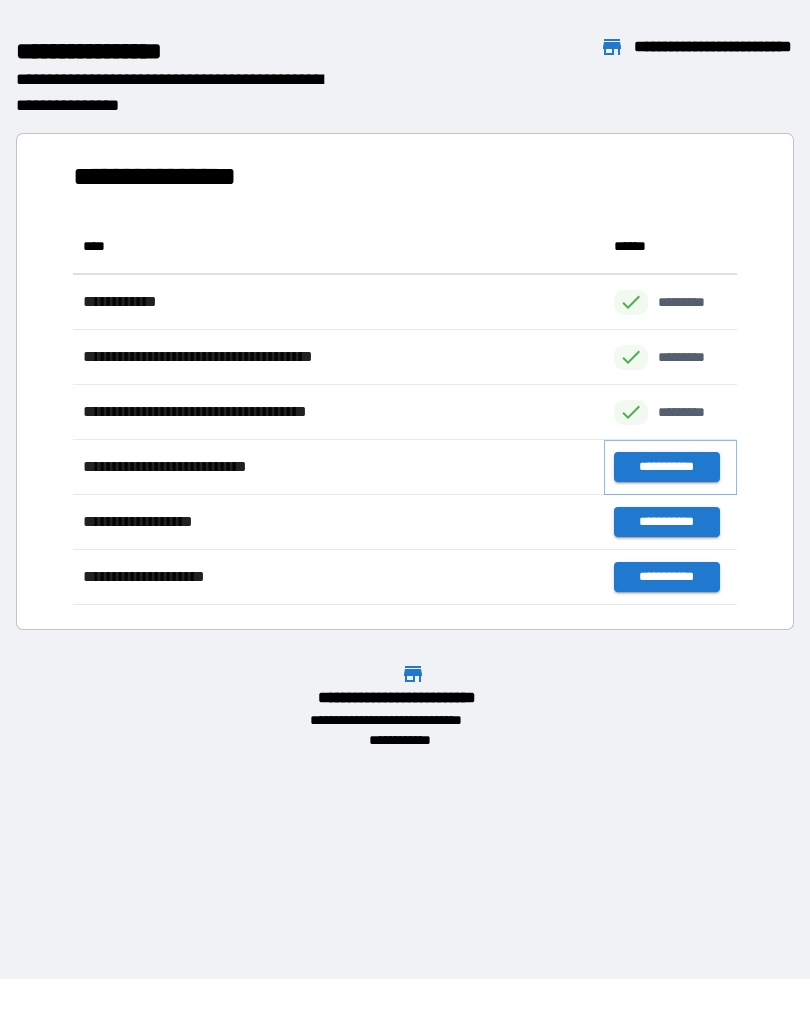 click on "**********" at bounding box center (666, 467) 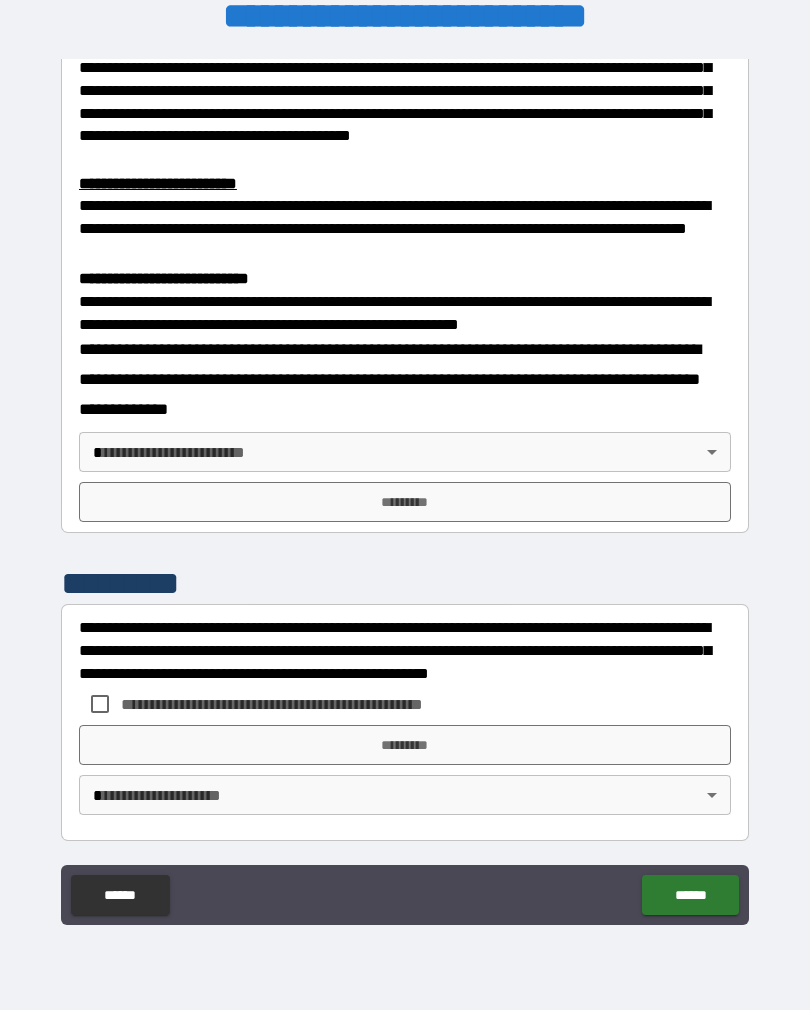 scroll, scrollTop: 594, scrollLeft: 0, axis: vertical 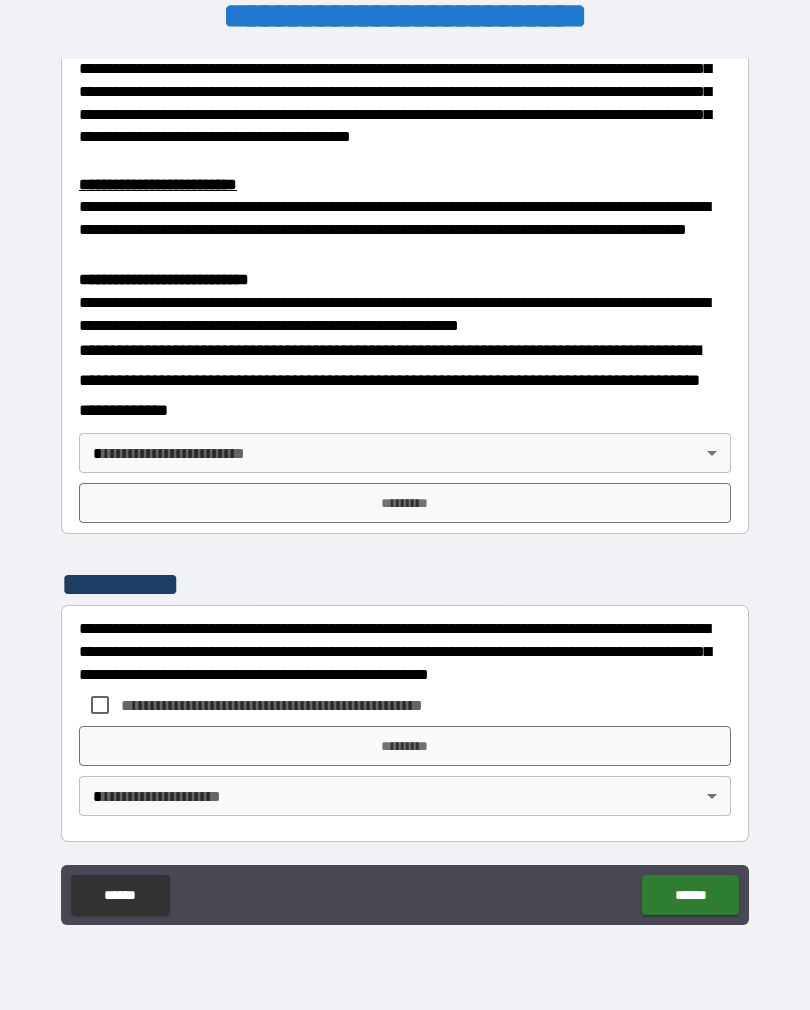 click on "**********" at bounding box center (405, 489) 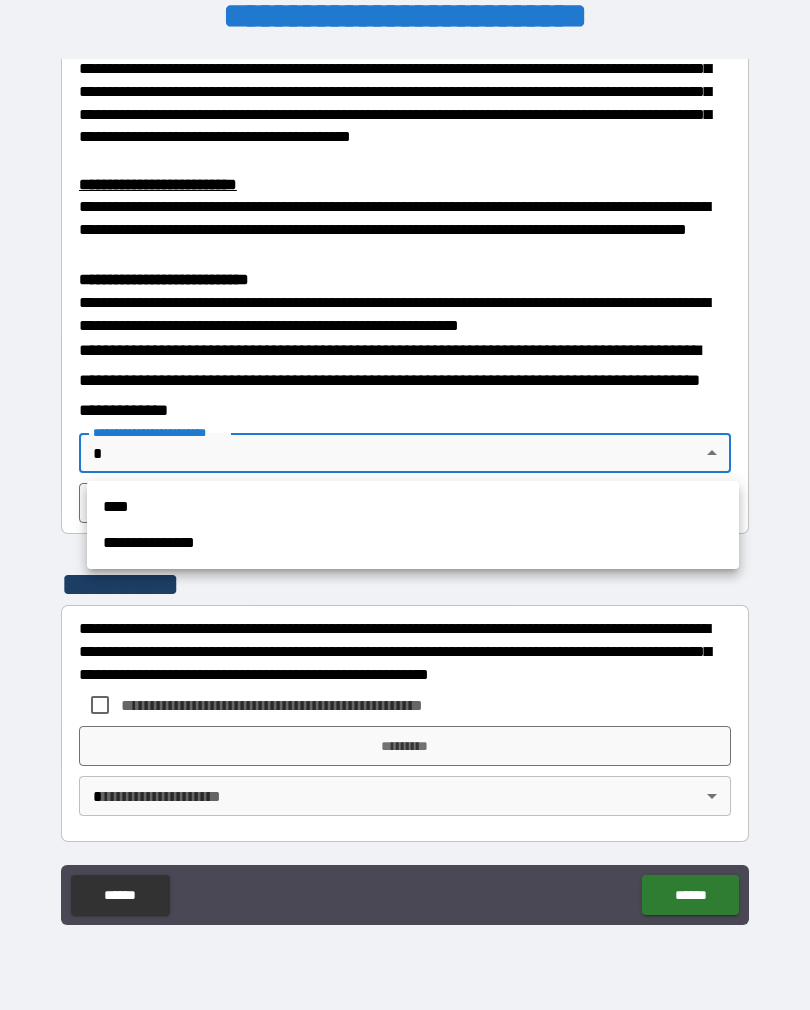 click on "**********" at bounding box center (413, 543) 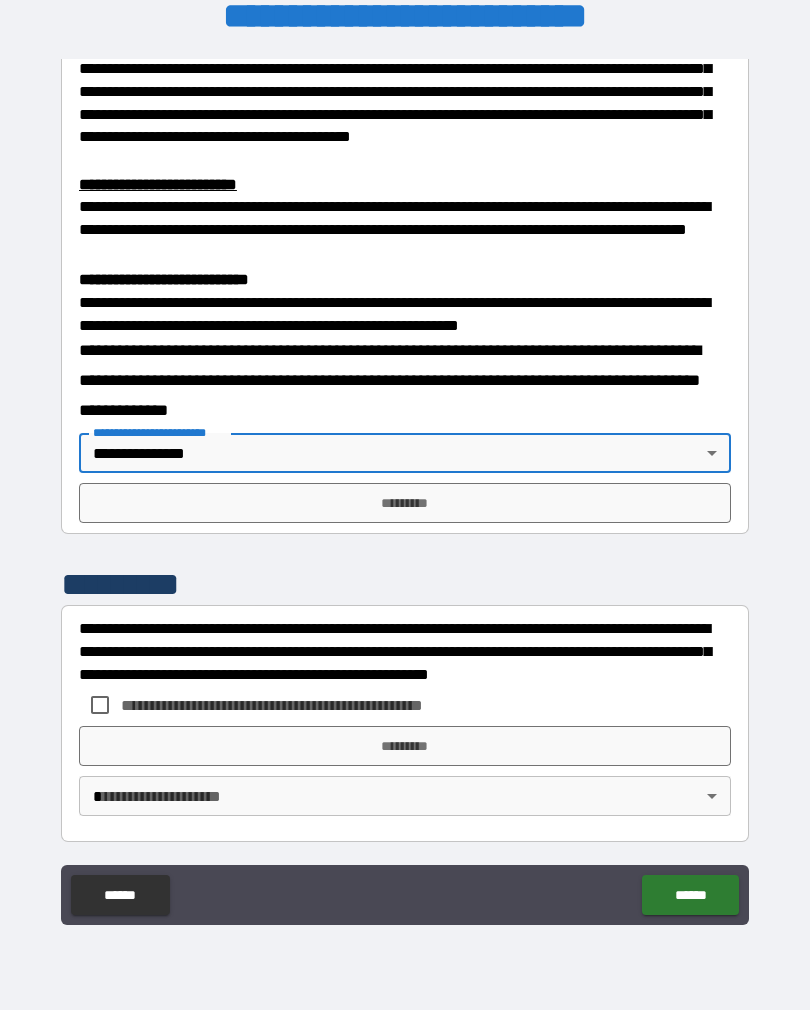 click on "*********" at bounding box center [405, 503] 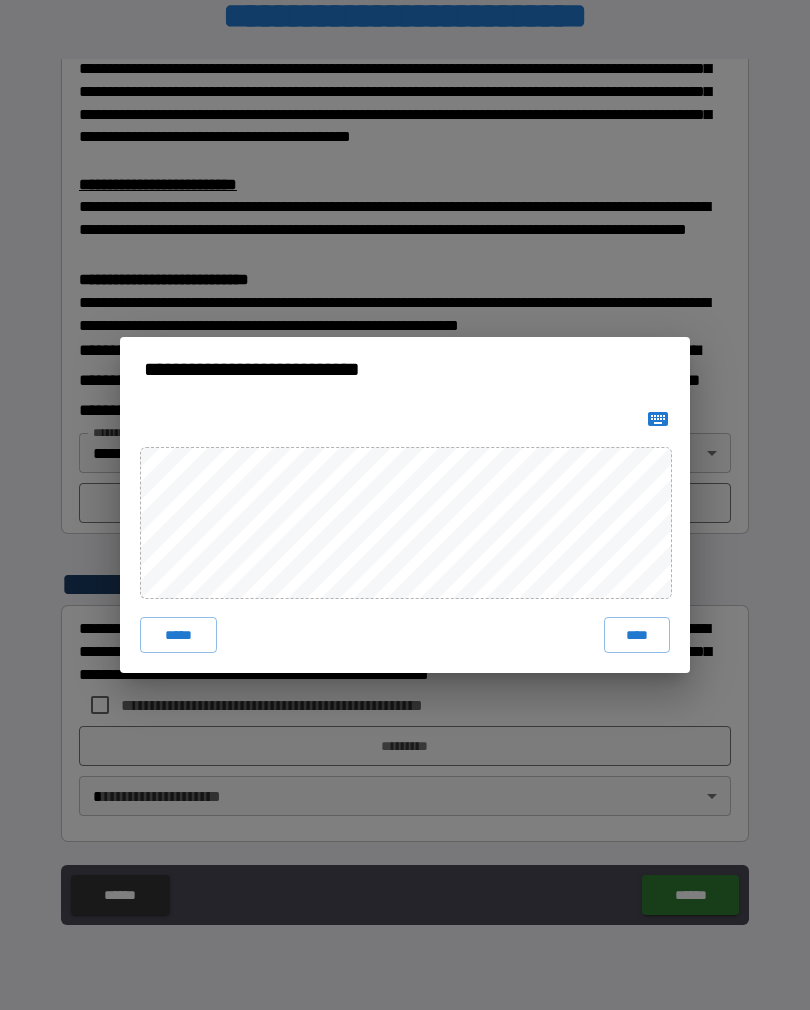 click on "****" at bounding box center (637, 635) 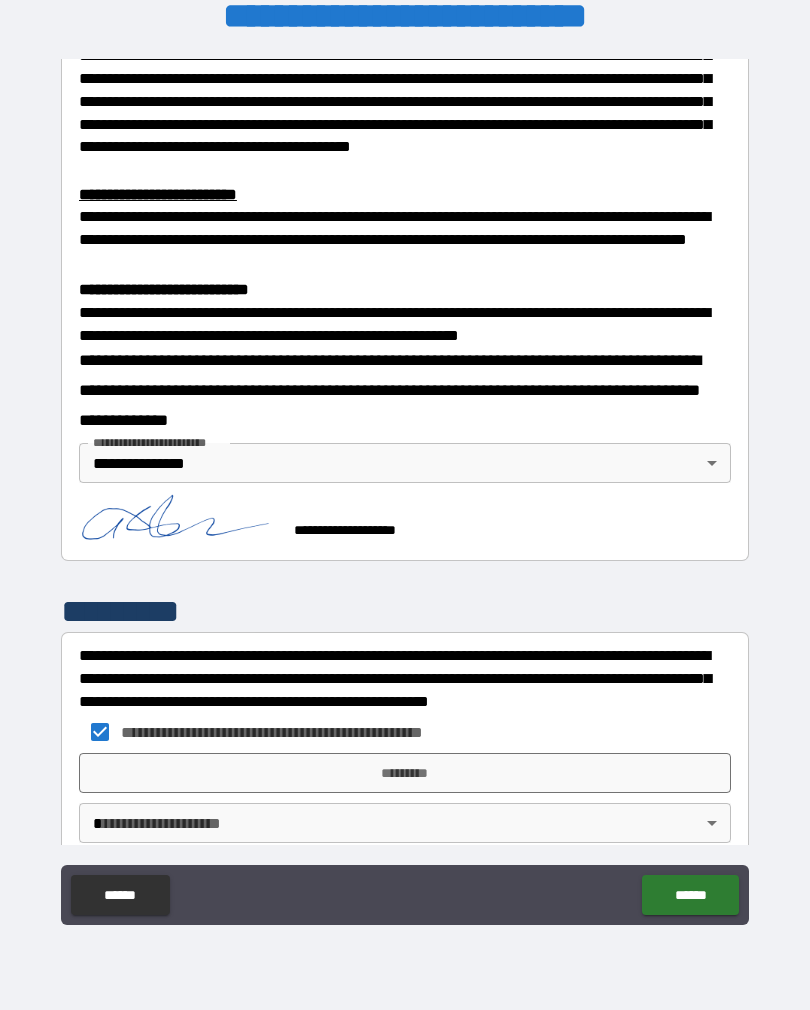 click on "[FIRST] [LAST] [POSTAL_CODE] [COUNTRY] [STATE] [CITY] [STREET] [NUMBER] [PHONE] [EMAIL] [CREDIT_CARD] [PASSPORT] [LICENSE] [SSN] [BIRTH_DATE] [AGE]" at bounding box center [405, 489] 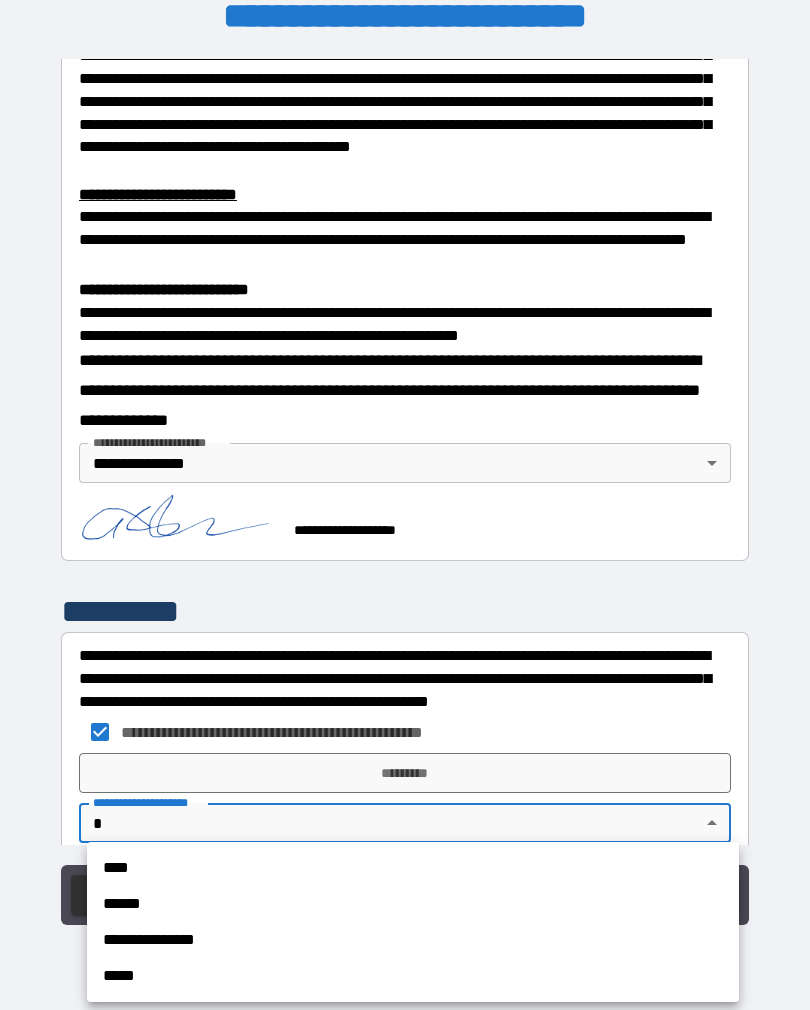 click on "**********" at bounding box center [413, 940] 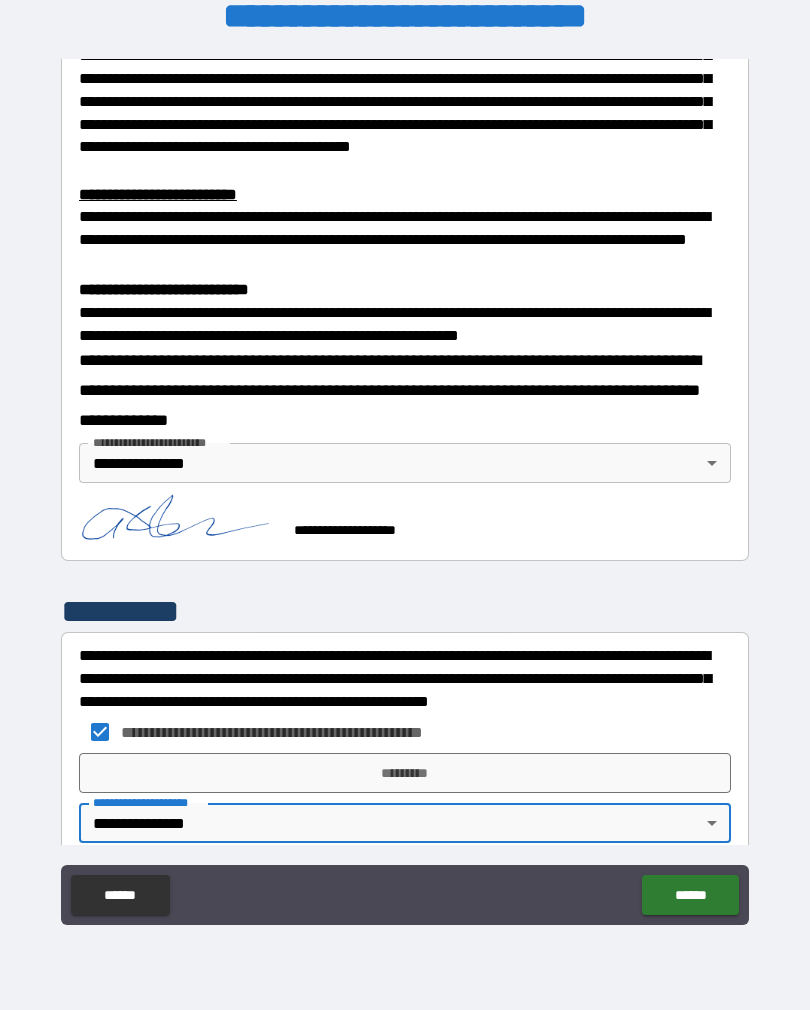 click on "*********" at bounding box center [405, 773] 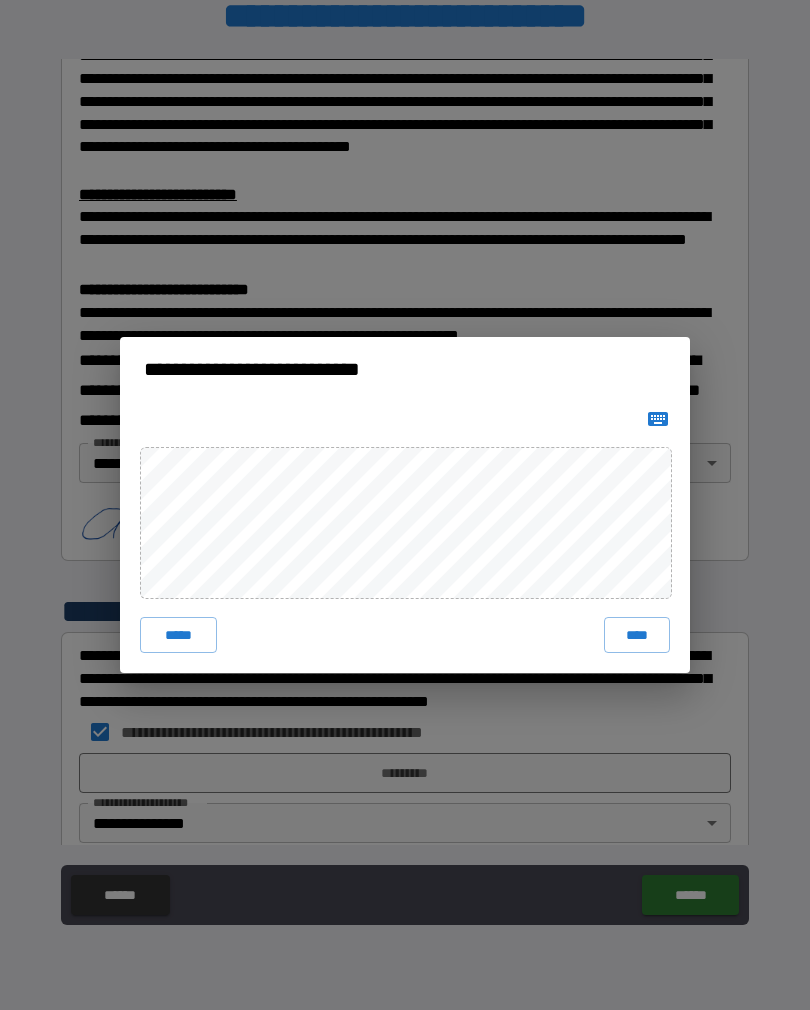 click on "****" at bounding box center (637, 635) 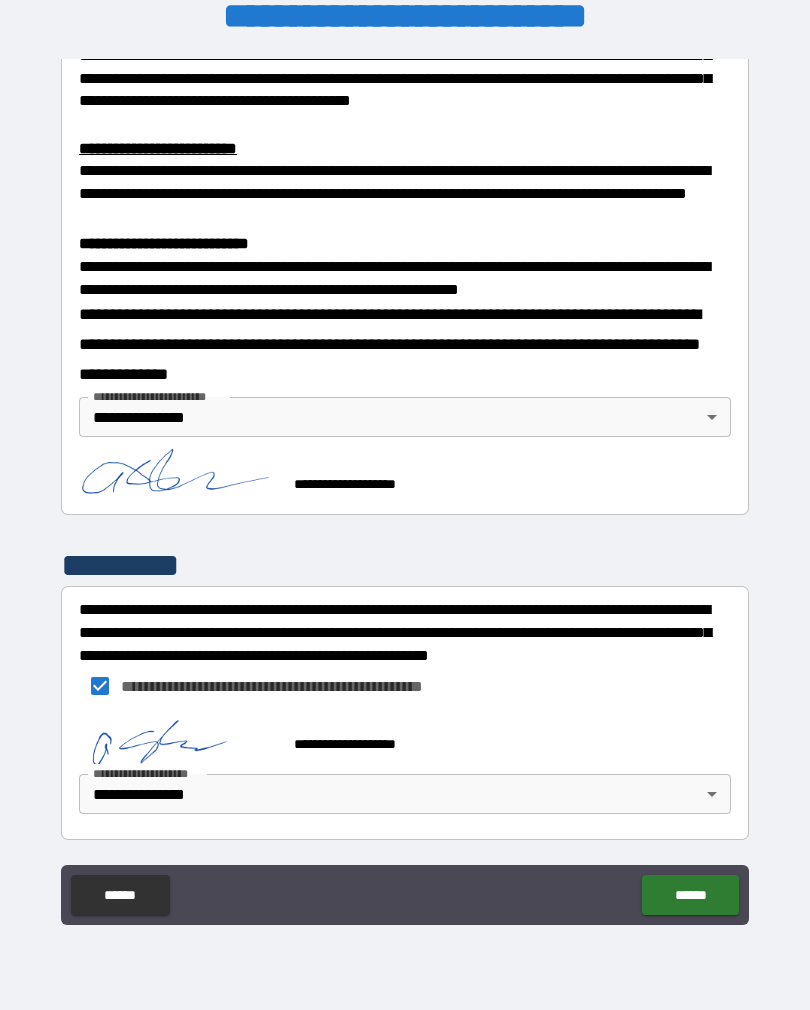 scroll, scrollTop: 0, scrollLeft: 0, axis: both 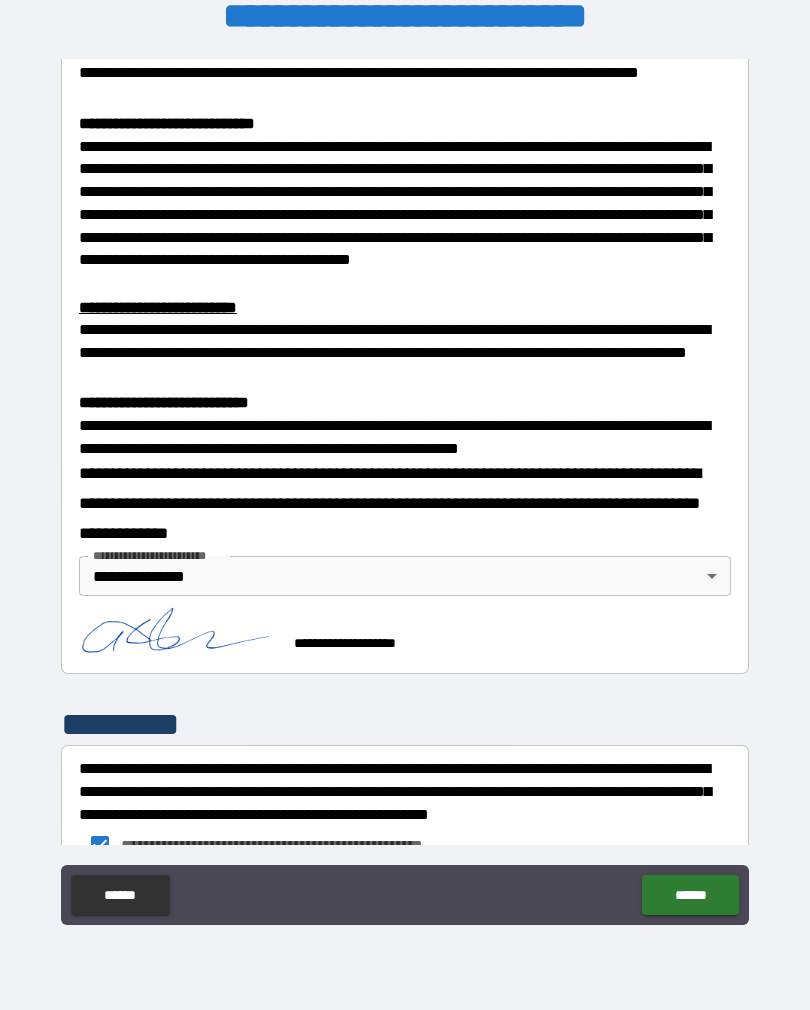 click on "******" at bounding box center (690, 895) 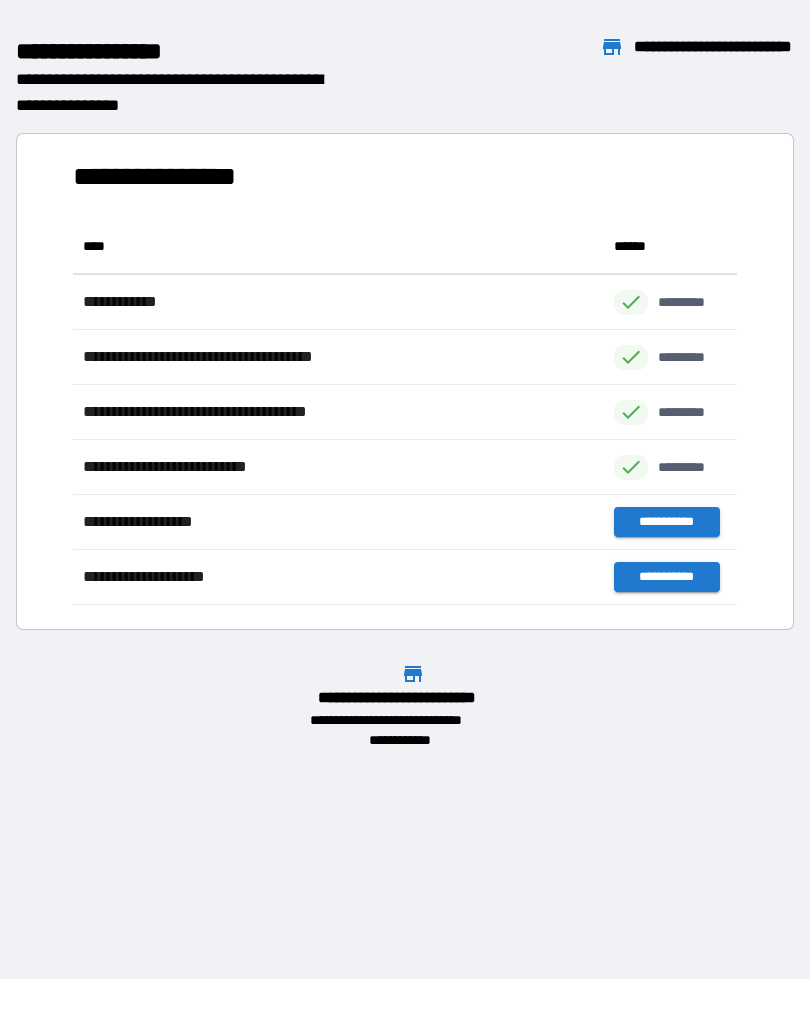 scroll, scrollTop: 386, scrollLeft: 664, axis: both 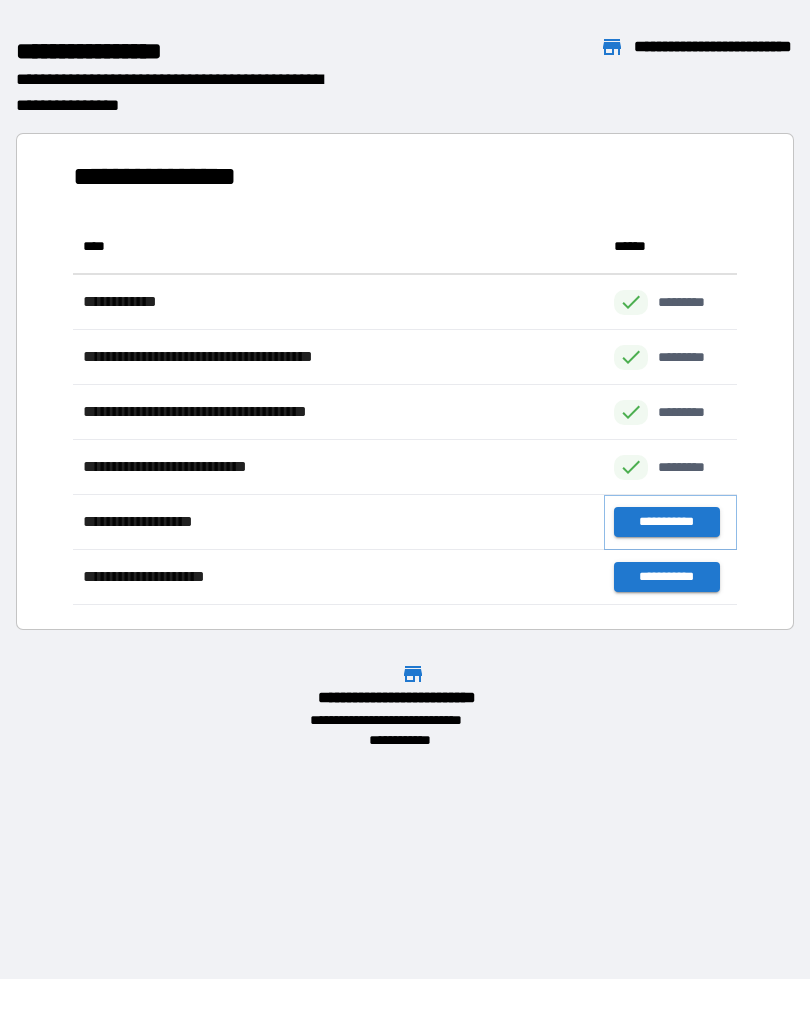 click on "**********" at bounding box center (666, 522) 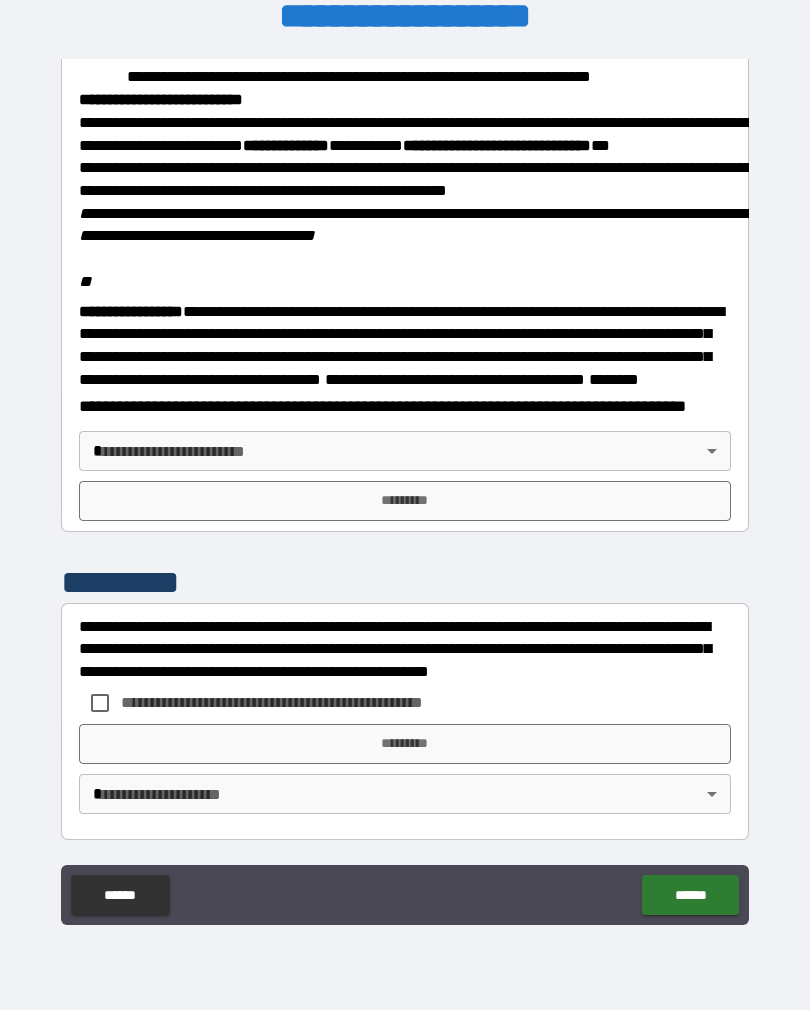 scroll, scrollTop: 2345, scrollLeft: 0, axis: vertical 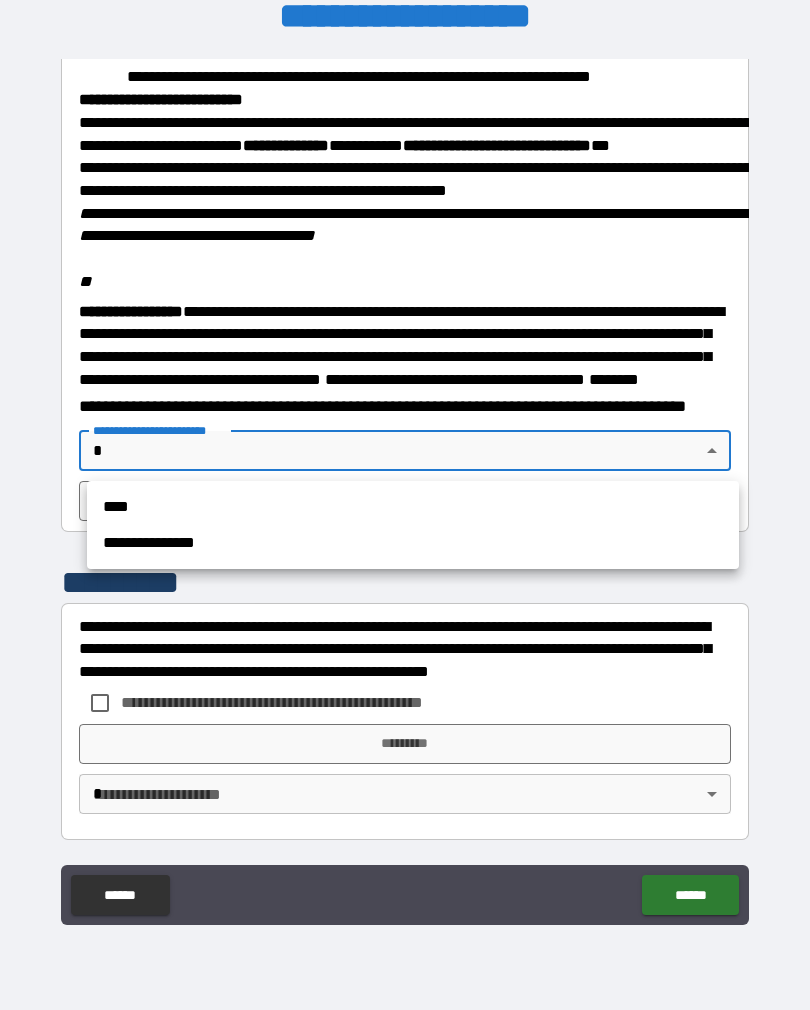 click on "**********" at bounding box center (413, 543) 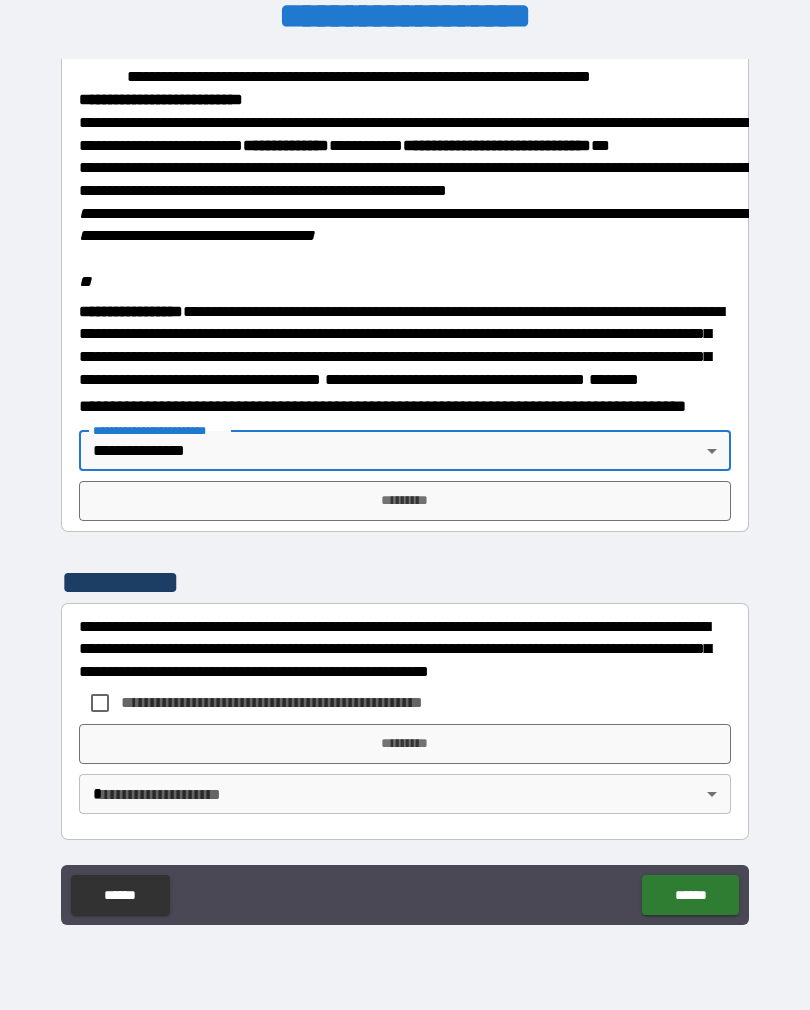click on "*********" at bounding box center [405, 501] 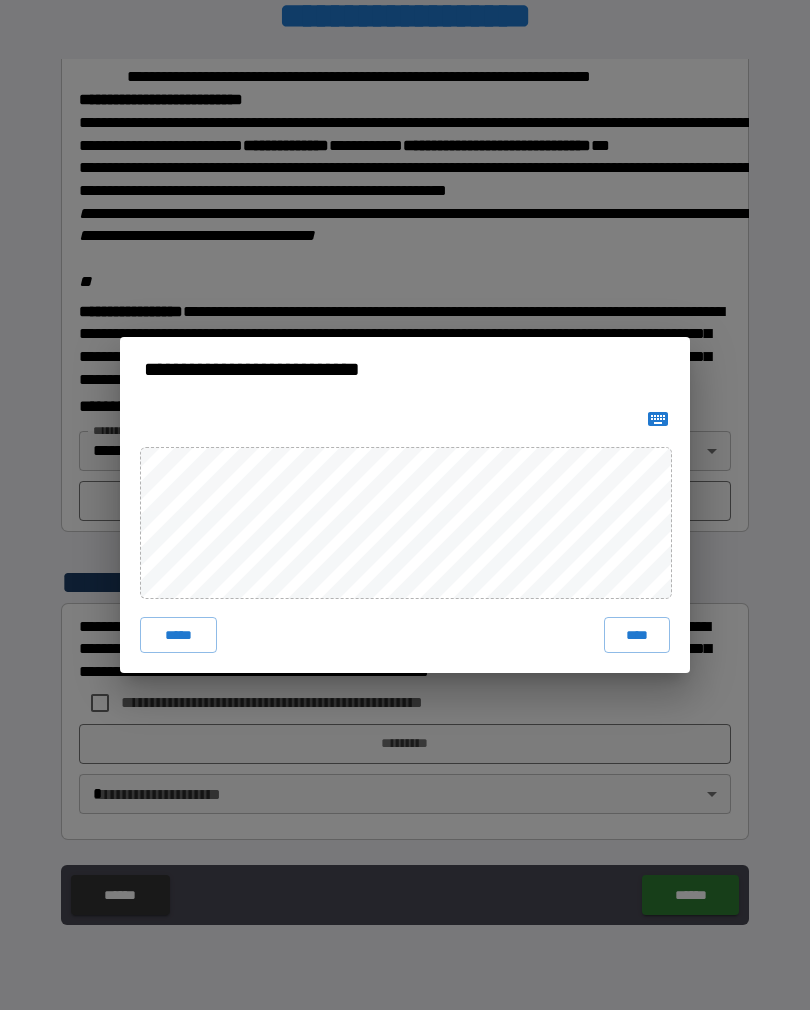 click on "****" at bounding box center [637, 635] 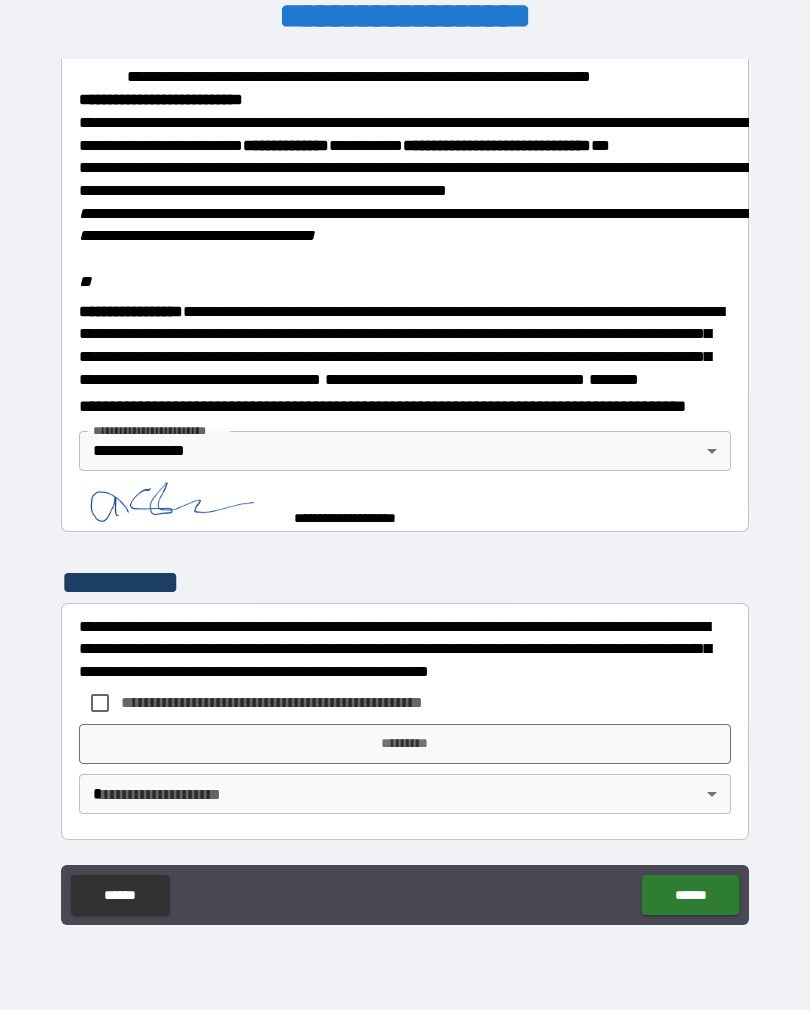 scroll, scrollTop: 2335, scrollLeft: 0, axis: vertical 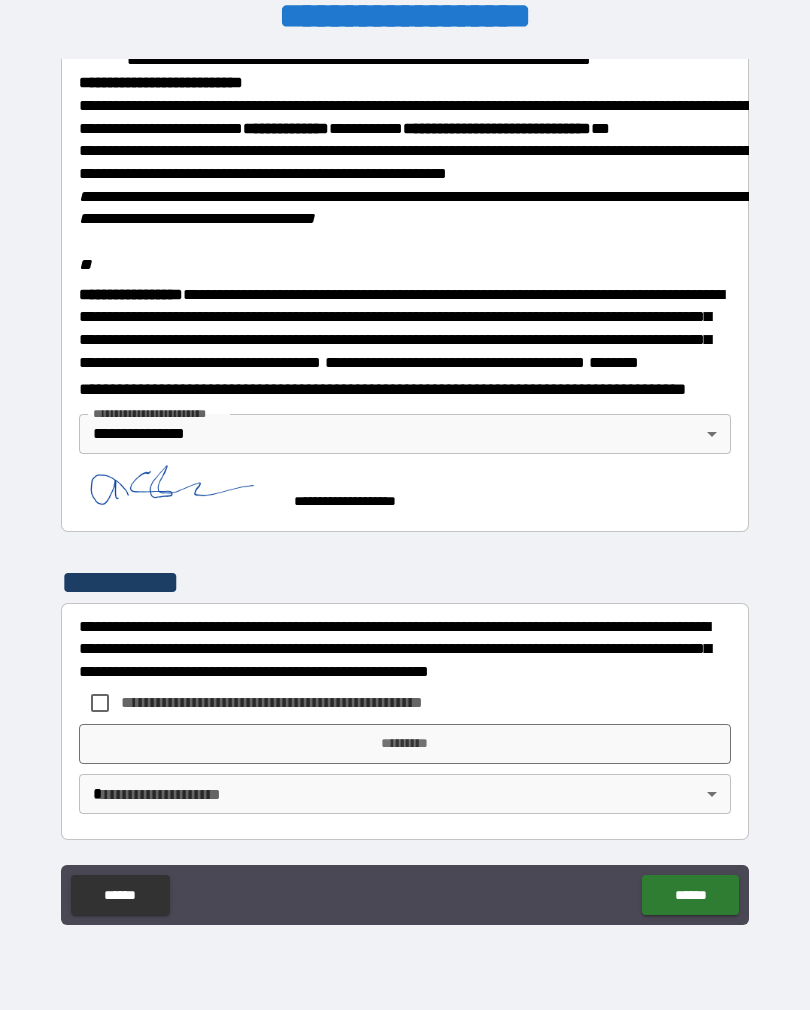 click on "*********" at bounding box center [405, 744] 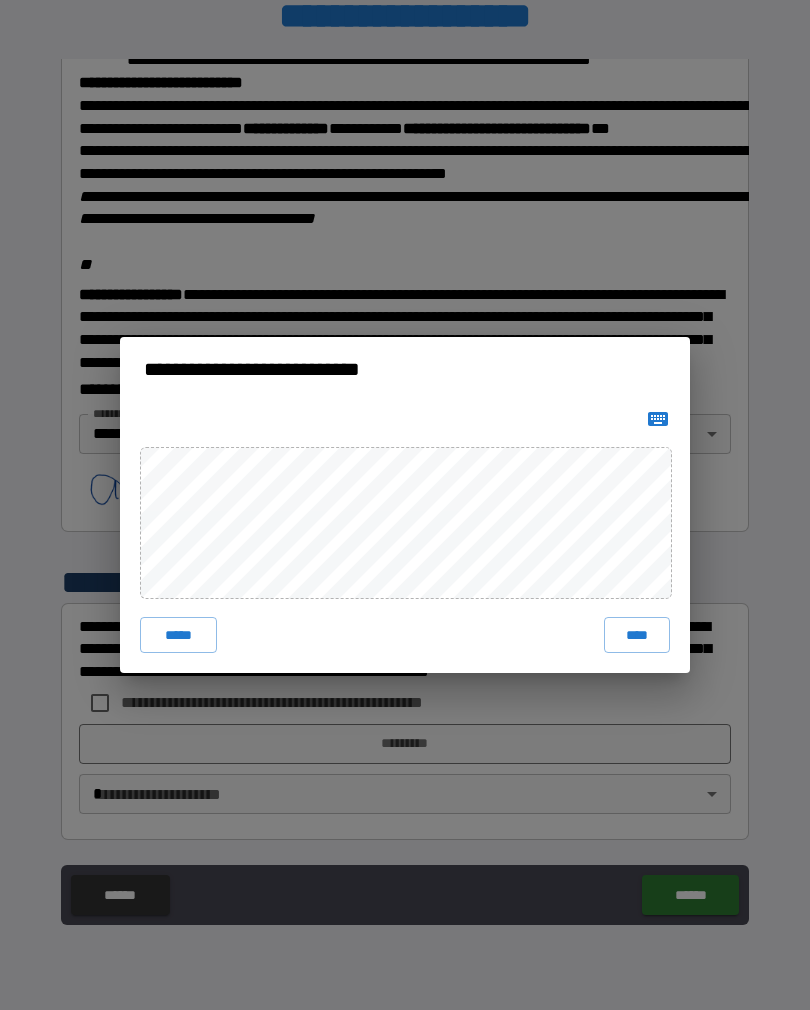 click on "****" at bounding box center (637, 635) 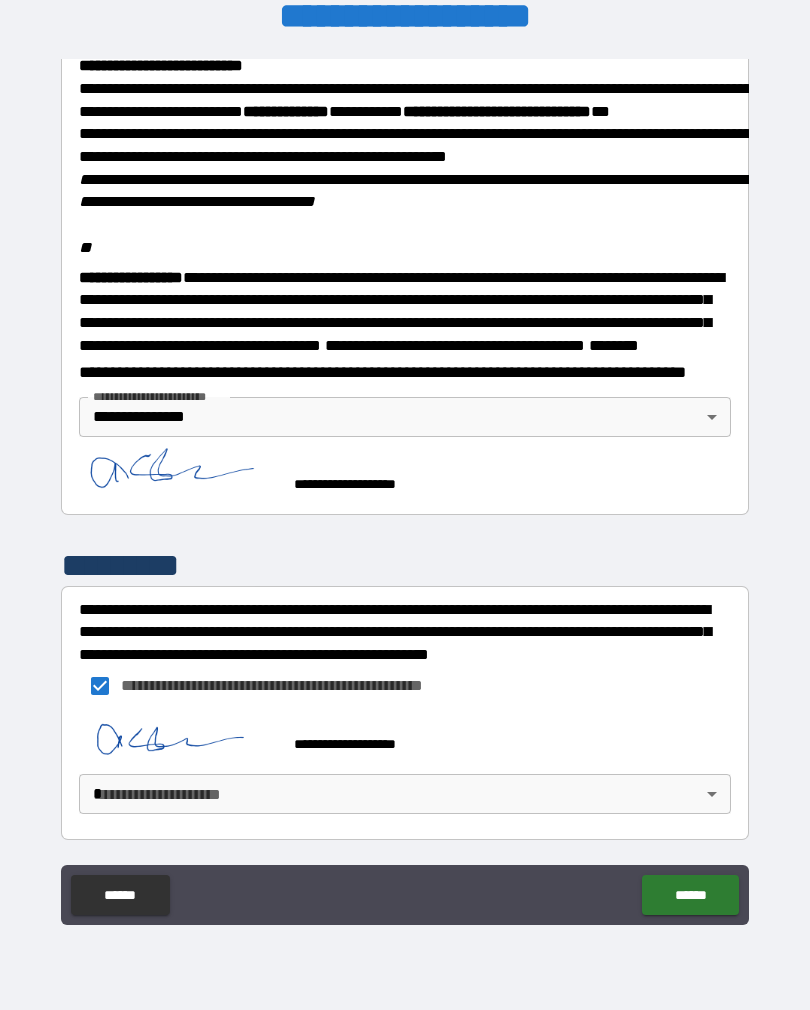 scroll, scrollTop: 2379, scrollLeft: 0, axis: vertical 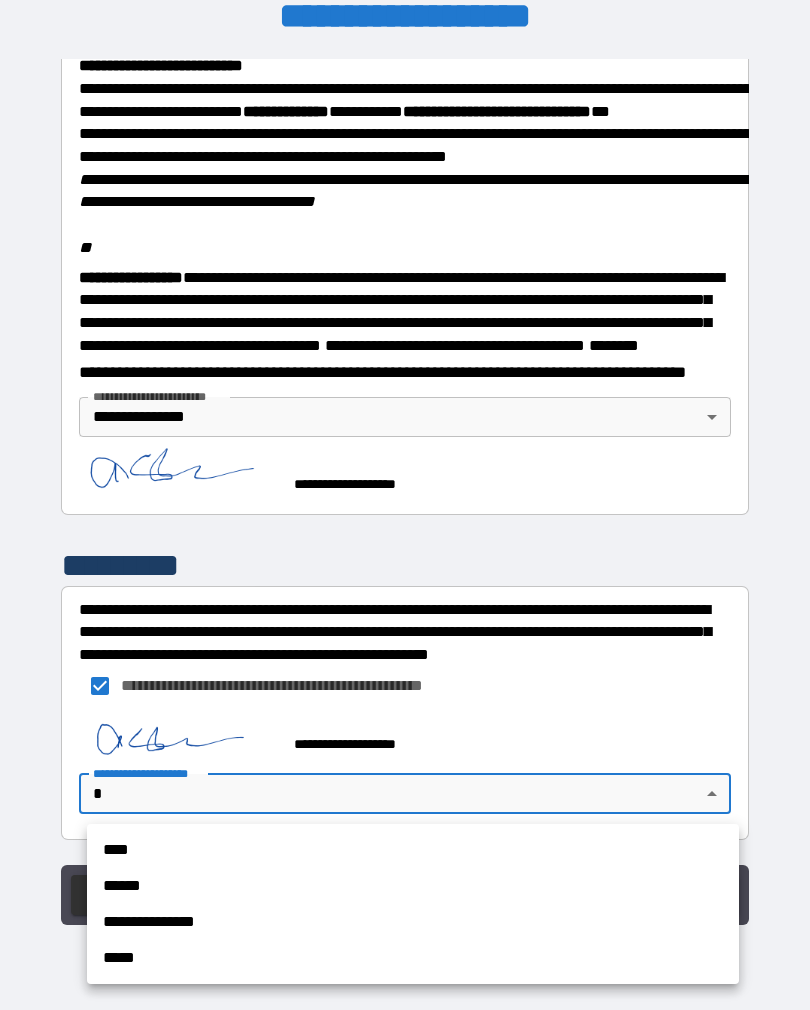 click on "**********" at bounding box center [413, 922] 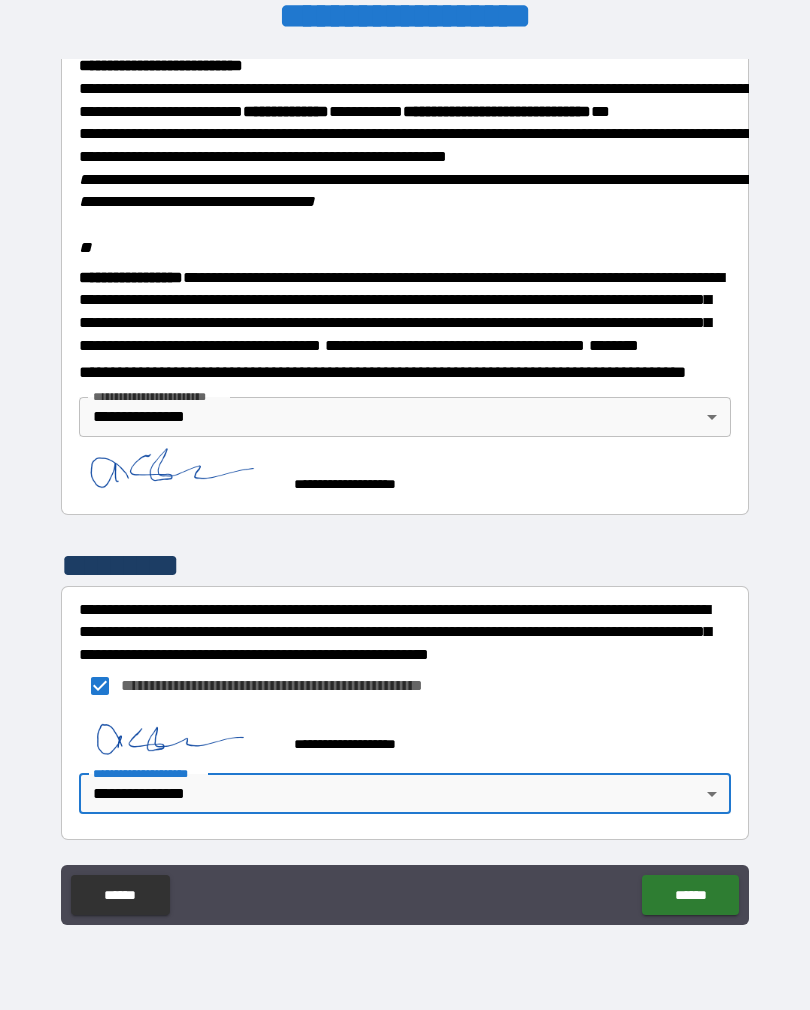 click on "******" at bounding box center [690, 895] 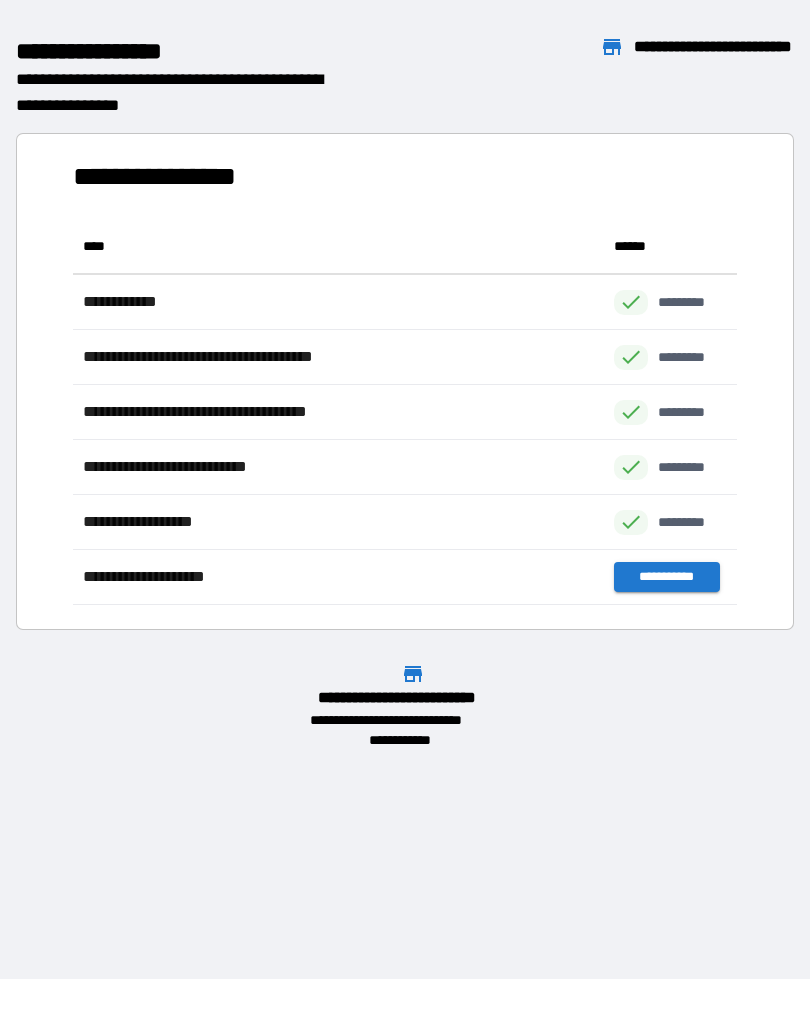 scroll, scrollTop: 1, scrollLeft: 1, axis: both 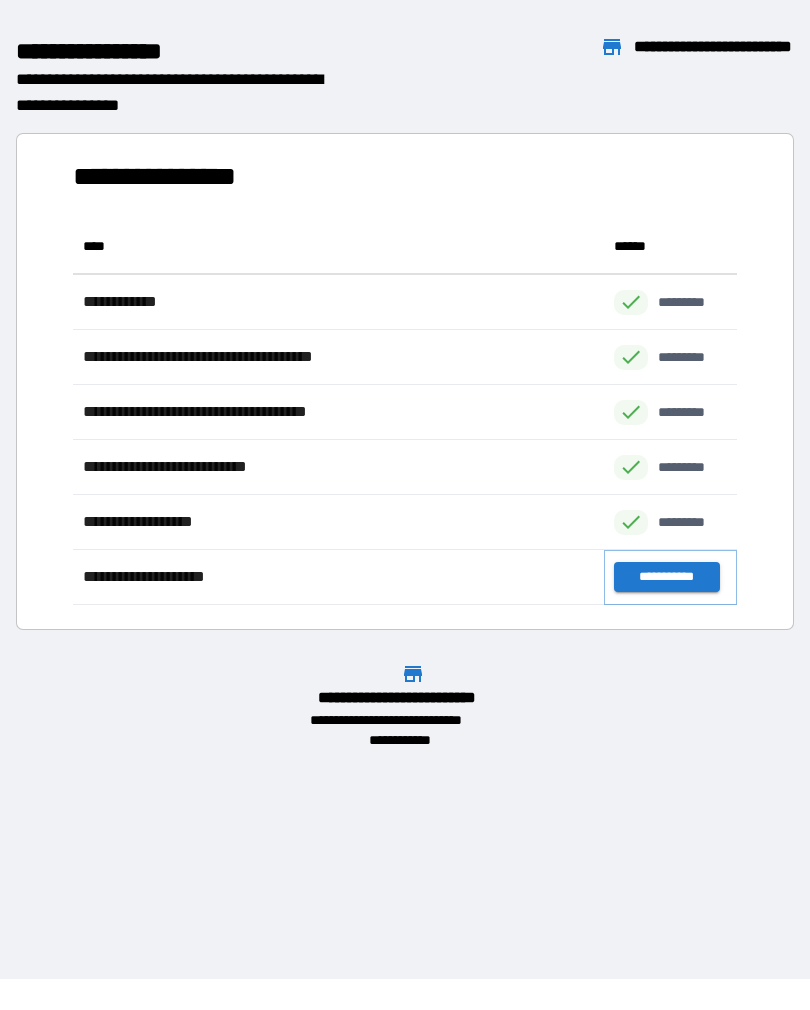 click on "**********" at bounding box center (666, 577) 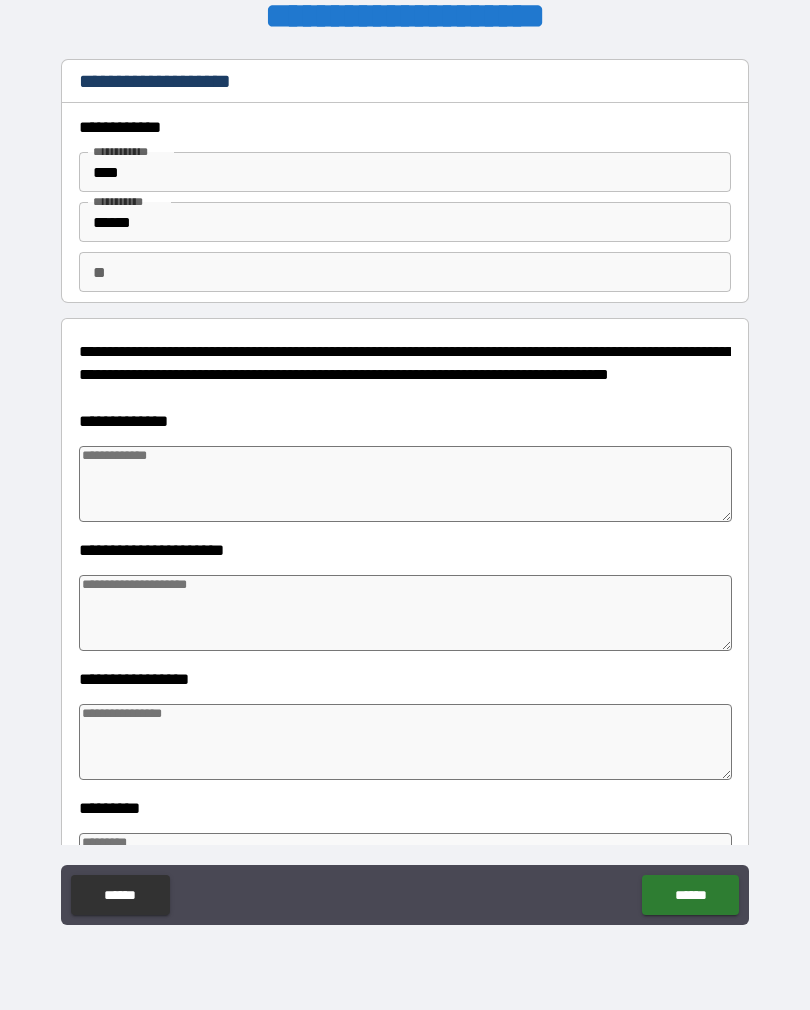 scroll, scrollTop: 0, scrollLeft: 0, axis: both 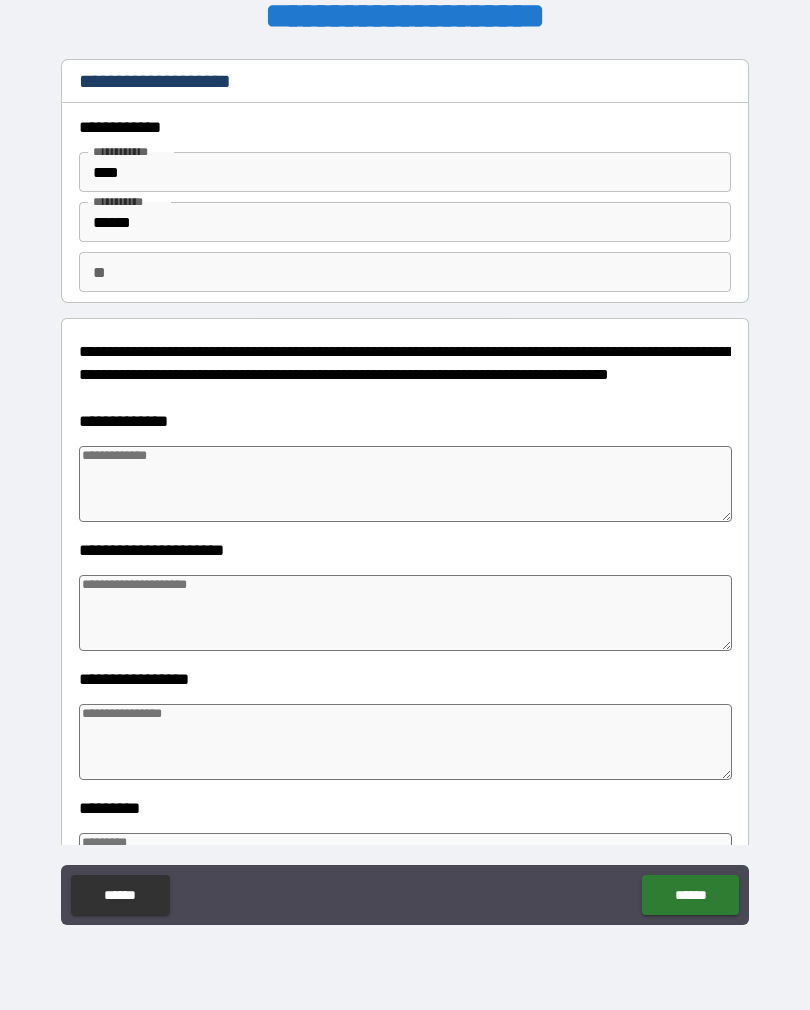 click at bounding box center (405, 484) 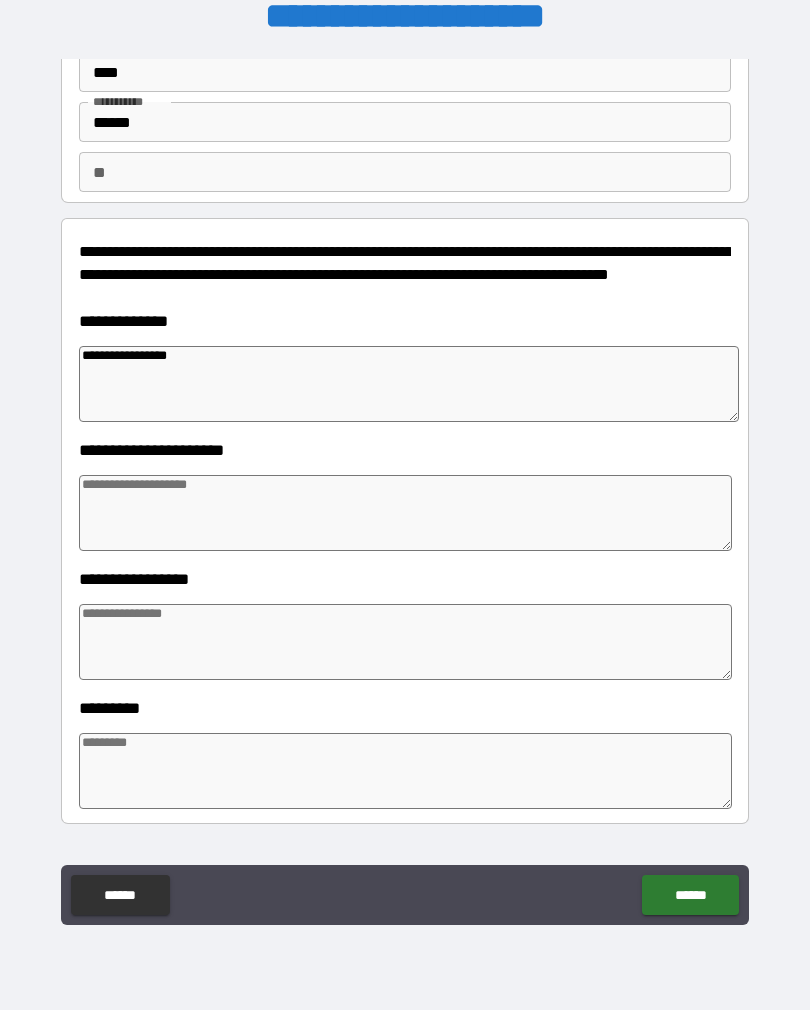 scroll, scrollTop: 103, scrollLeft: 0, axis: vertical 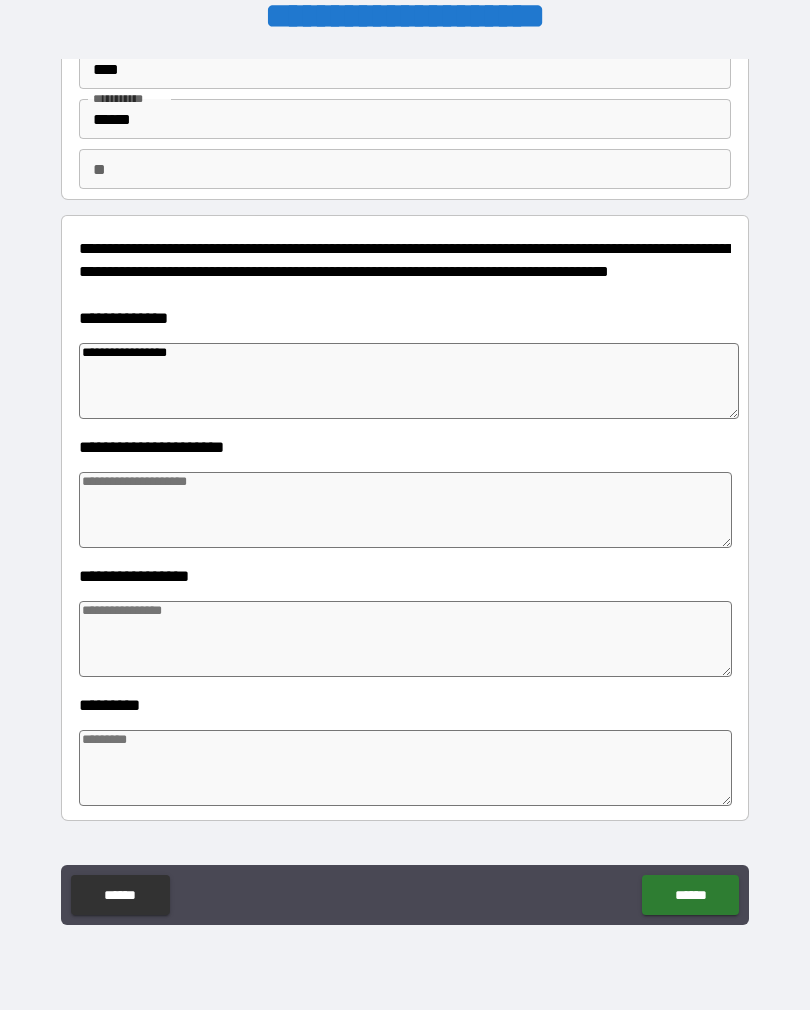 click at bounding box center (405, 510) 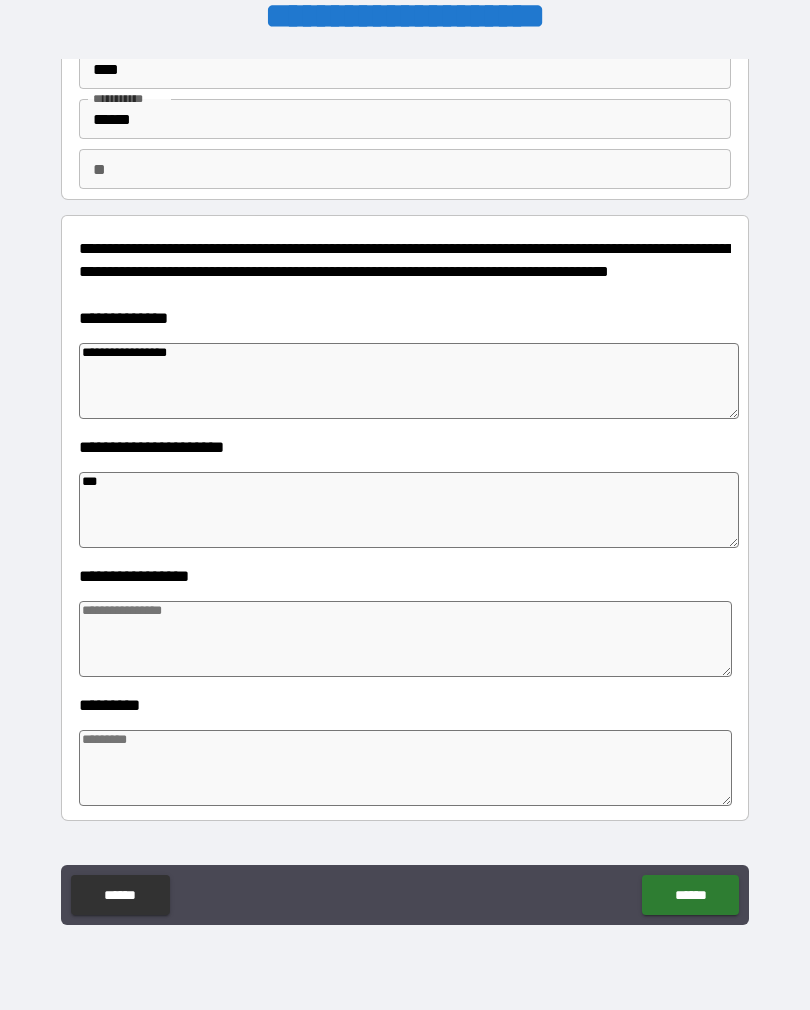 click at bounding box center (405, 639) 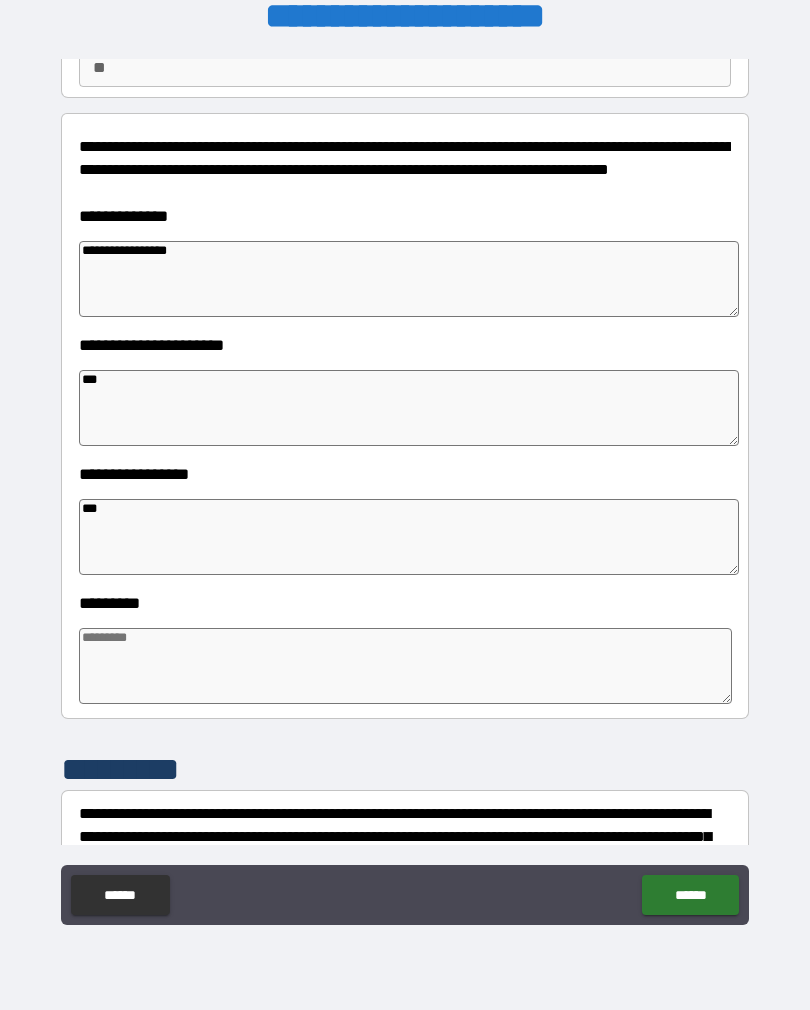 scroll, scrollTop: 237, scrollLeft: 0, axis: vertical 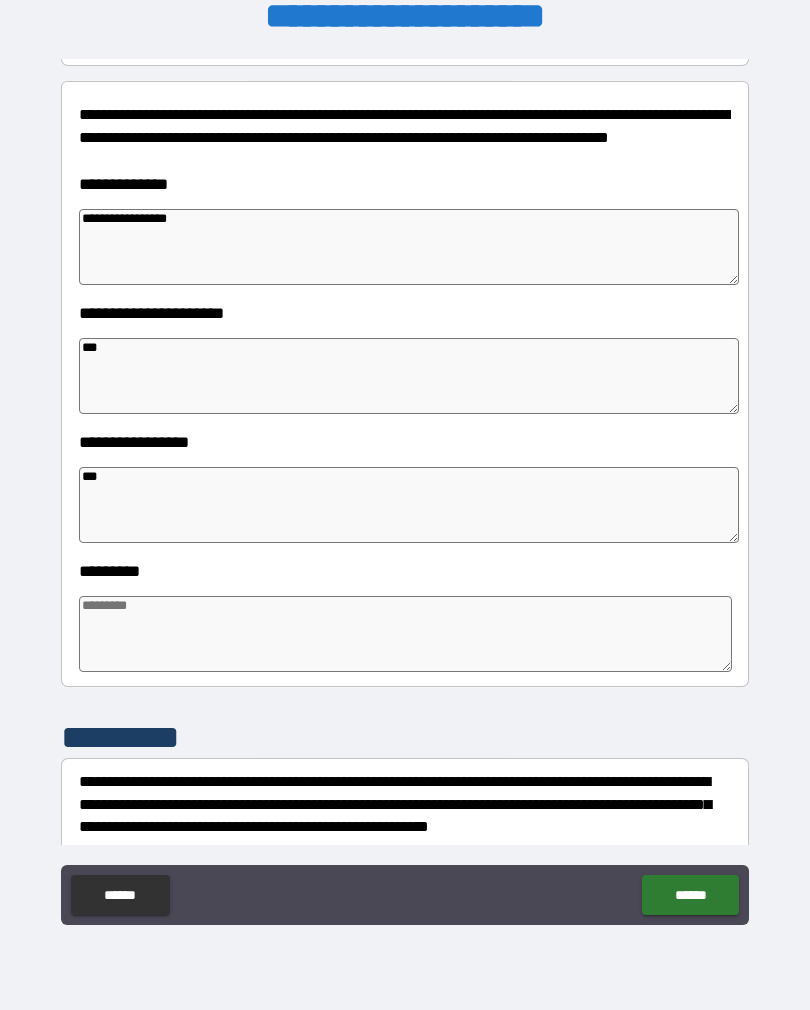 click at bounding box center [405, 634] 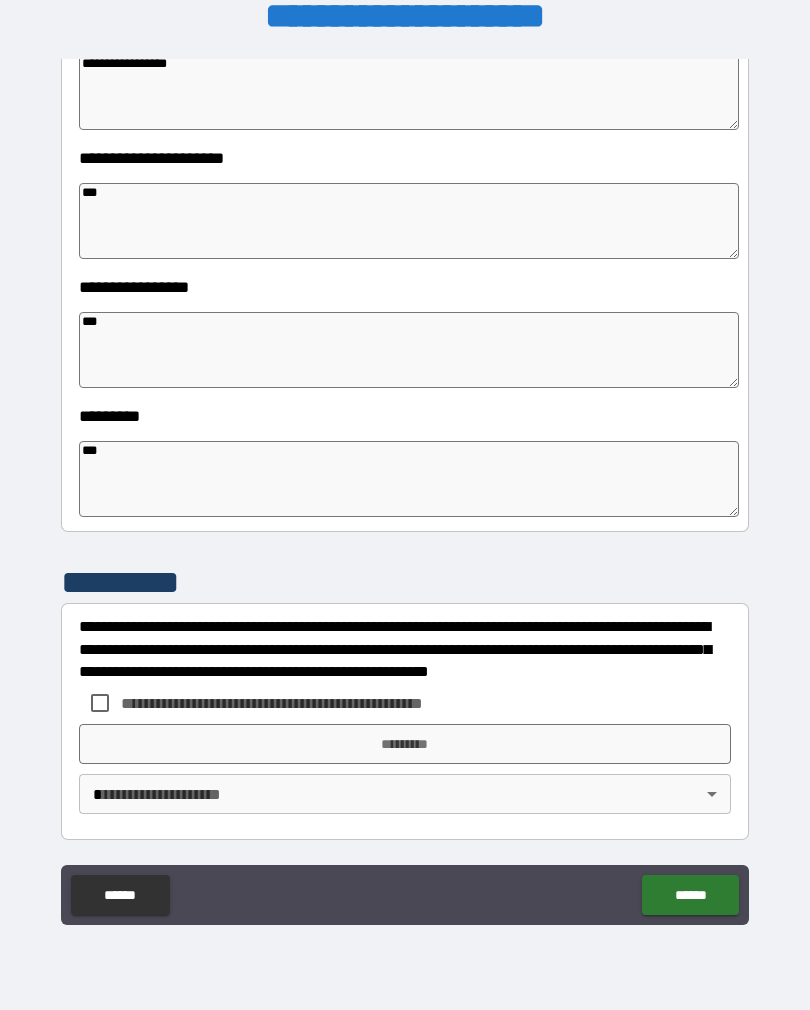 scroll, scrollTop: 392, scrollLeft: 0, axis: vertical 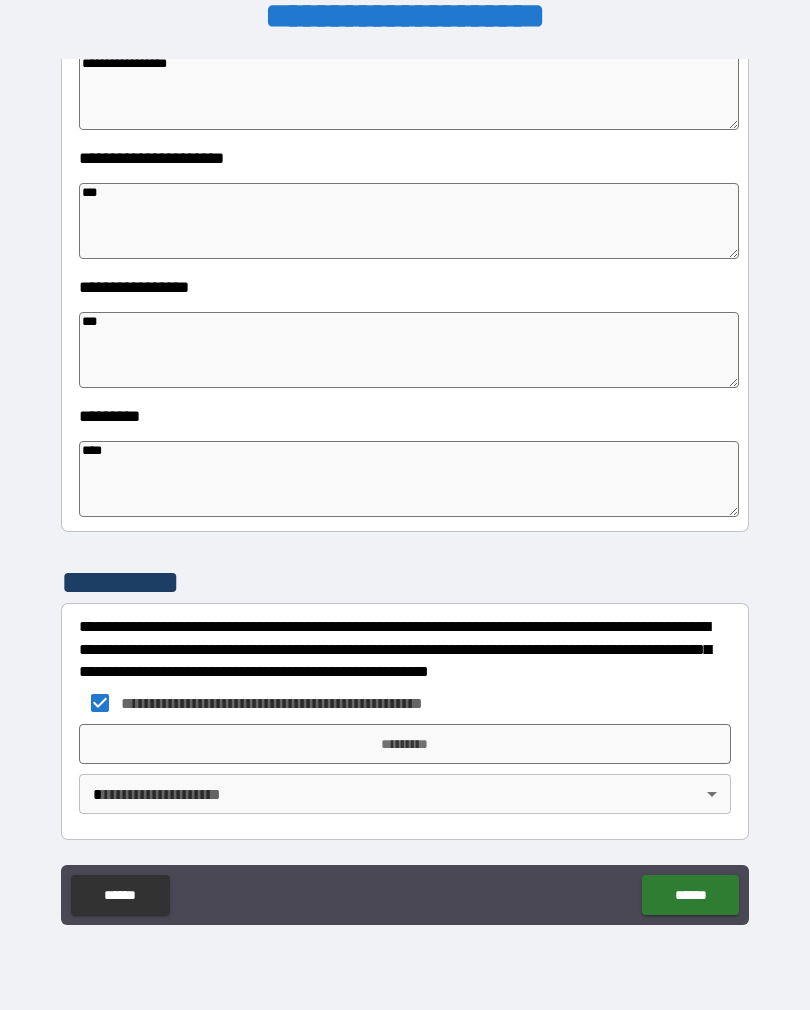 click on "[FIRST] [LAST] [POSTAL_CODE] [COUNTRY] [STATE] [CITY] [STREET] [NUMBER] [PHONE] [EMAIL] [CREDIT_CARD] [PASSPORT] [LICENSE] [SSN] [BIRTH_DATE] [AGE]" at bounding box center (405, 489) 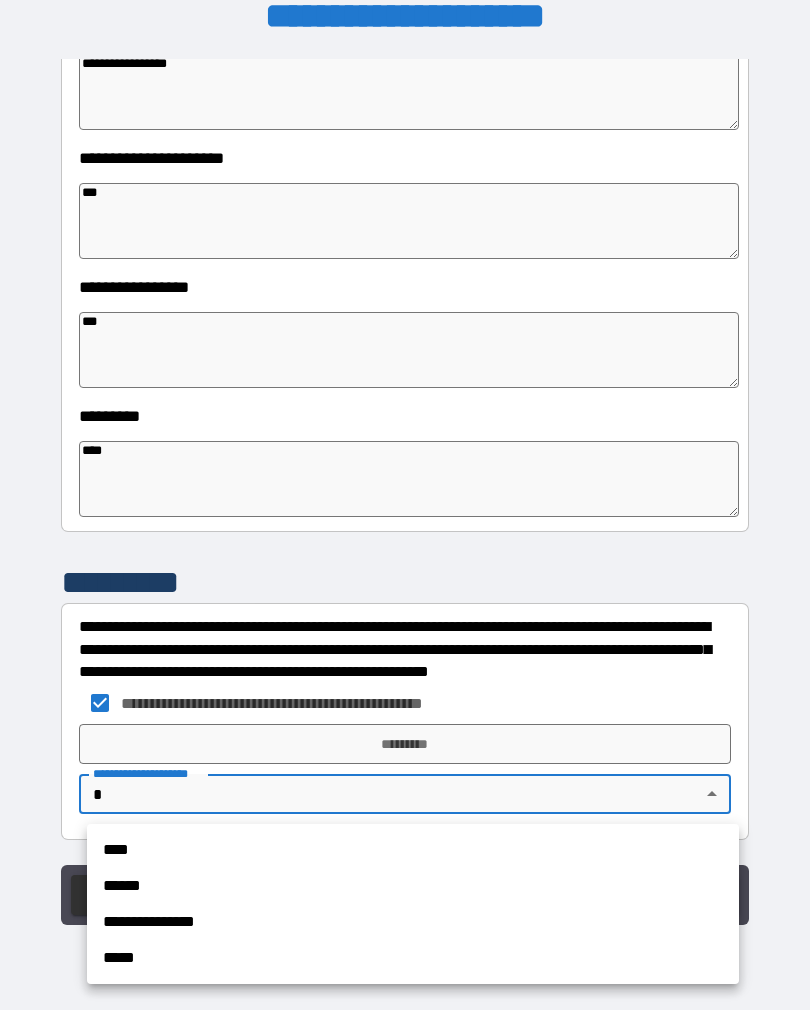 click on "**********" at bounding box center [413, 922] 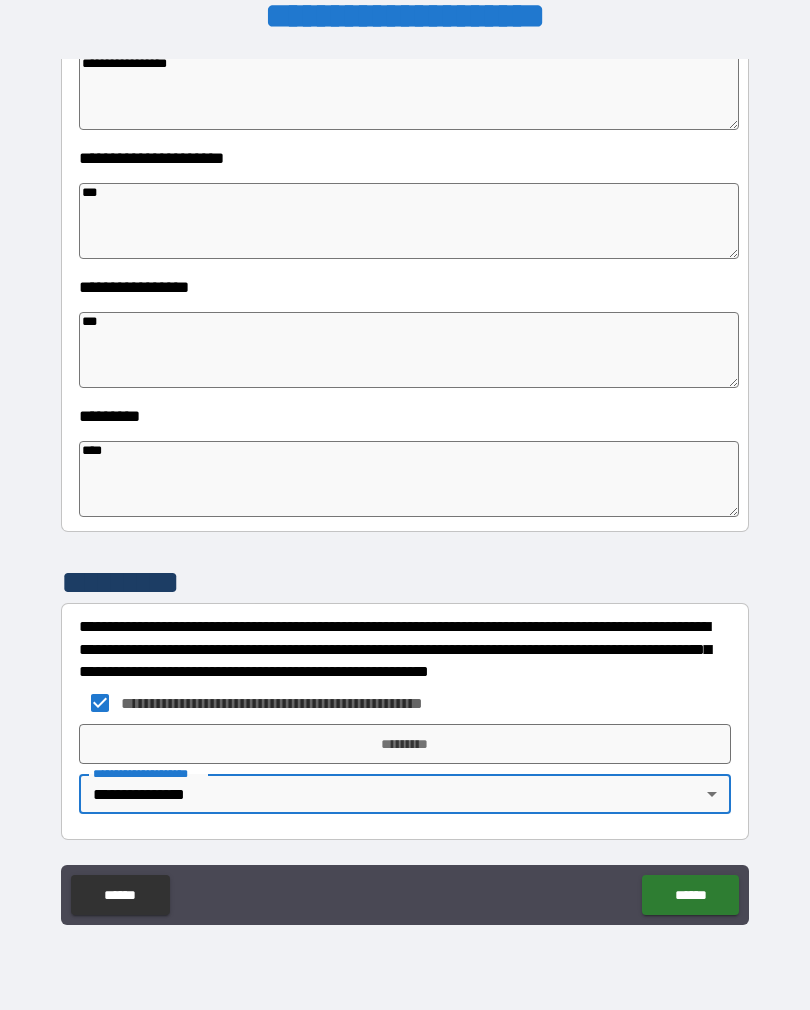 click on "**********" at bounding box center (405, 703) 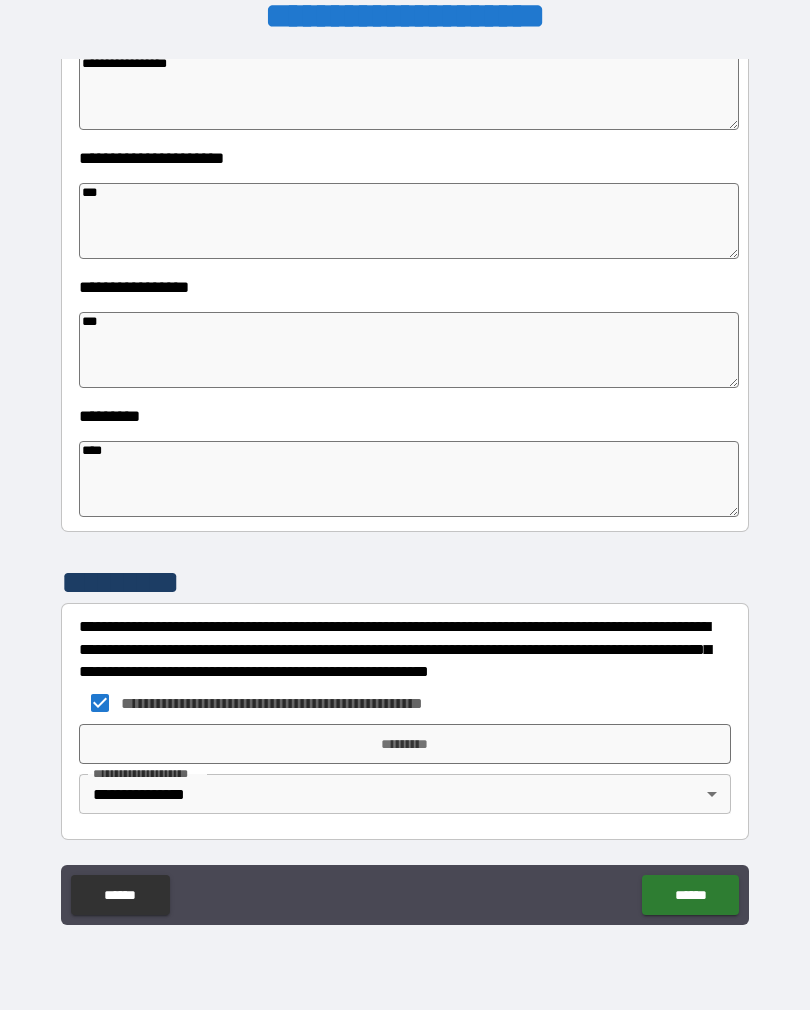click on "*********" at bounding box center (405, 744) 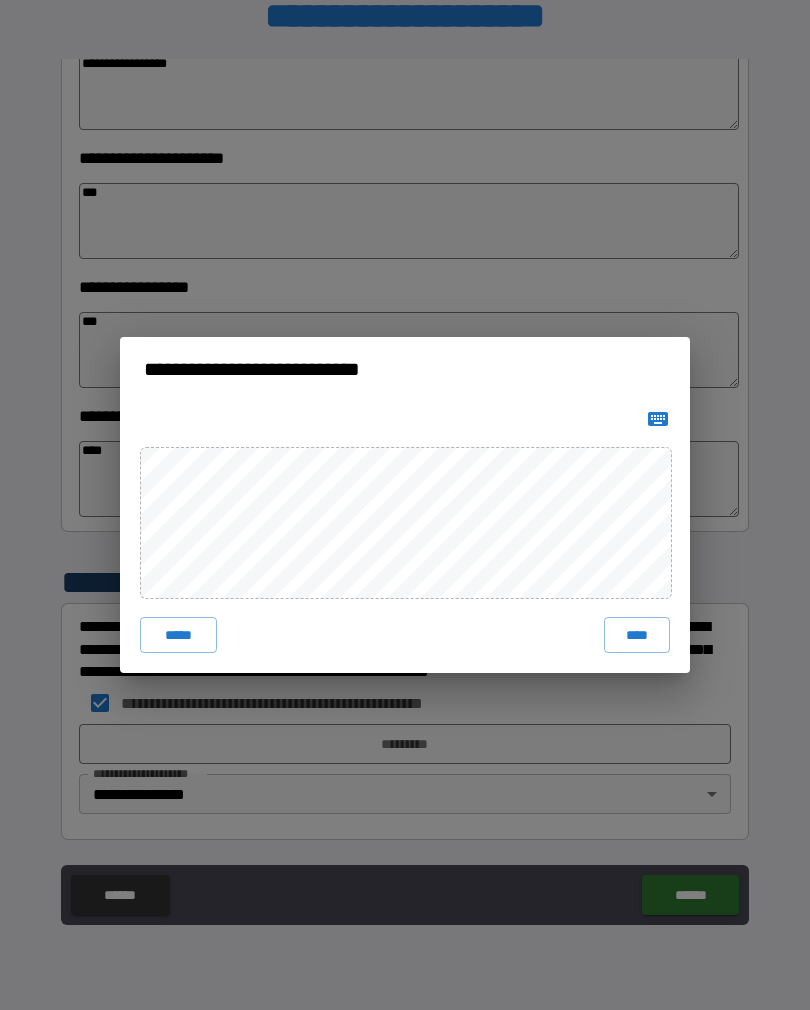 click on "****" at bounding box center [637, 635] 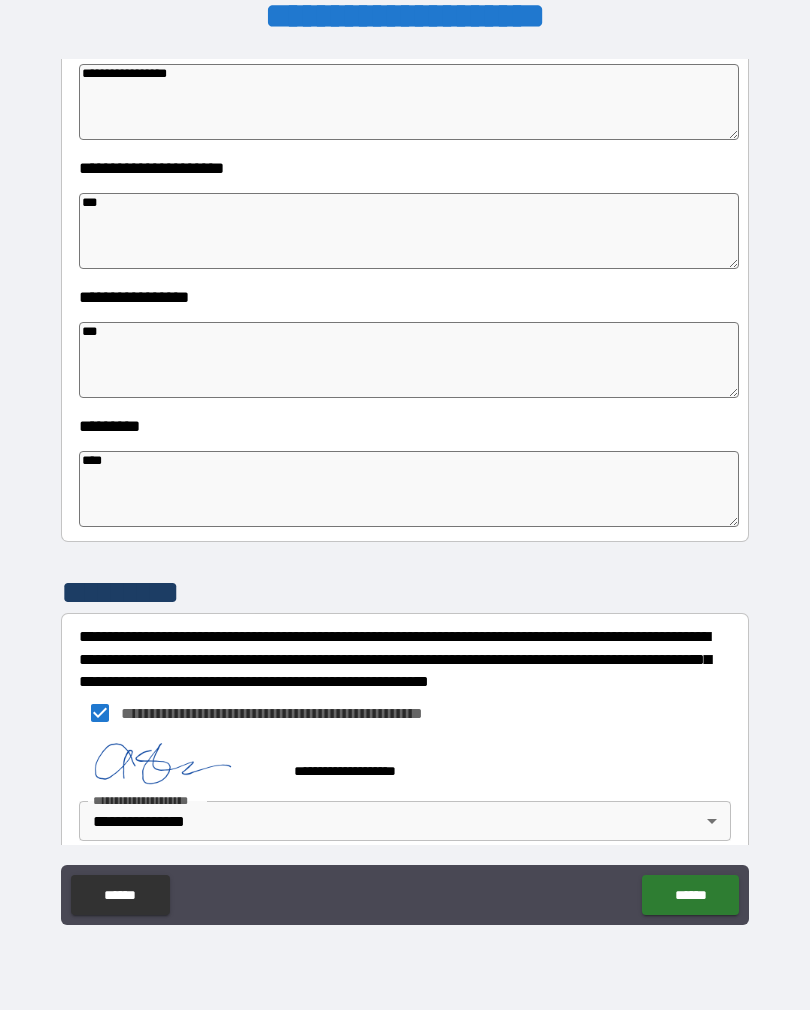 click on "******" at bounding box center [690, 895] 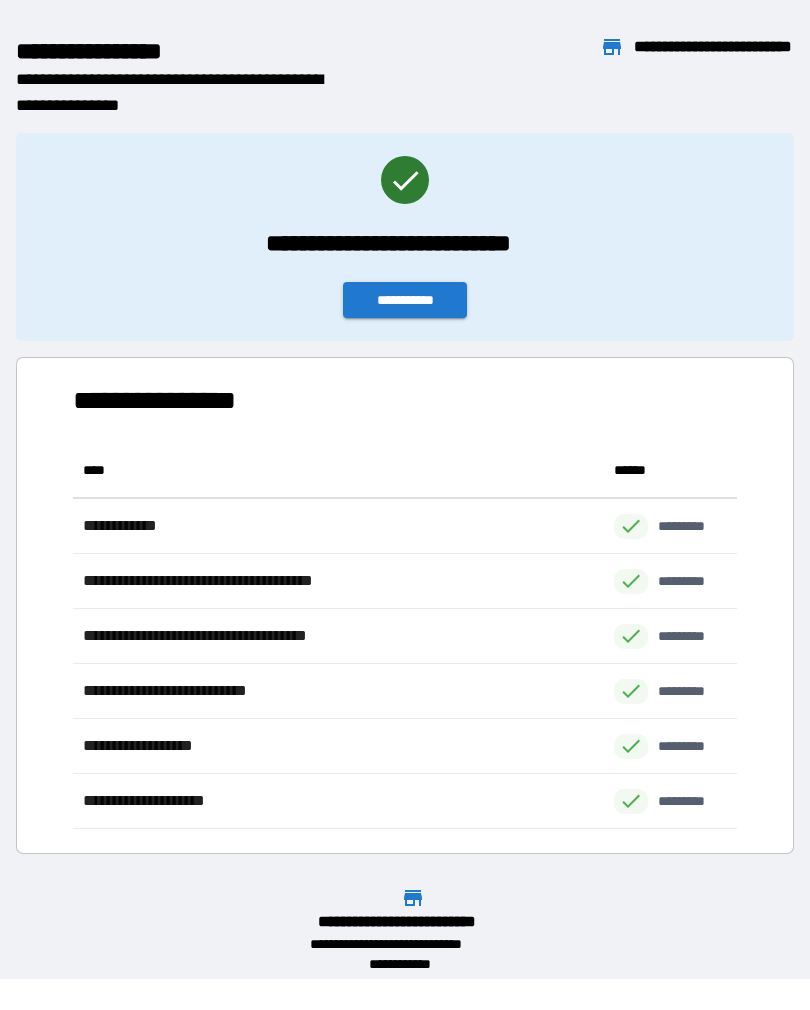 scroll, scrollTop: 1, scrollLeft: 1, axis: both 